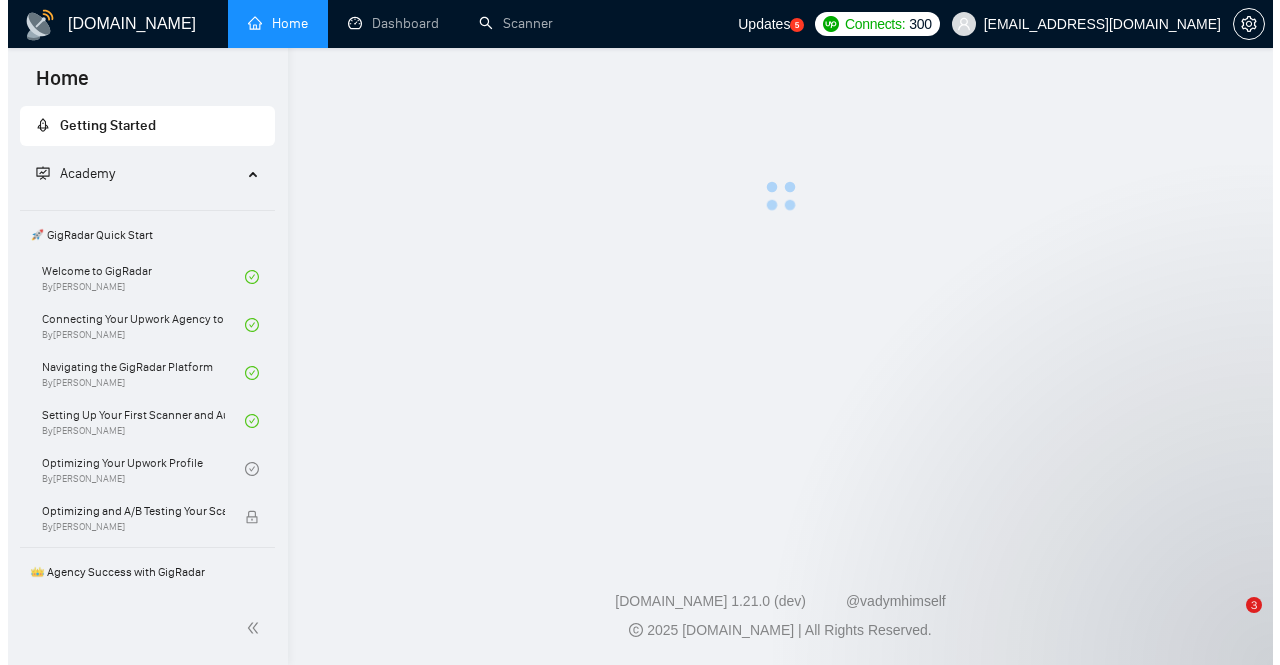 scroll, scrollTop: 0, scrollLeft: 0, axis: both 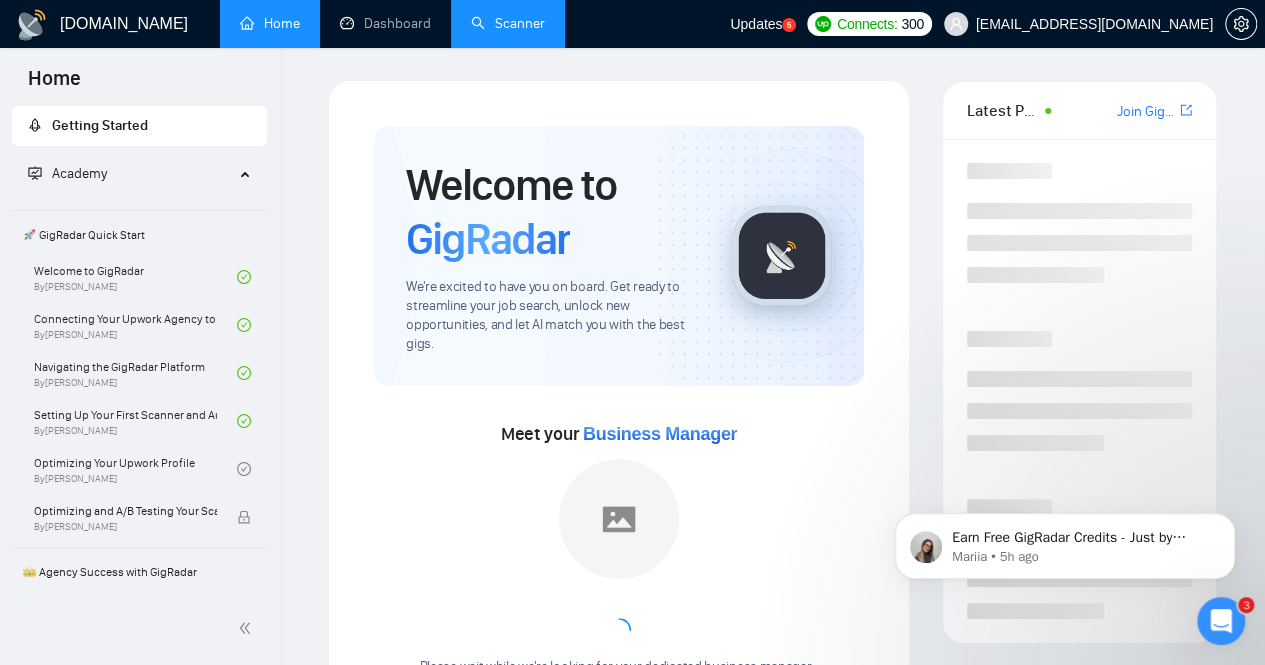 click on "Scanner" at bounding box center (508, 23) 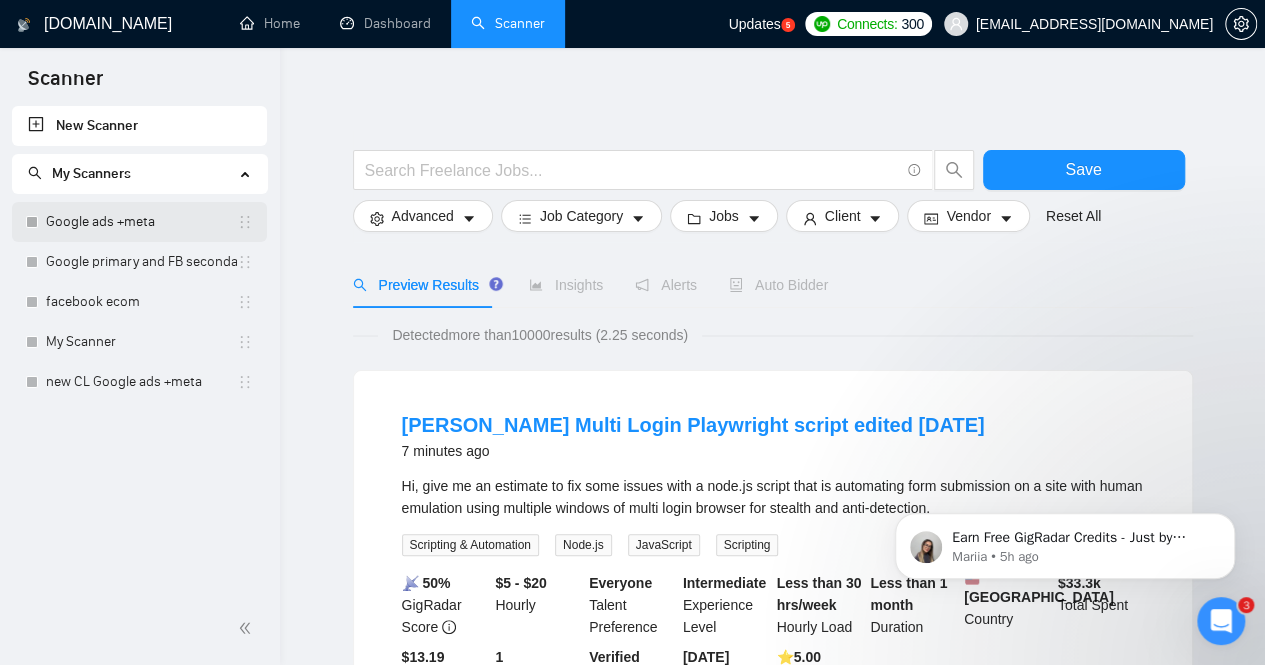 click on "Google ads +meta" at bounding box center (141, 222) 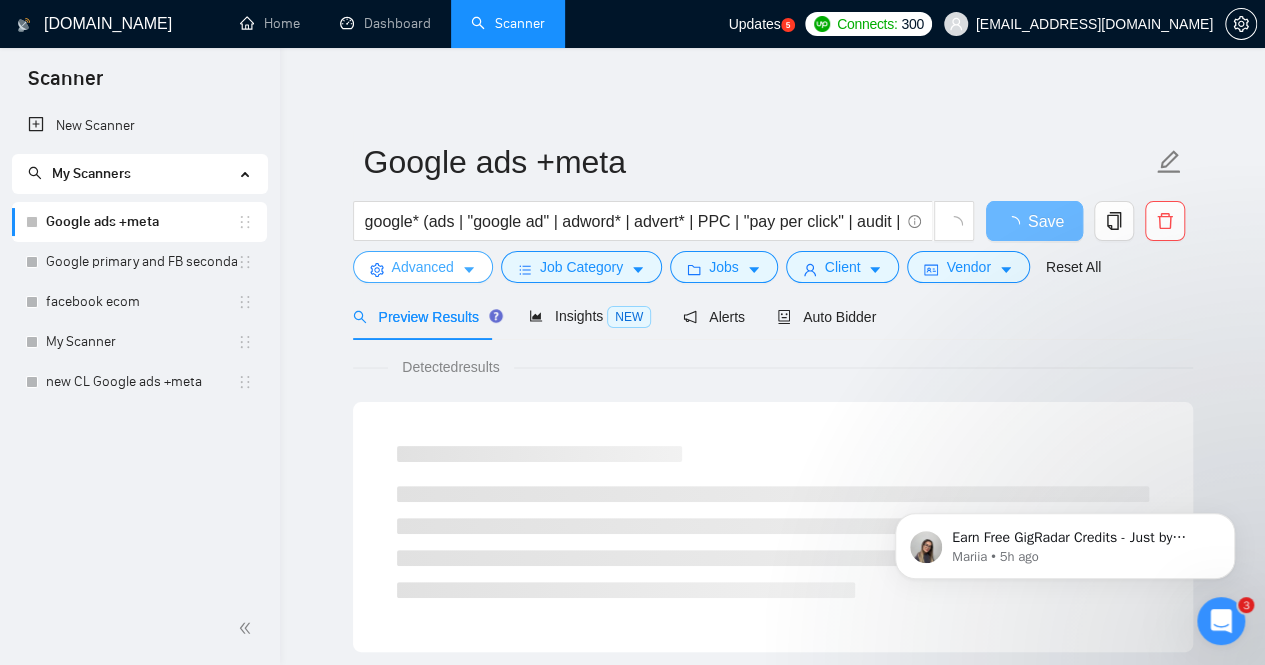 click on "Advanced" at bounding box center [423, 267] 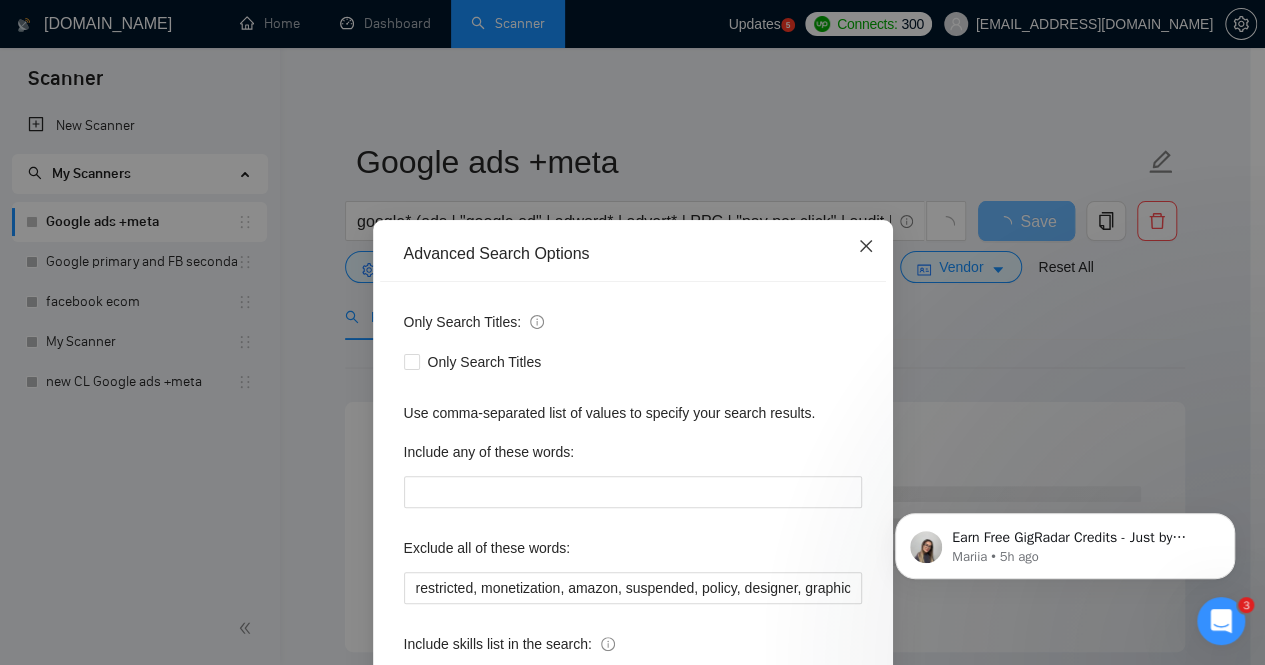 click 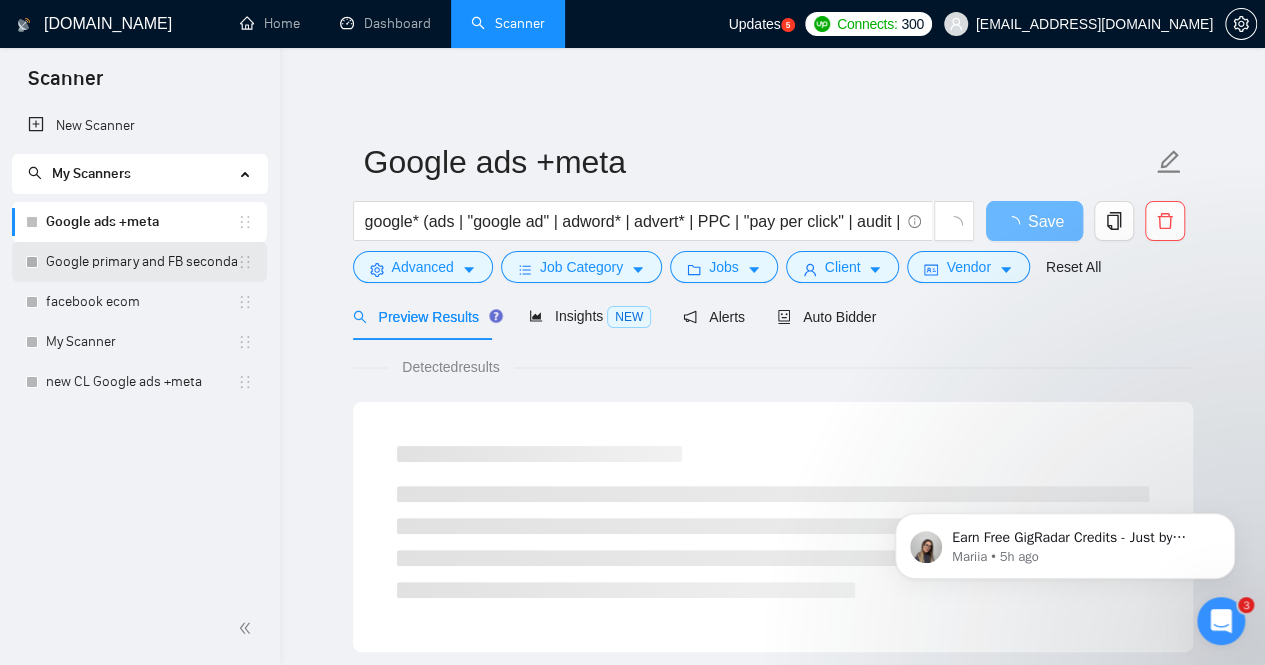 click on "Google primary and FB secondary" at bounding box center (141, 262) 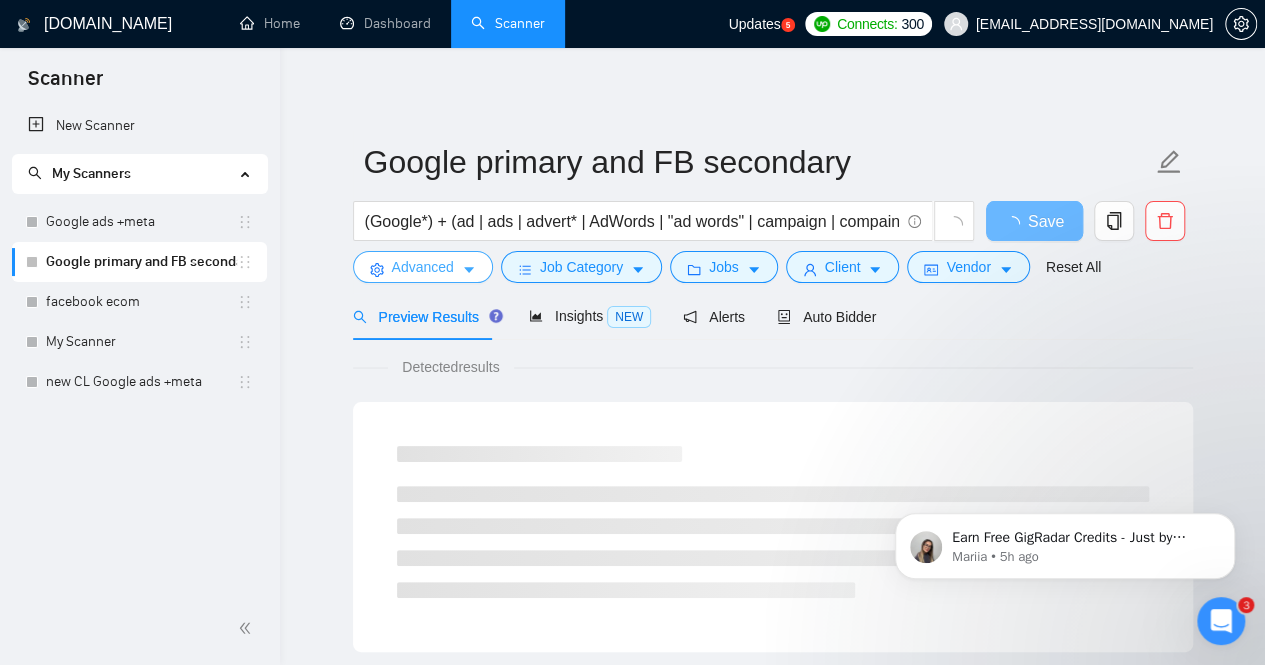 click on "Advanced" at bounding box center [423, 267] 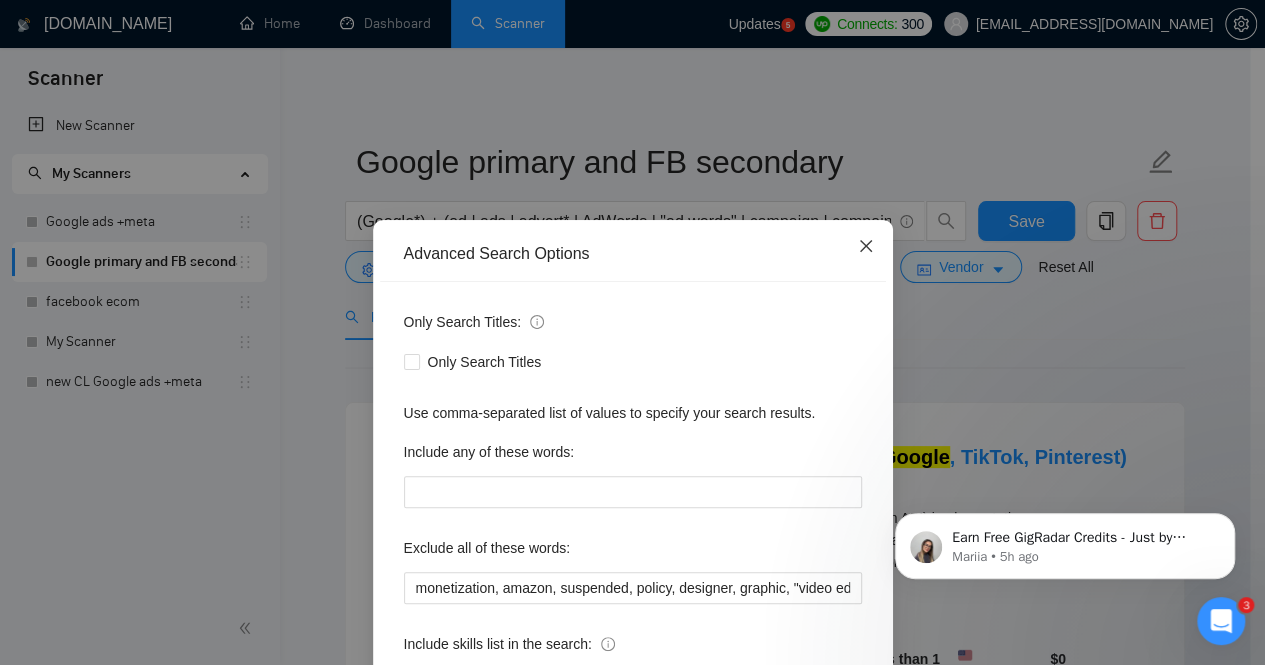 click 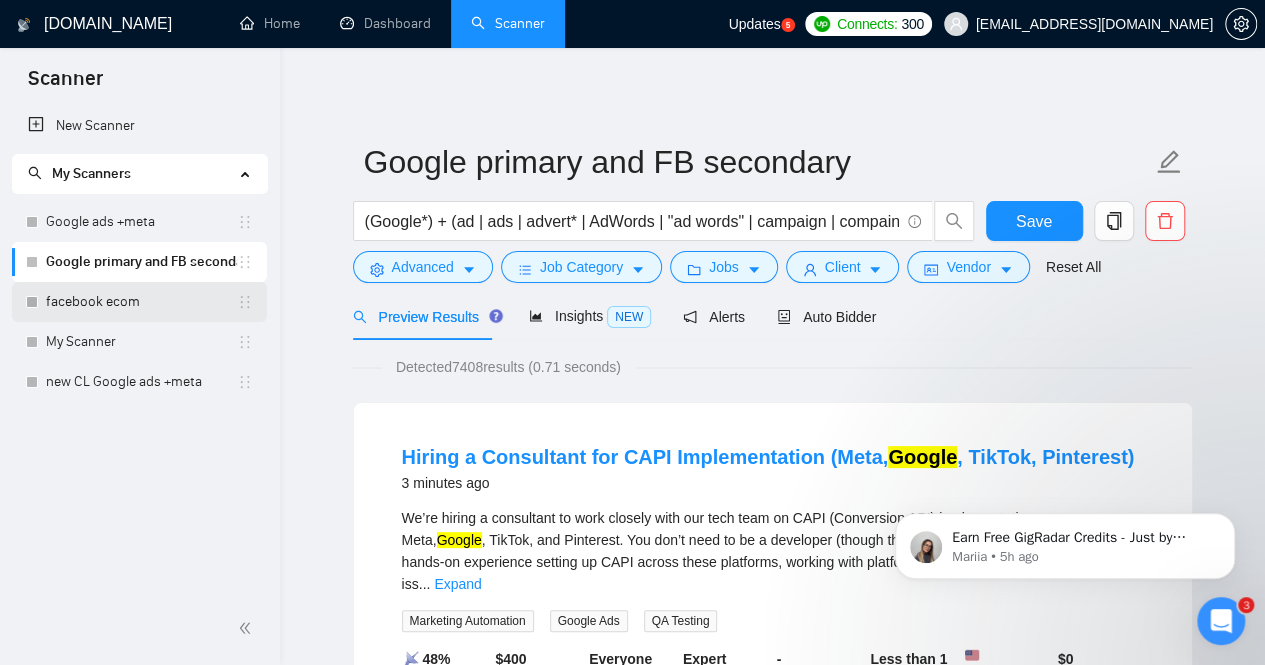 click on "facebook ecom" at bounding box center [141, 302] 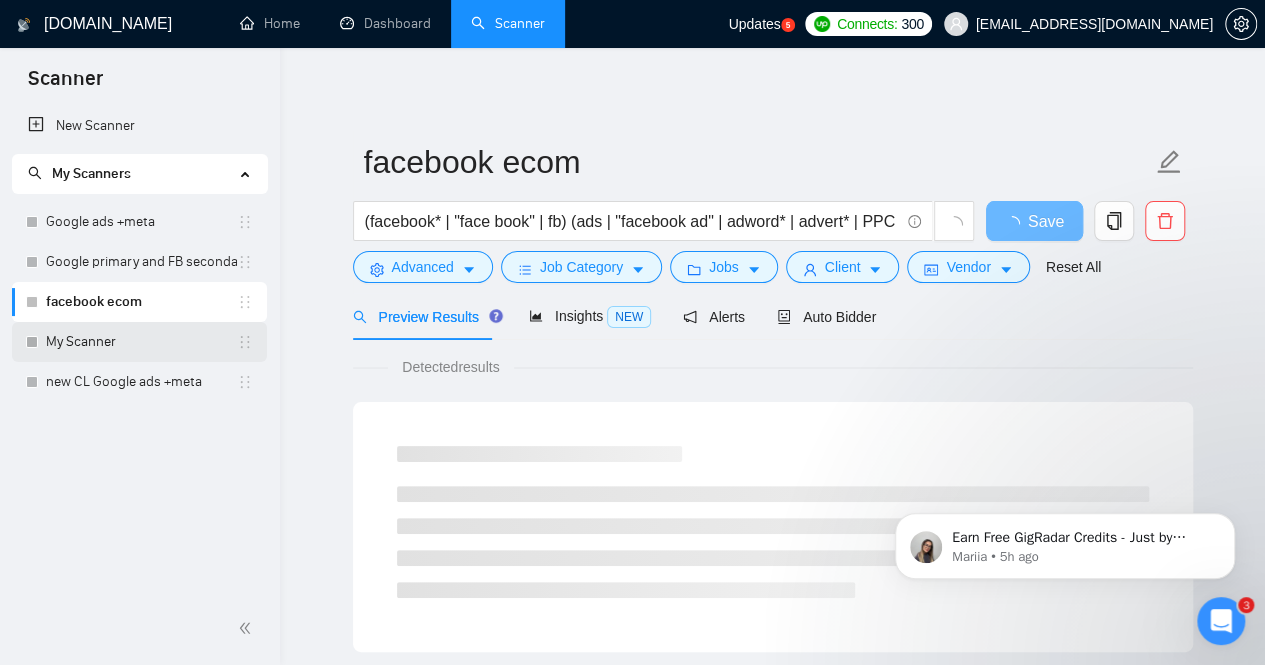 click on "My Scanner" at bounding box center (141, 342) 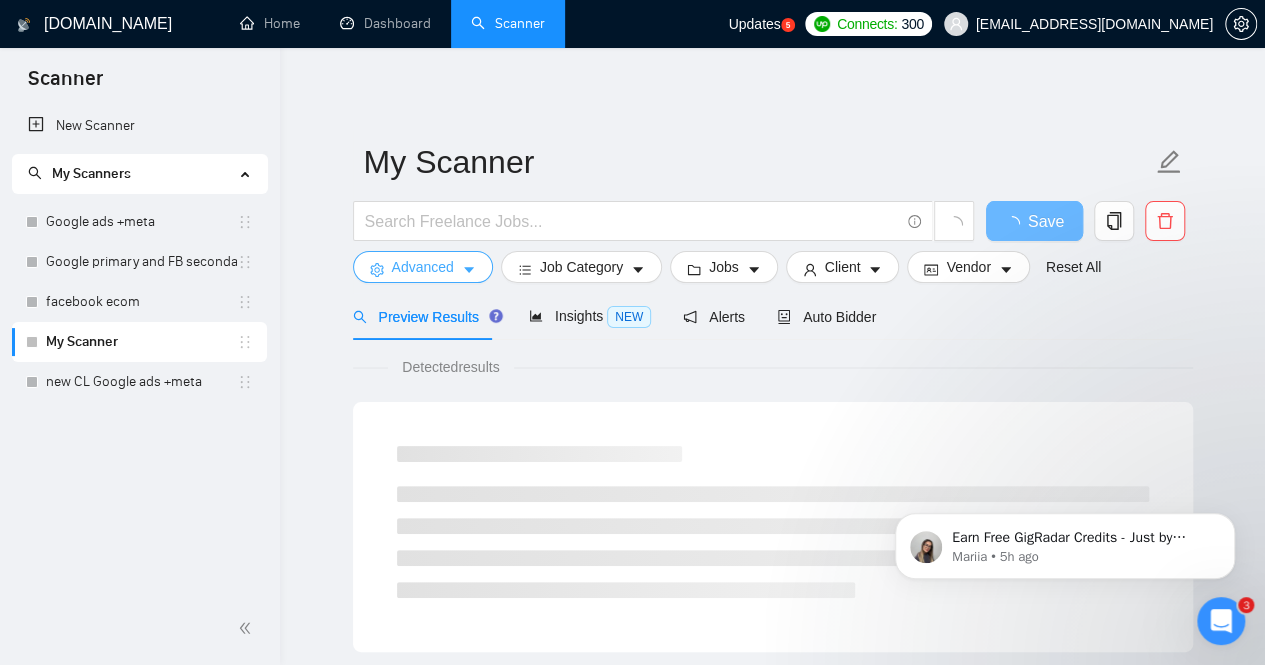 click on "Advanced" at bounding box center (423, 267) 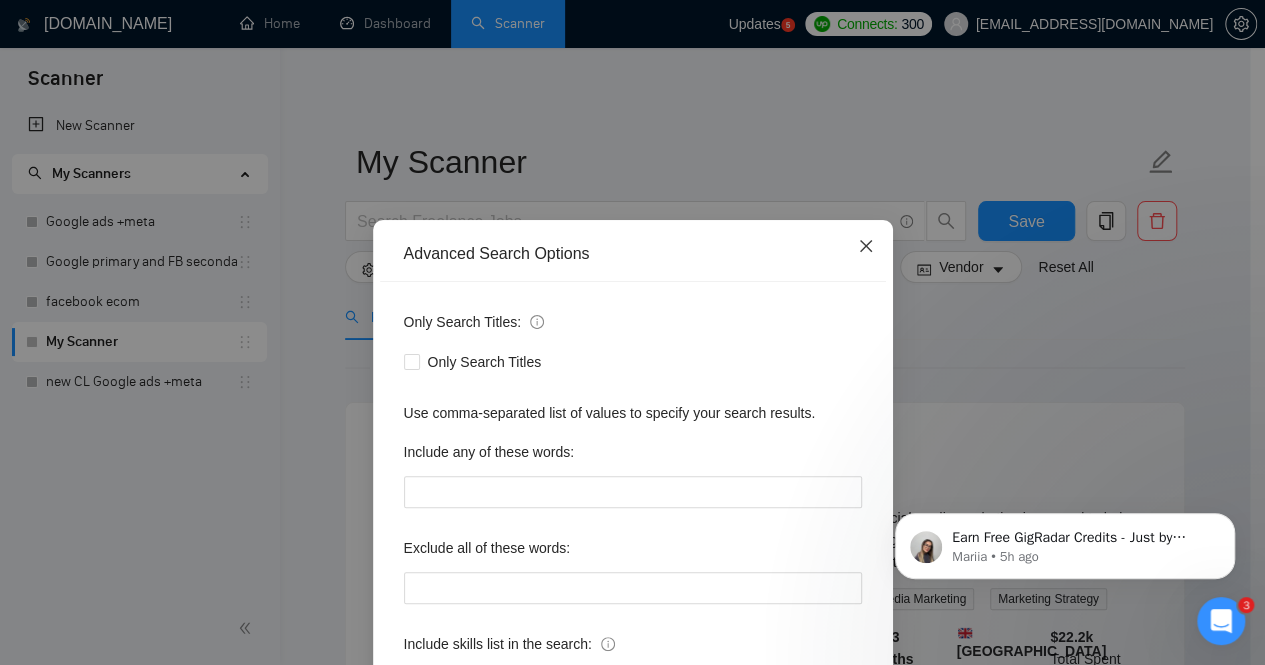 click 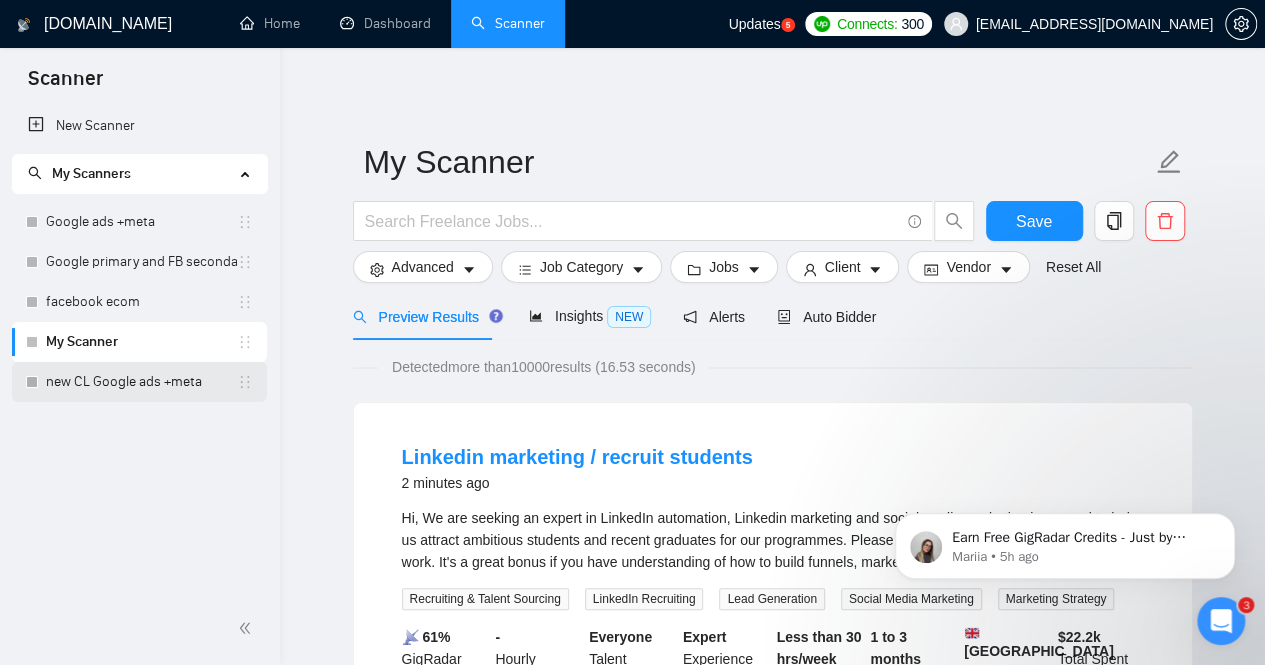 click on "new CL Google ads +meta" at bounding box center [141, 382] 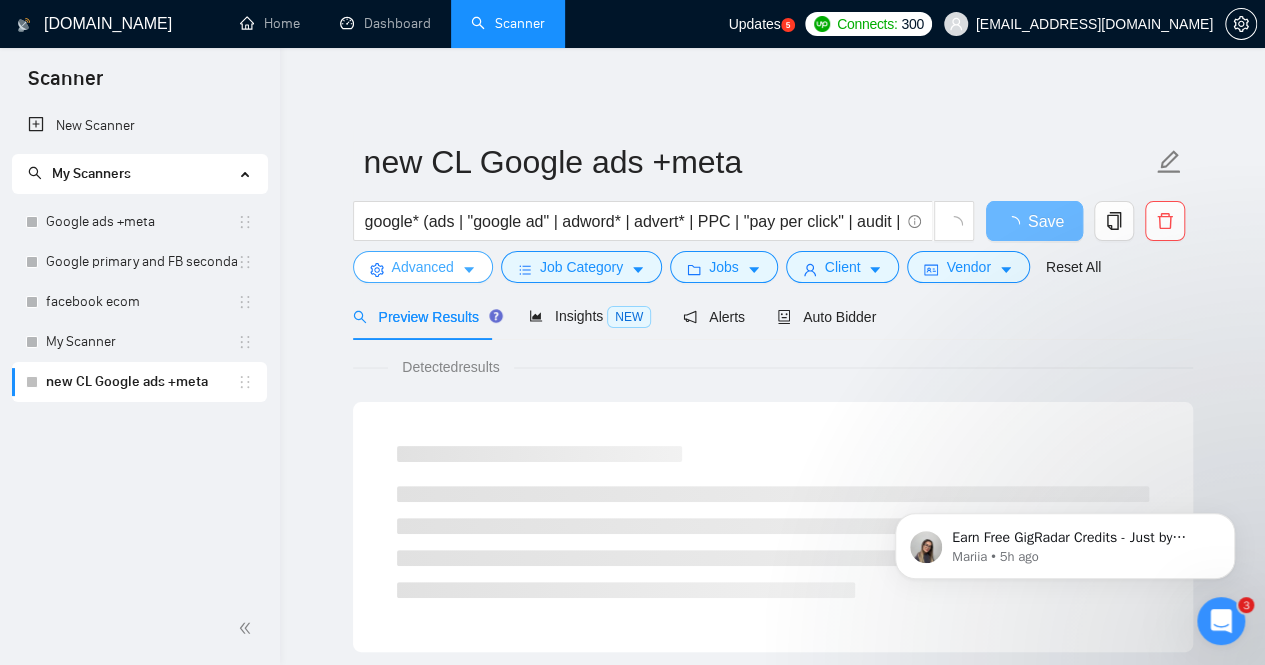 click on "Advanced" at bounding box center (423, 267) 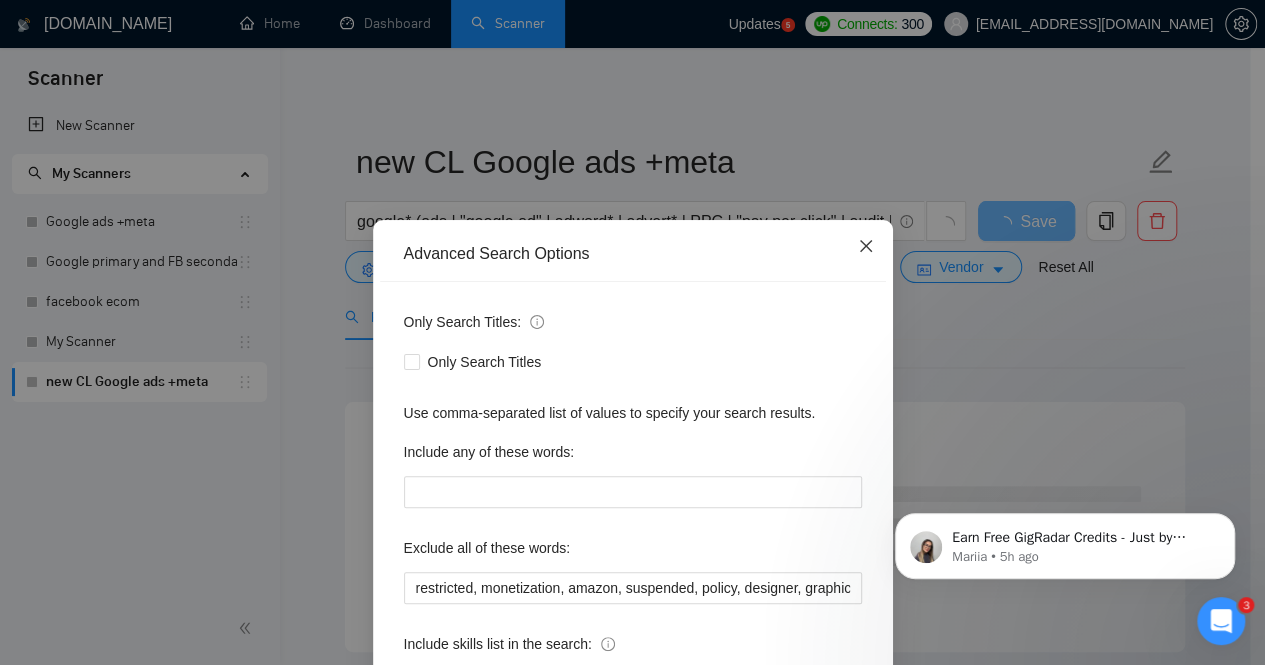 click 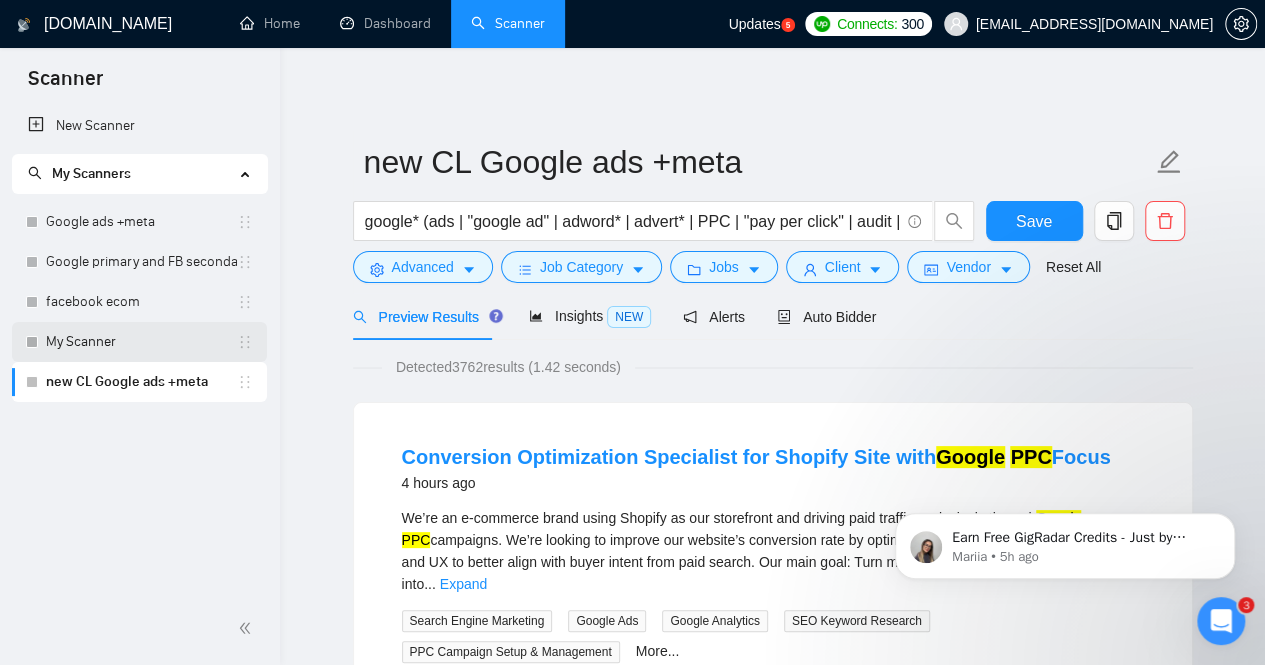click on "My Scanner" at bounding box center [141, 342] 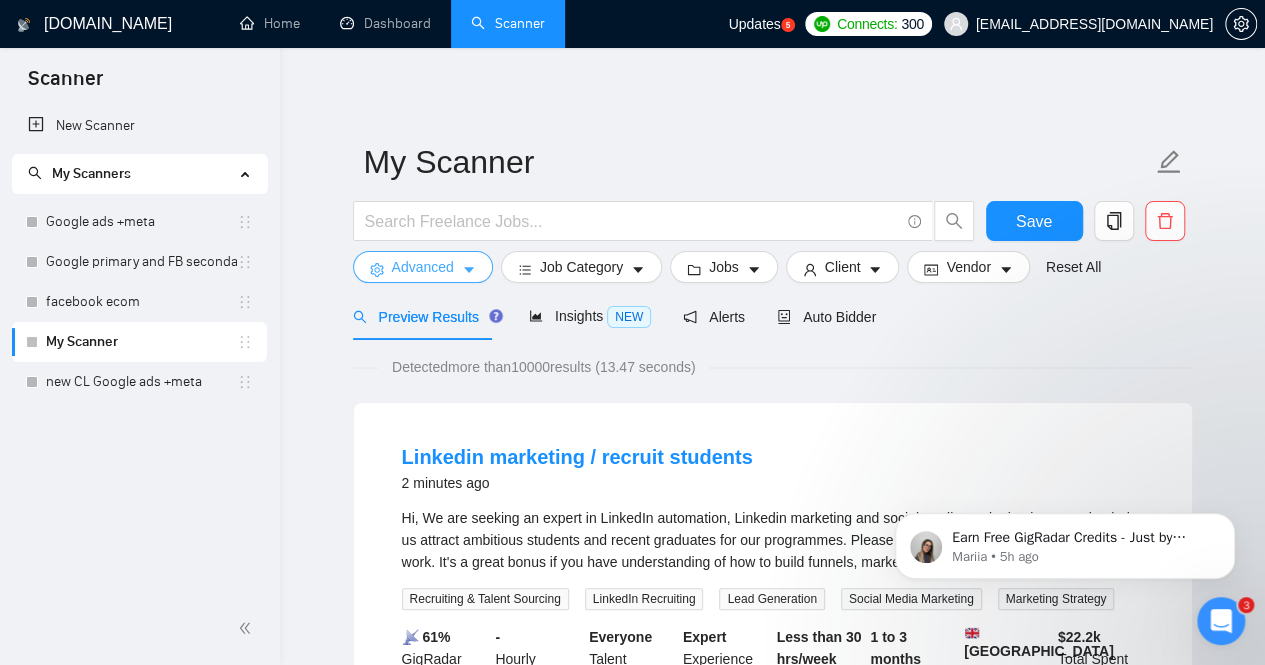 click on "Advanced" at bounding box center (423, 267) 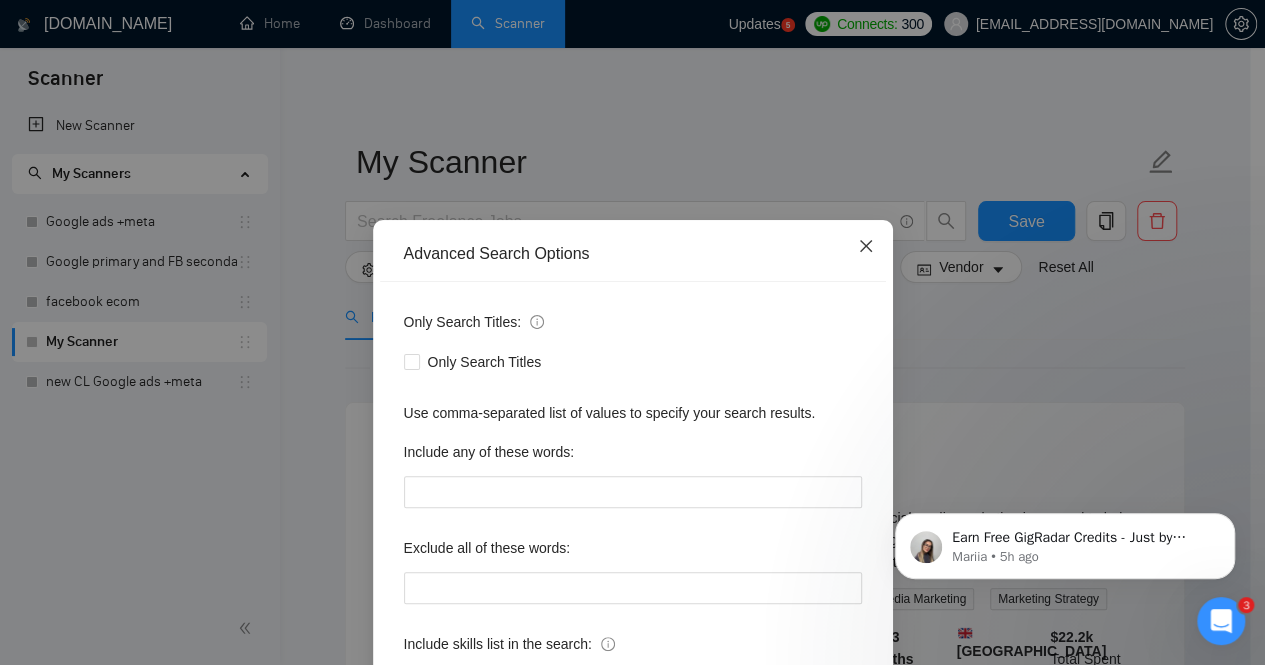 click 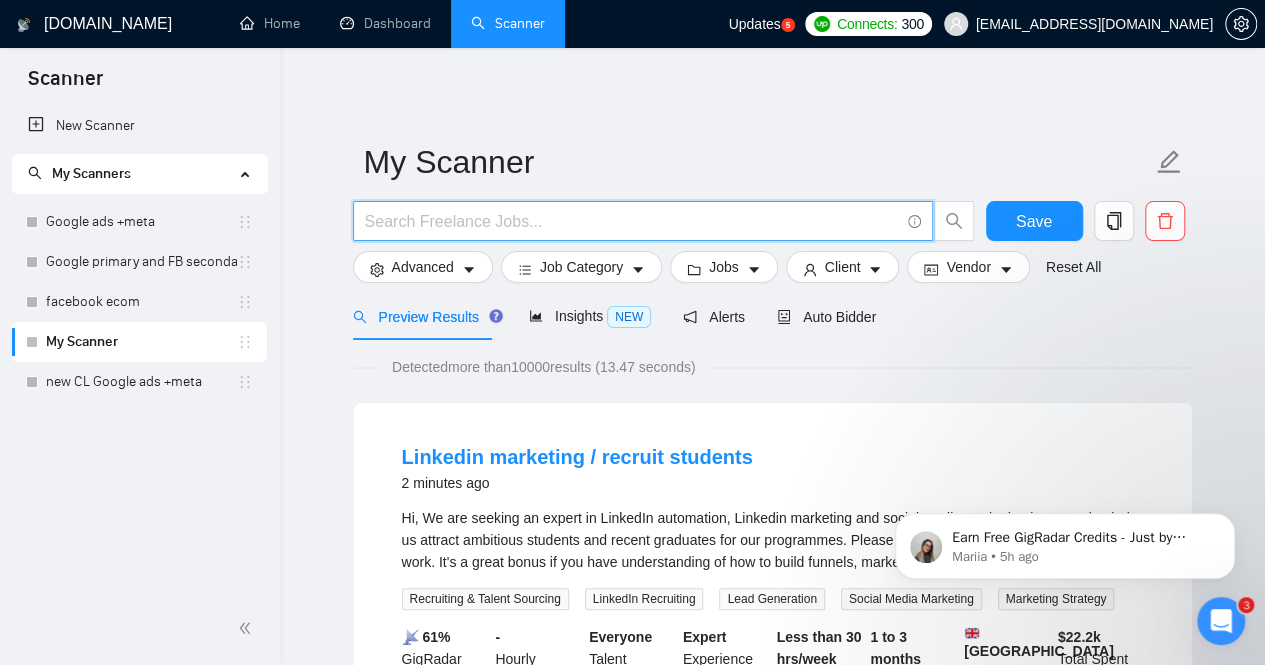 click at bounding box center [632, 221] 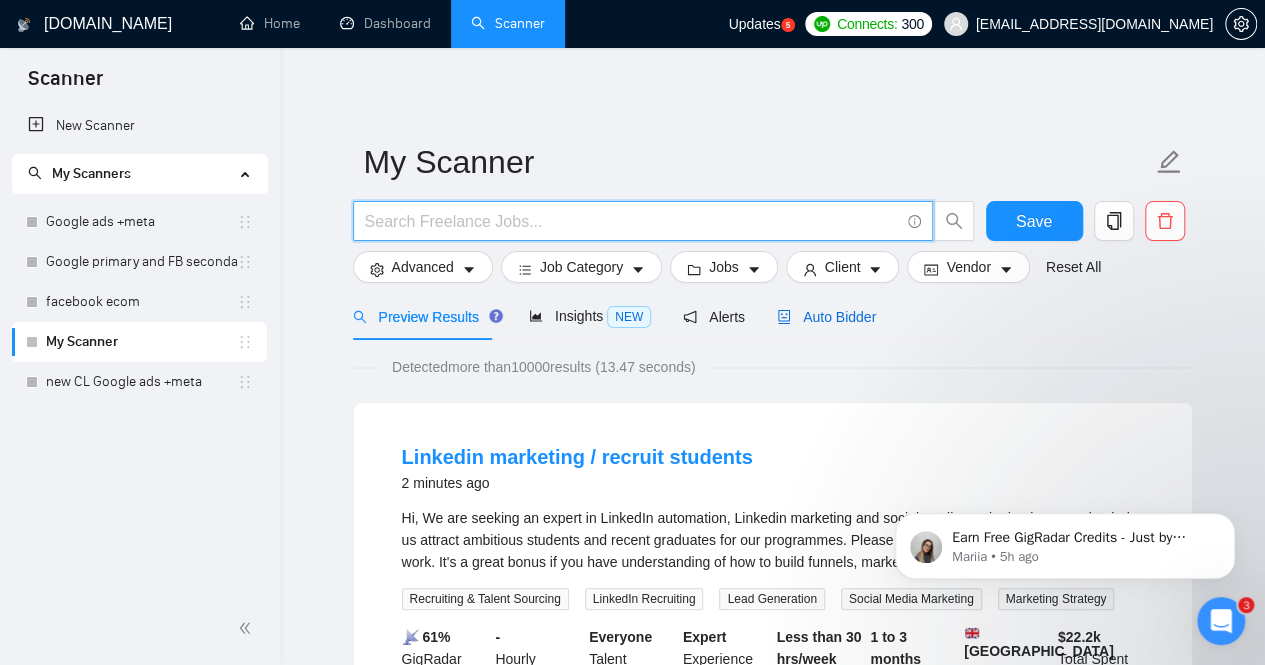 click on "Auto Bidder" at bounding box center (826, 317) 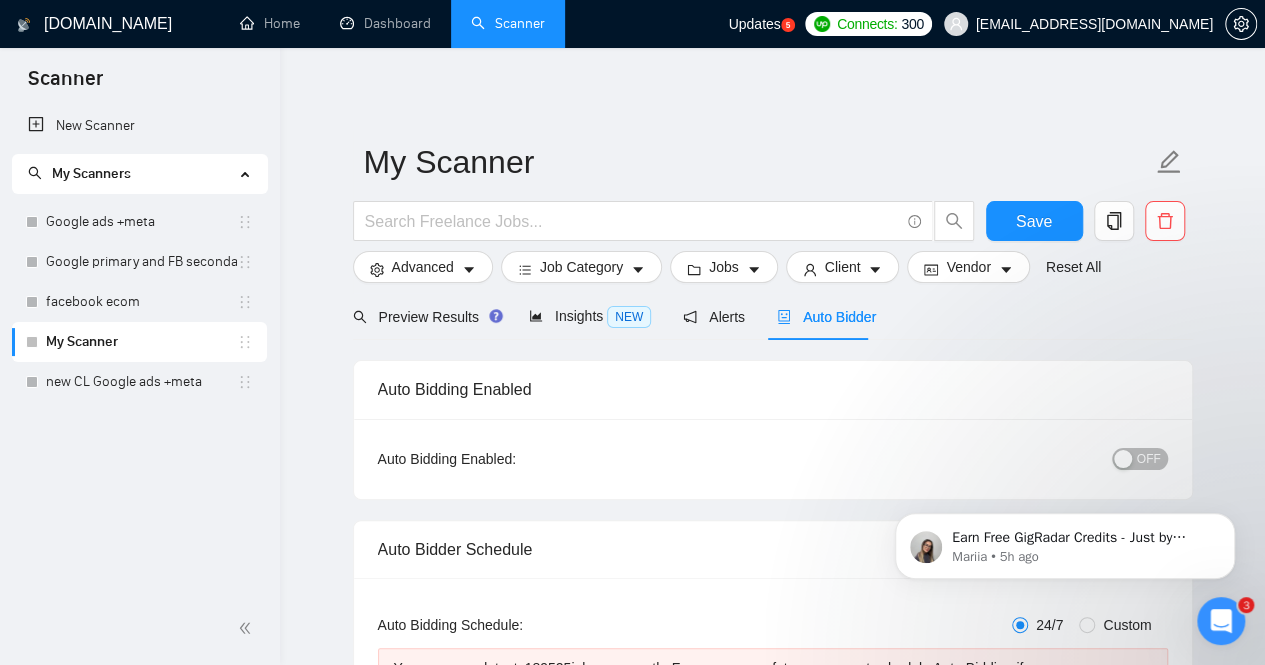 type 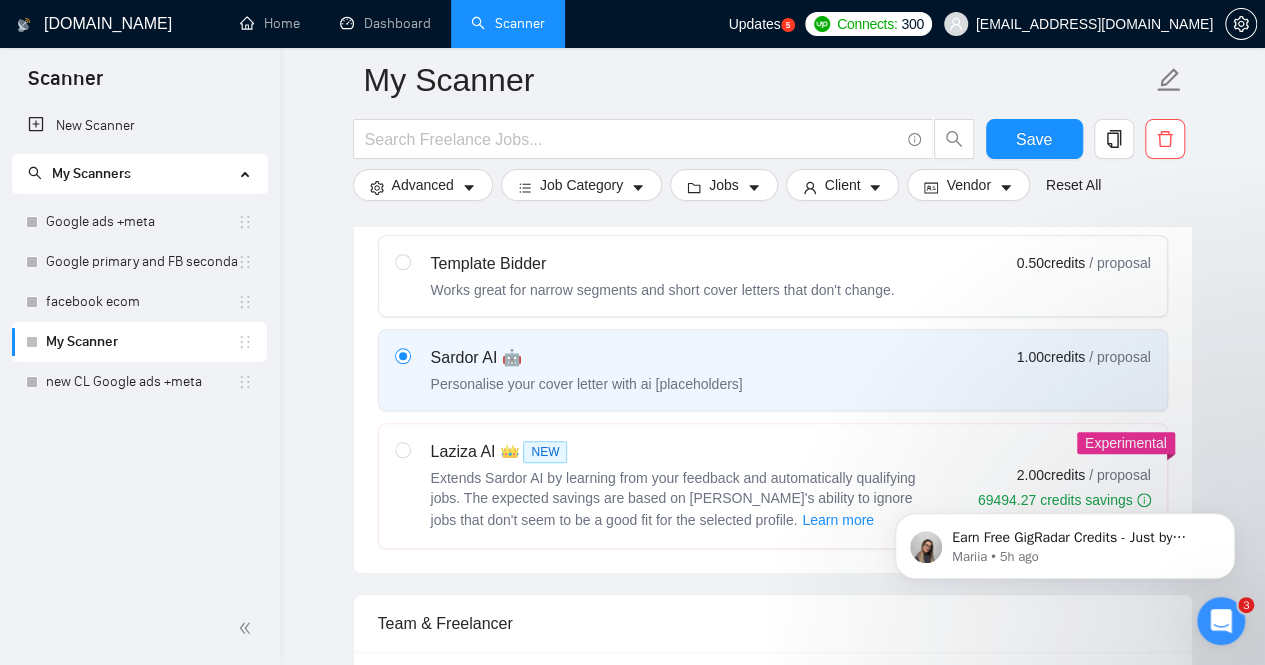 scroll, scrollTop: 682, scrollLeft: 0, axis: vertical 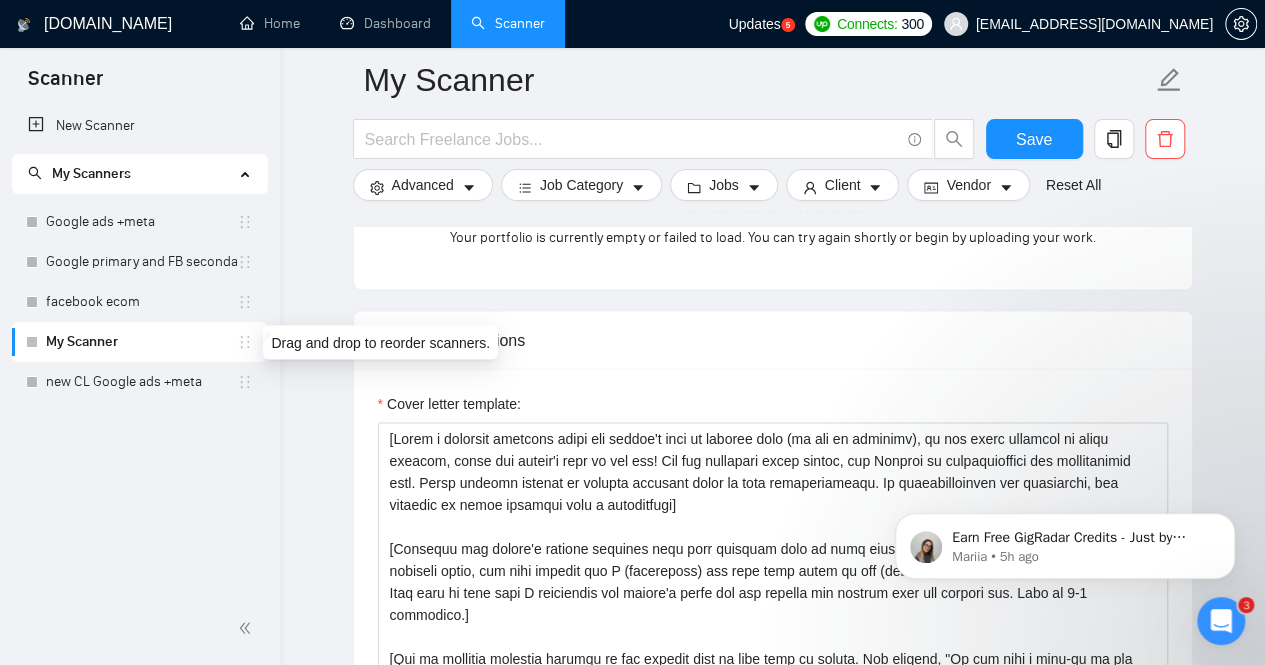 click 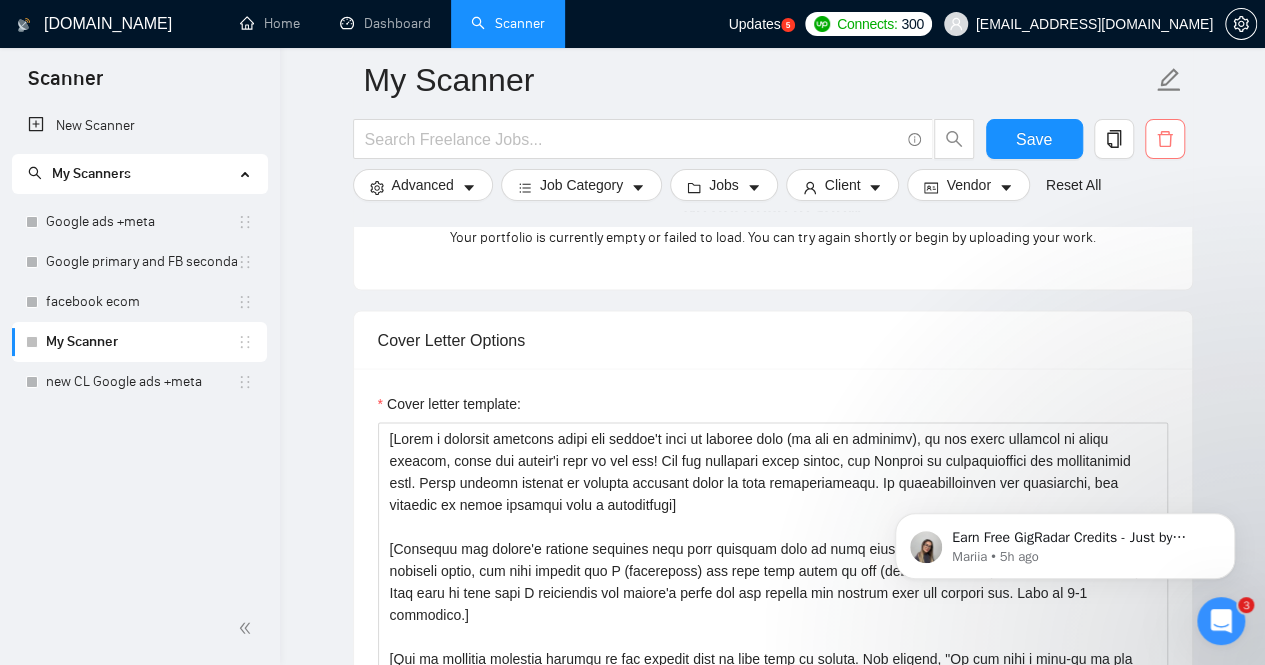 click 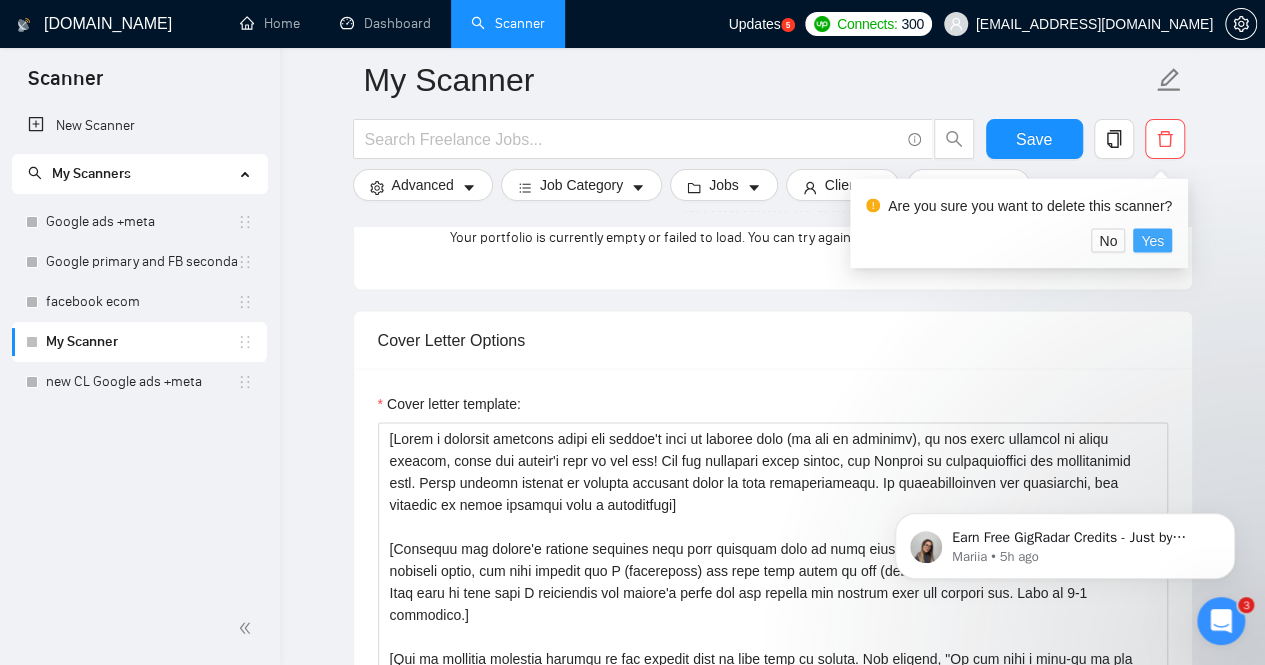 click on "Yes" at bounding box center (1152, 240) 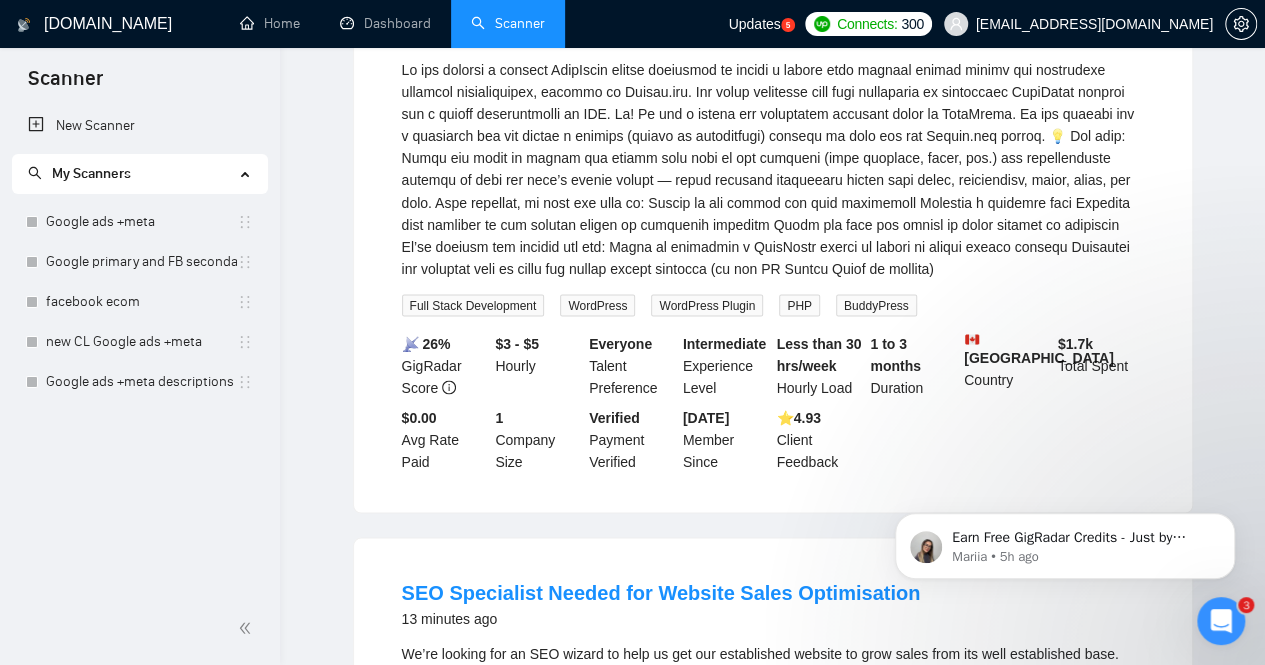 scroll, scrollTop: 1252, scrollLeft: 0, axis: vertical 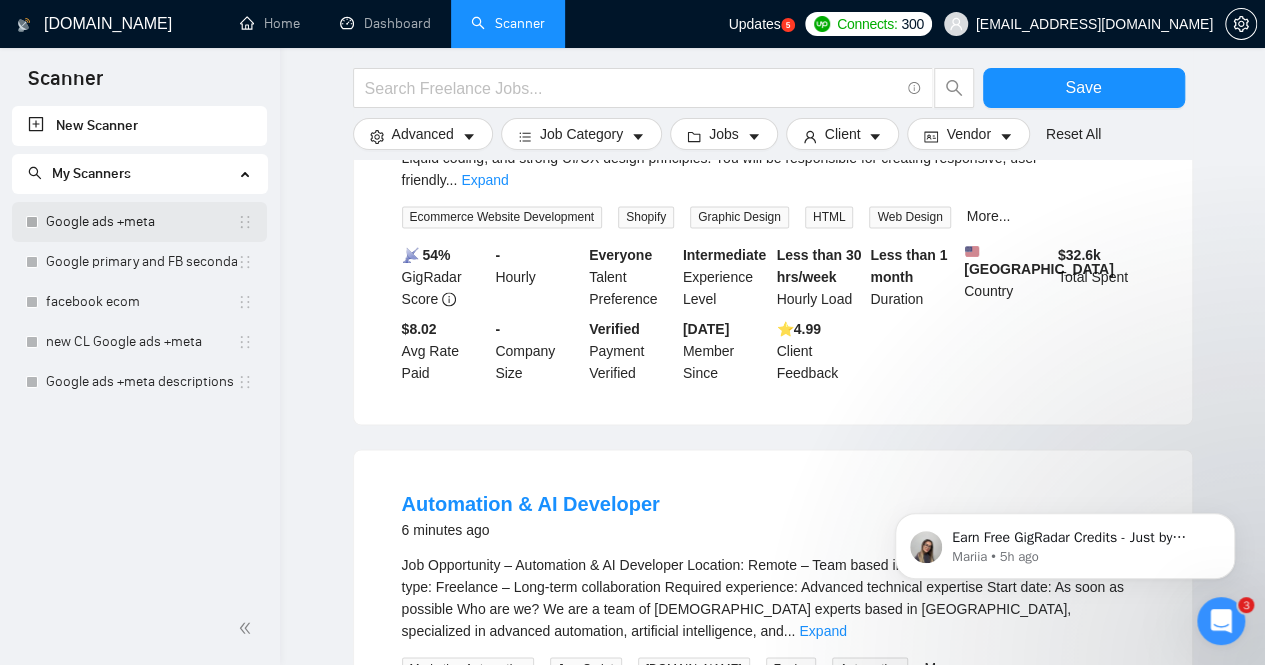 click on "Google ads +meta" at bounding box center (141, 222) 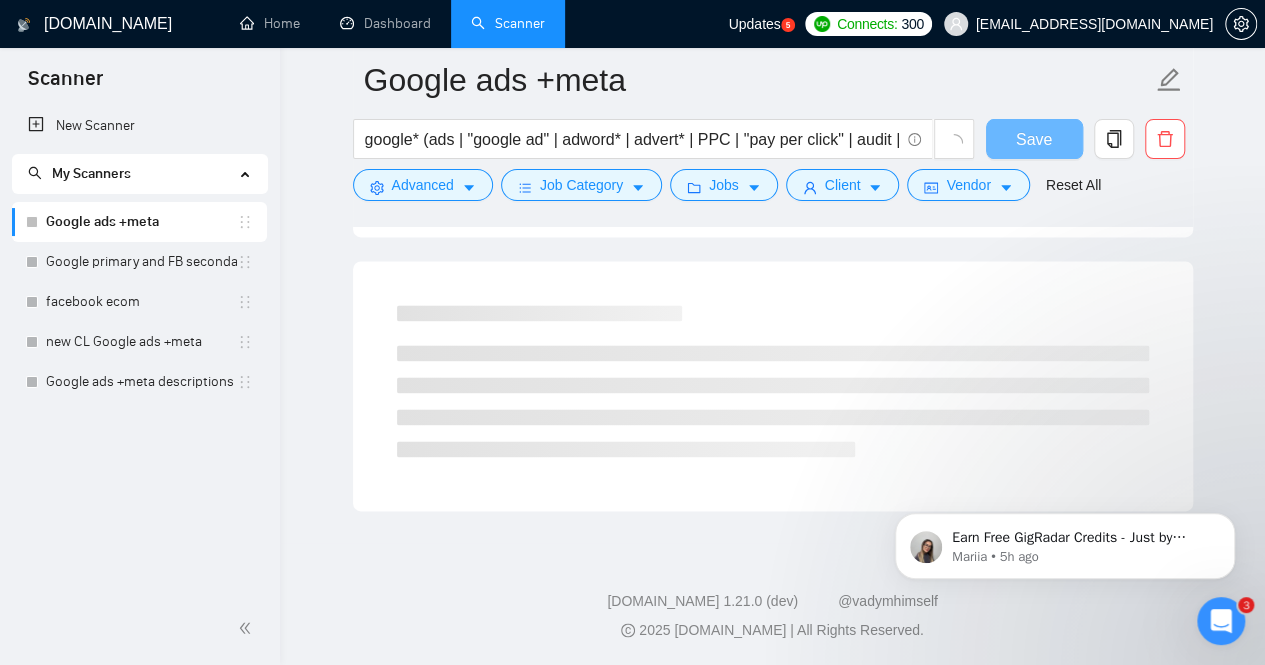 scroll, scrollTop: 1236, scrollLeft: 0, axis: vertical 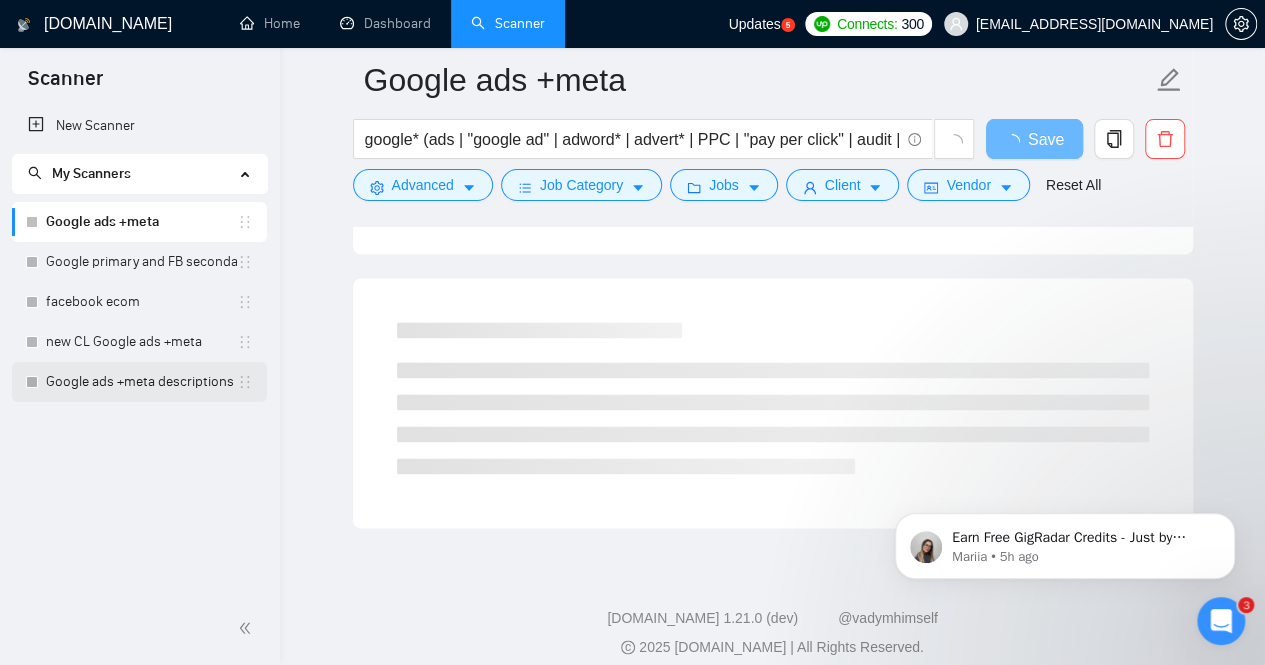 click on "Google ads +meta descriptions" at bounding box center [141, 382] 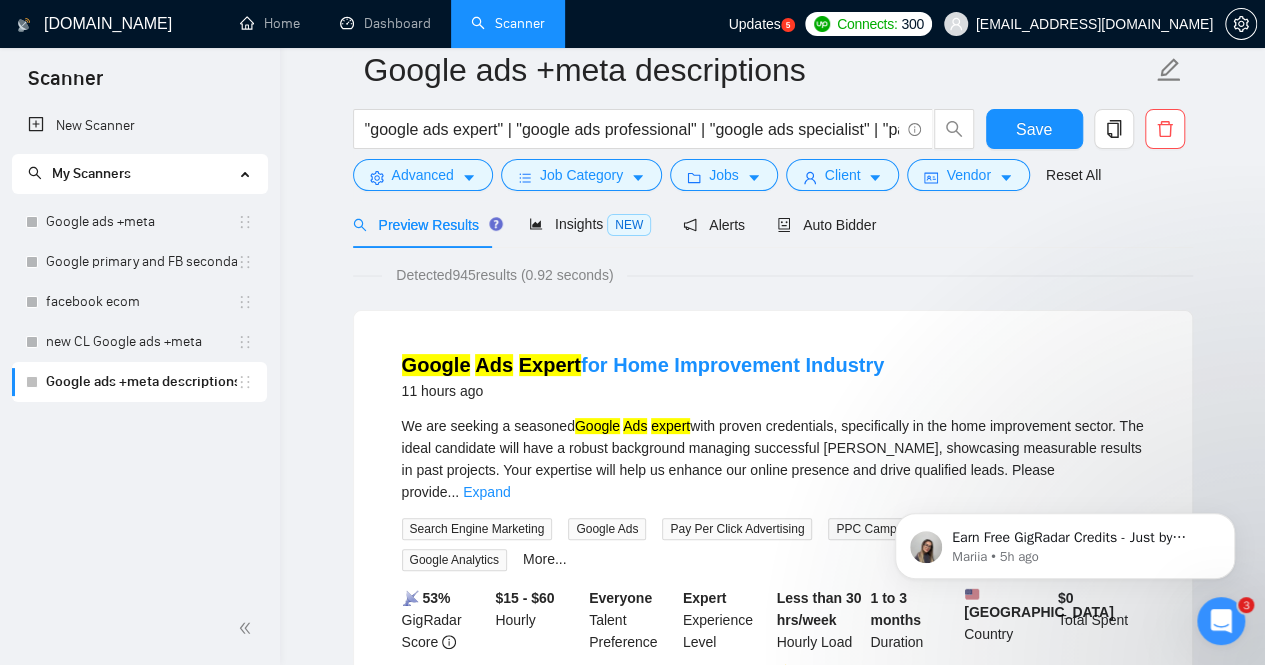 scroll, scrollTop: 0, scrollLeft: 0, axis: both 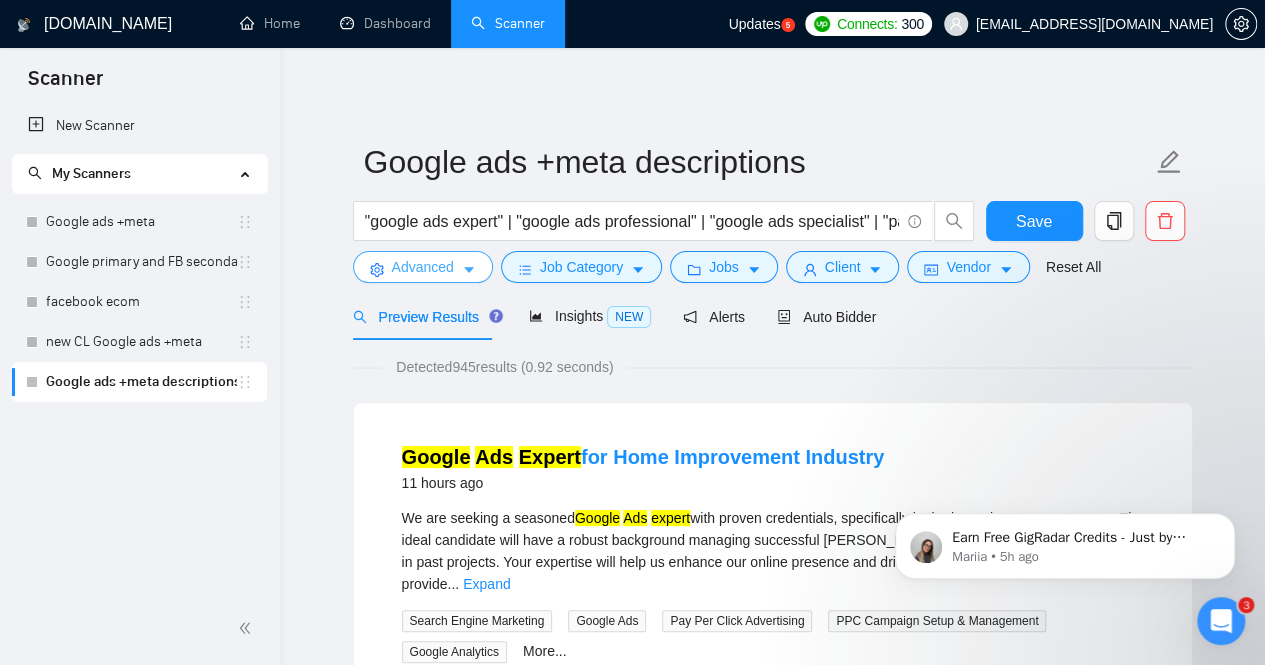click on "Advanced" at bounding box center (423, 267) 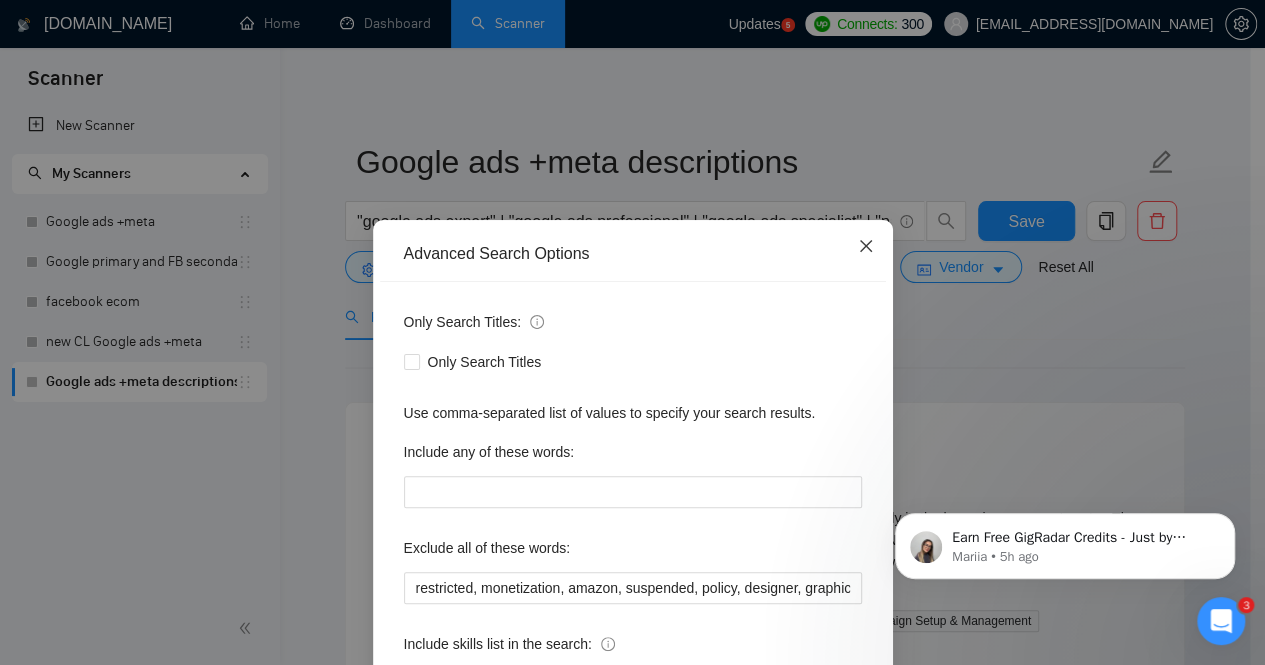 click 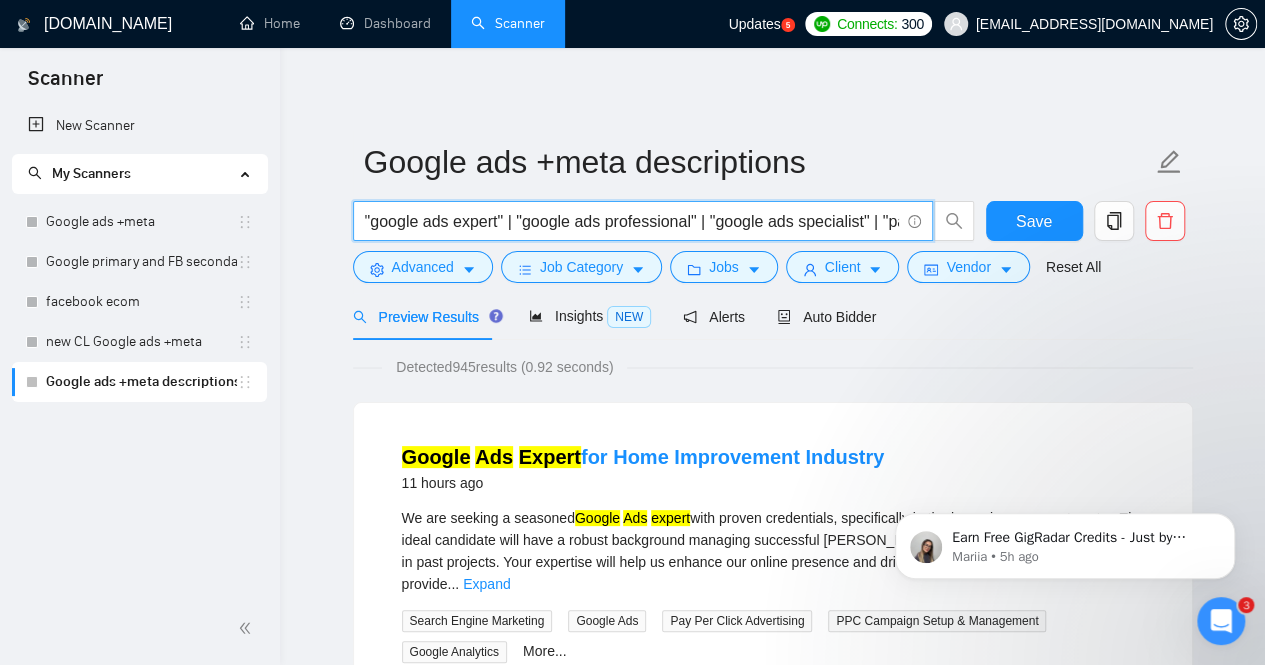 click on ""google ads expert" | "google ads professional" | "google ads specialist" | "pay per click google" | "pay per click google" | "google advertising""" at bounding box center (632, 221) 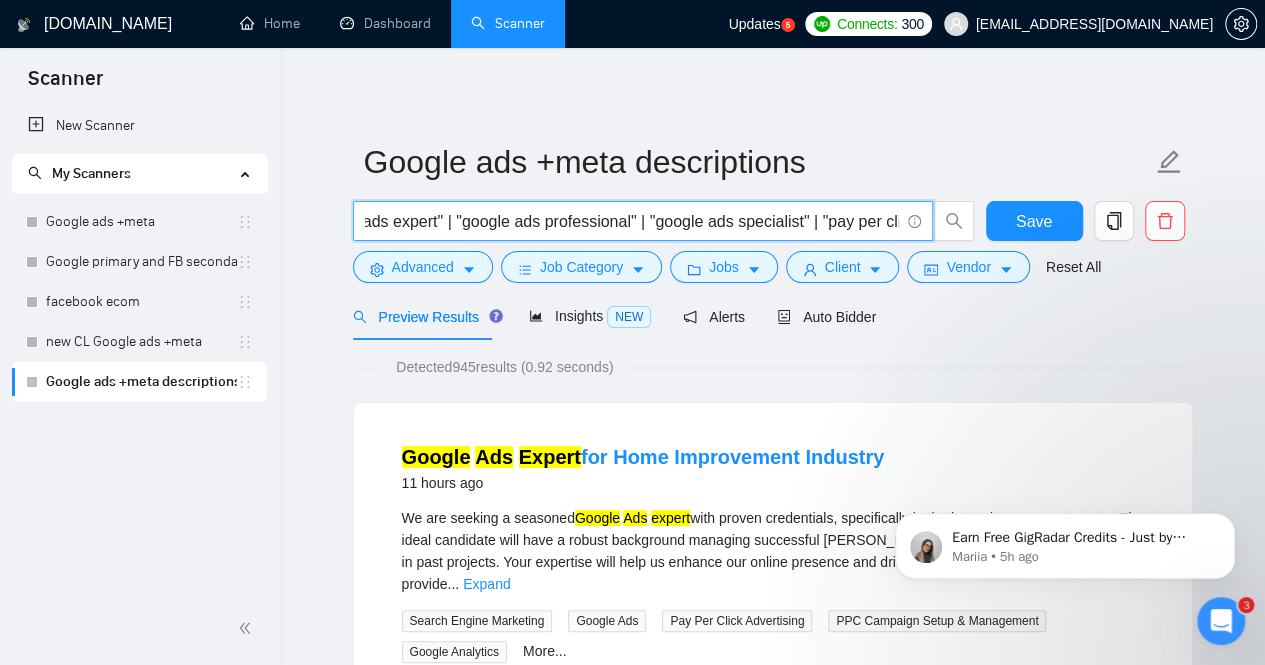 scroll, scrollTop: 0, scrollLeft: 0, axis: both 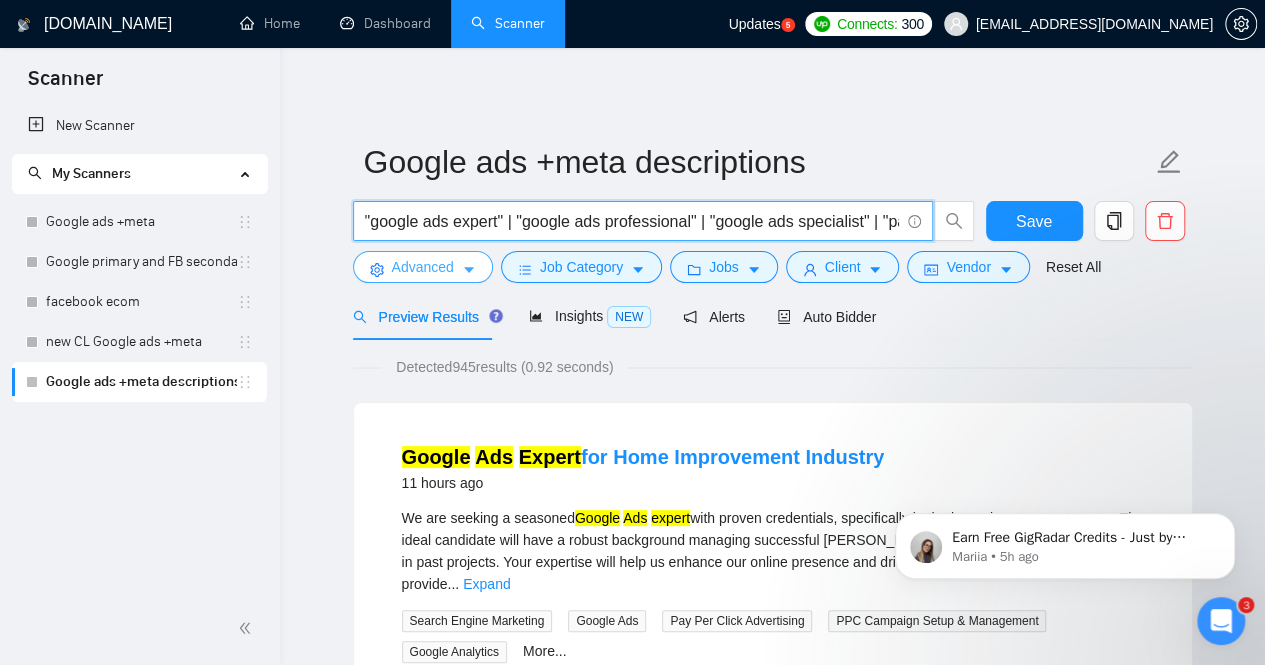 click on "Advanced" at bounding box center (423, 267) 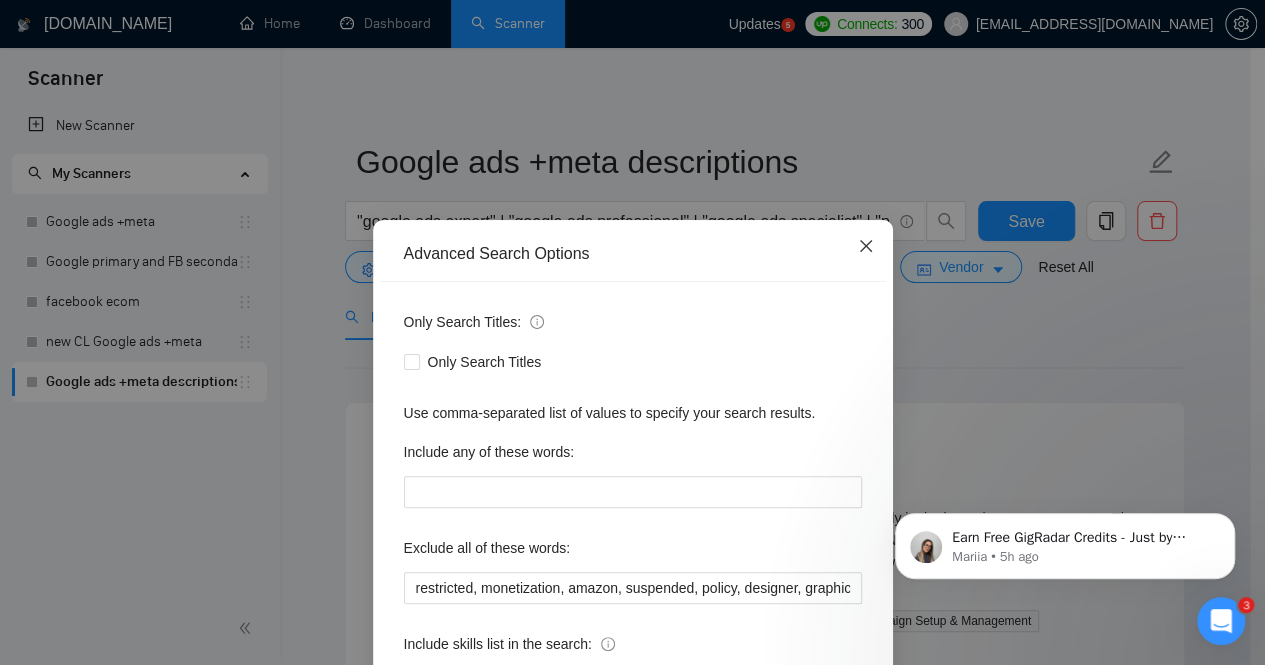click 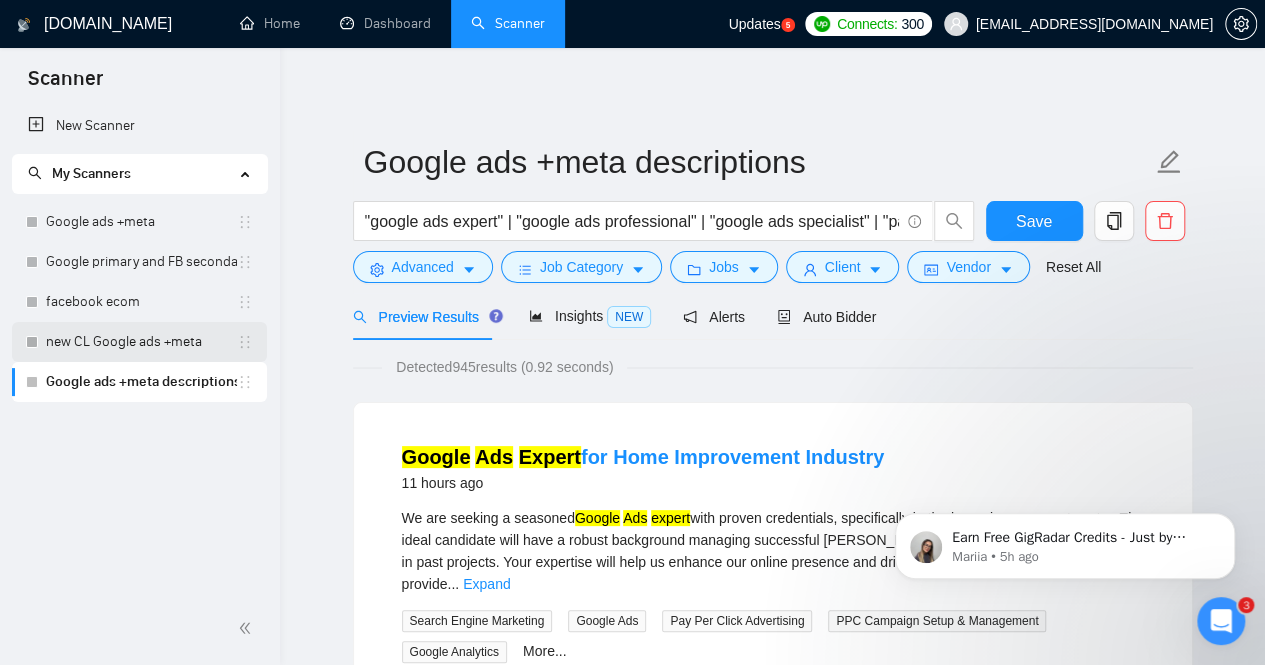 click on "new CL Google ads +meta" at bounding box center (141, 342) 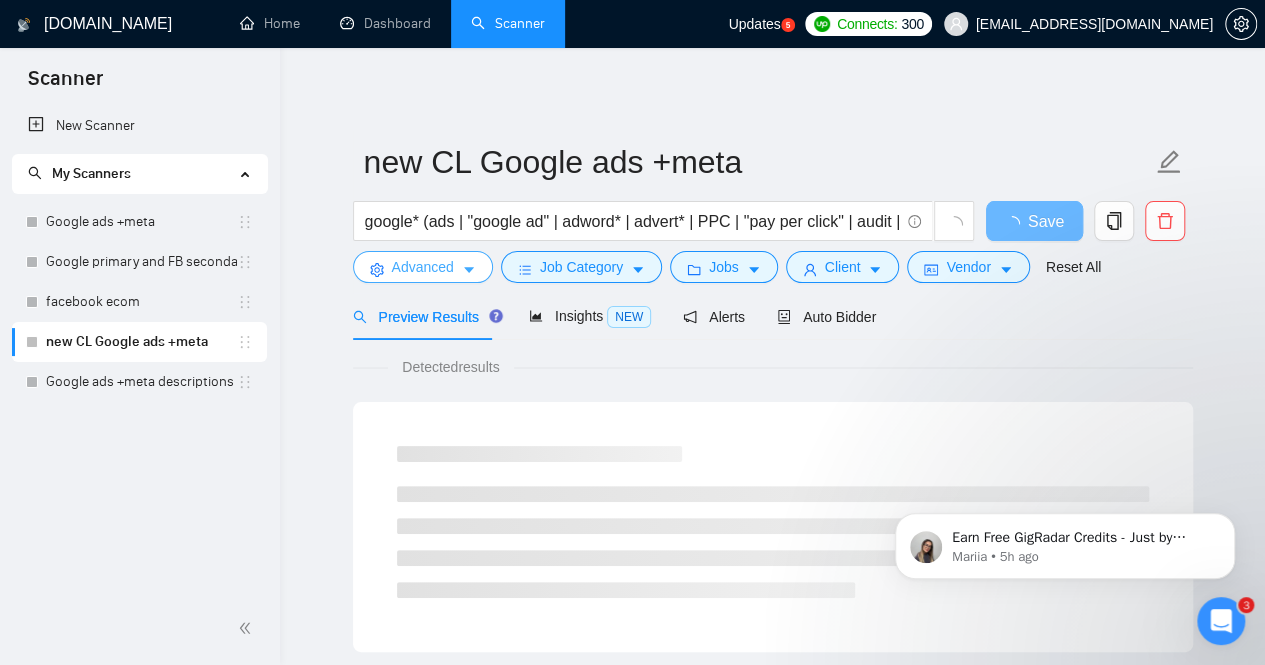 click on "Advanced" at bounding box center [423, 267] 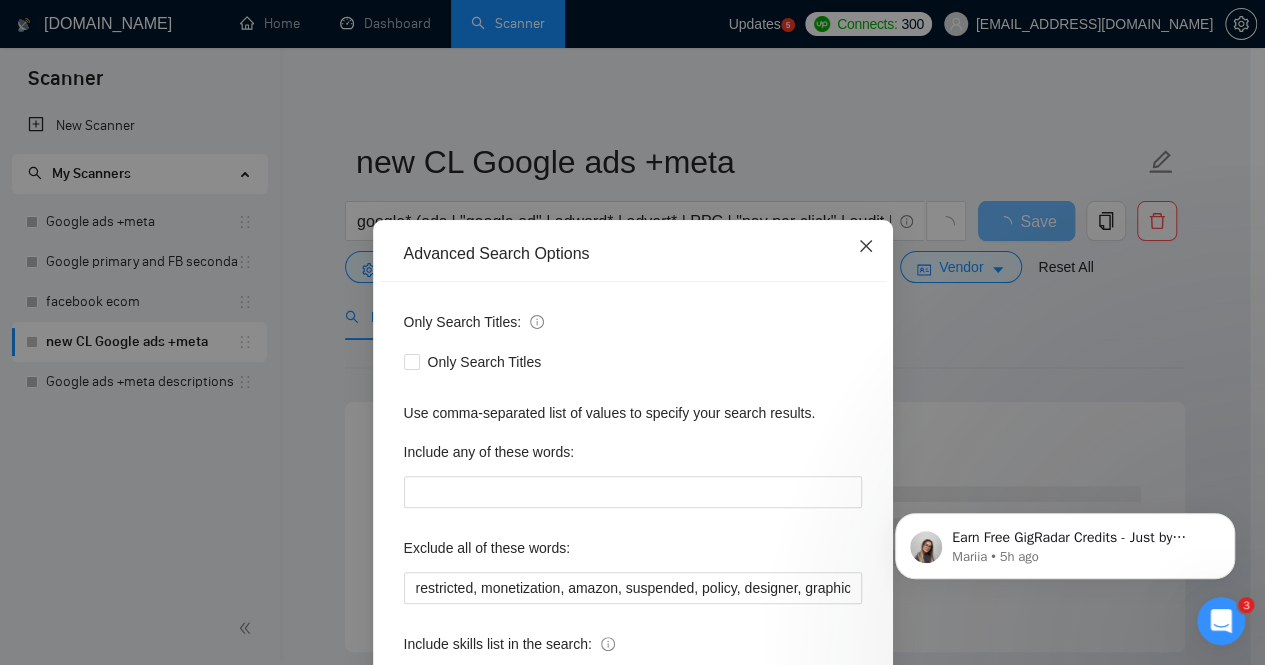 click 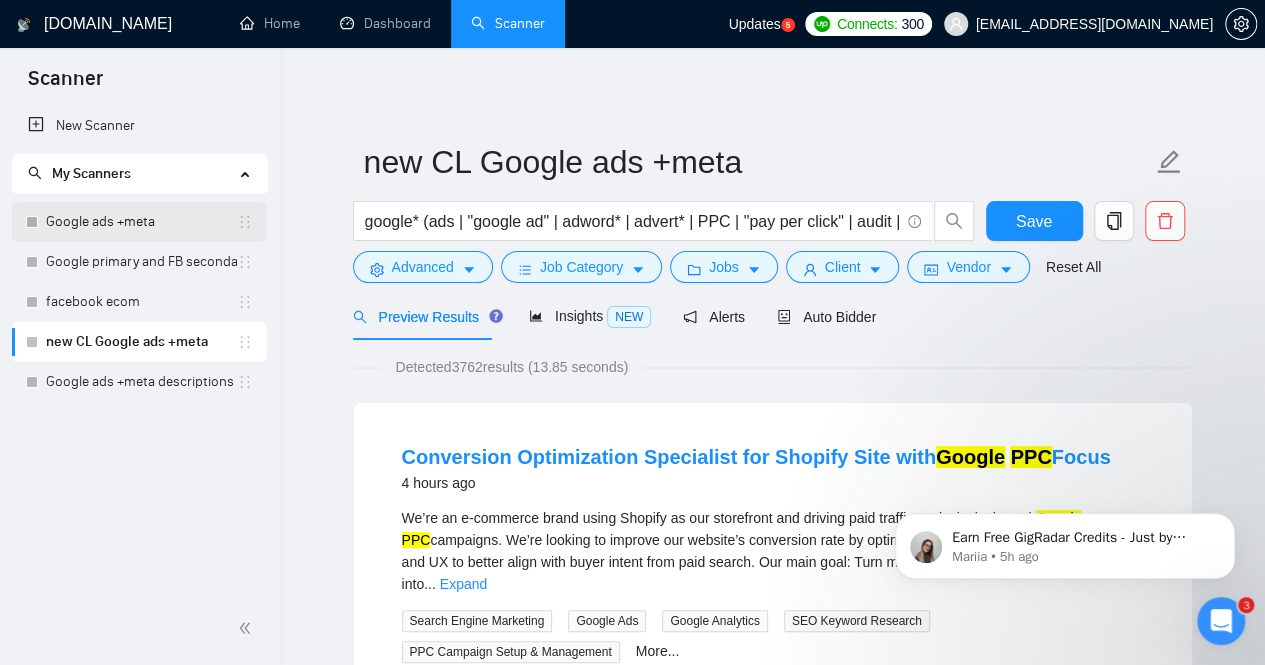 click on "Google ads +meta" at bounding box center (141, 222) 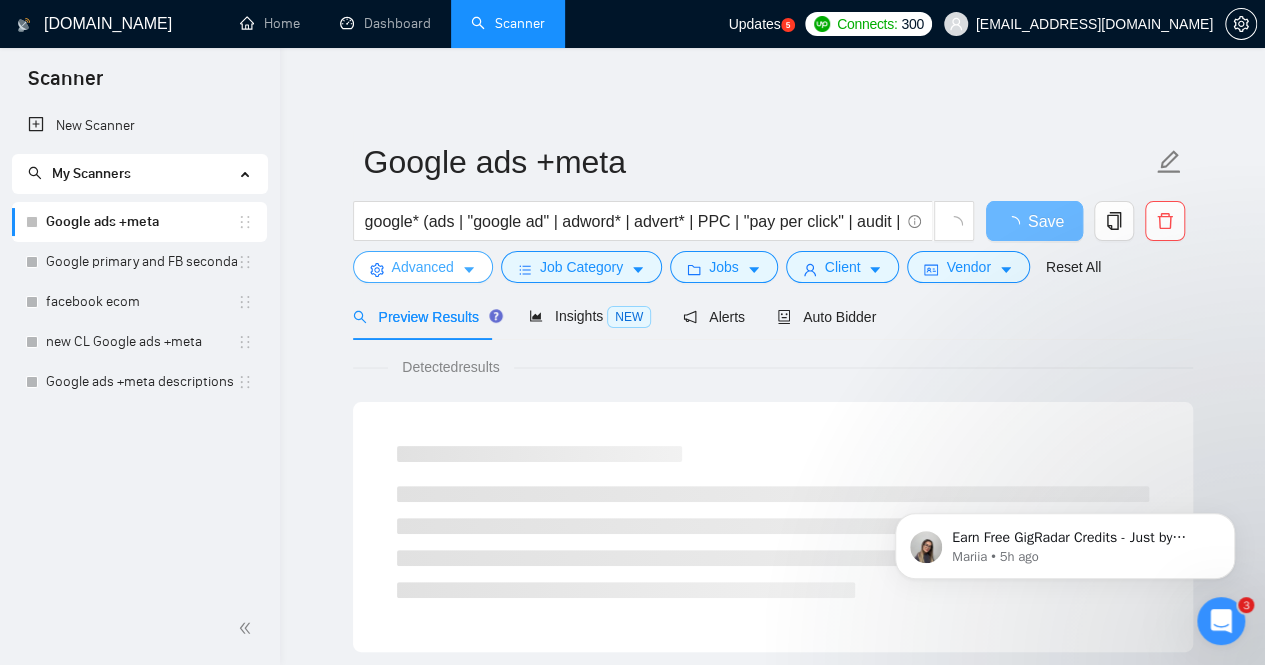 click on "Advanced" at bounding box center (423, 267) 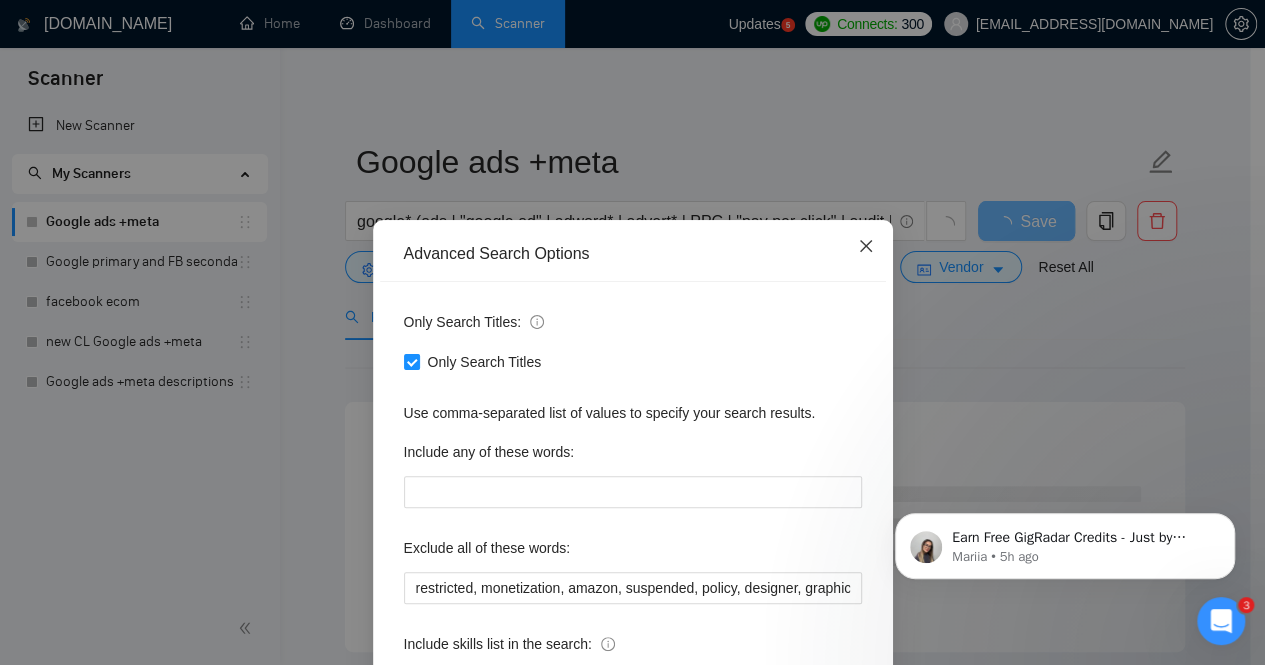 click 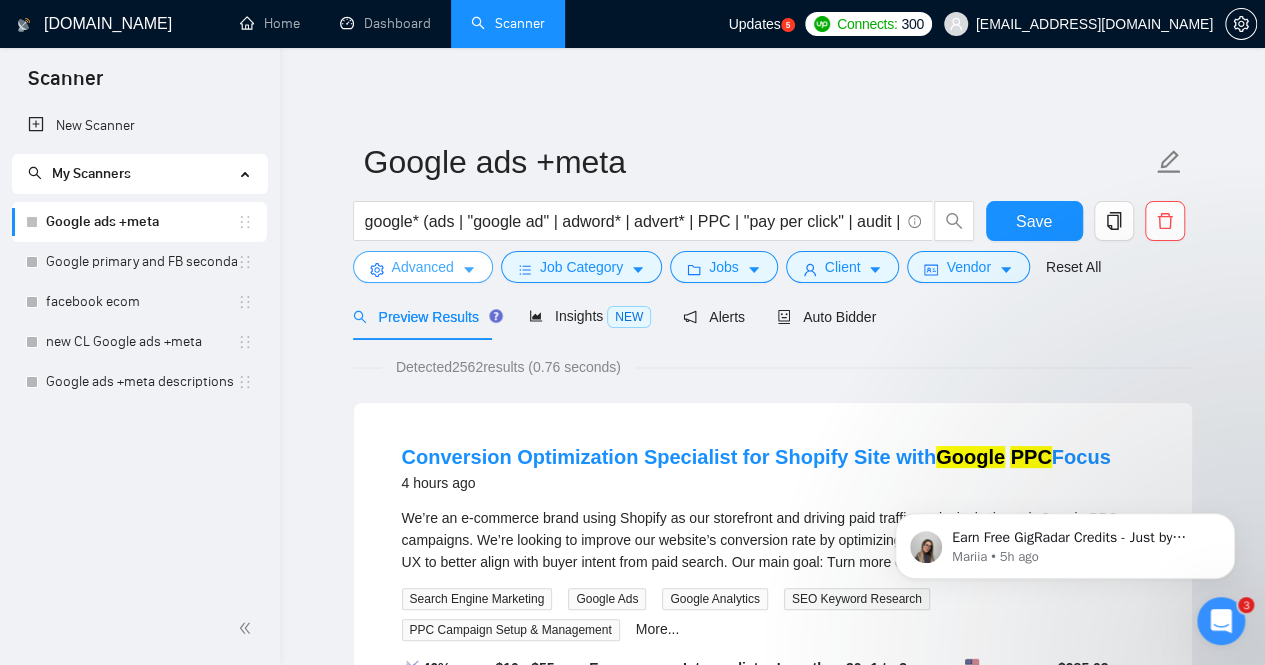 click on "Advanced" at bounding box center [423, 267] 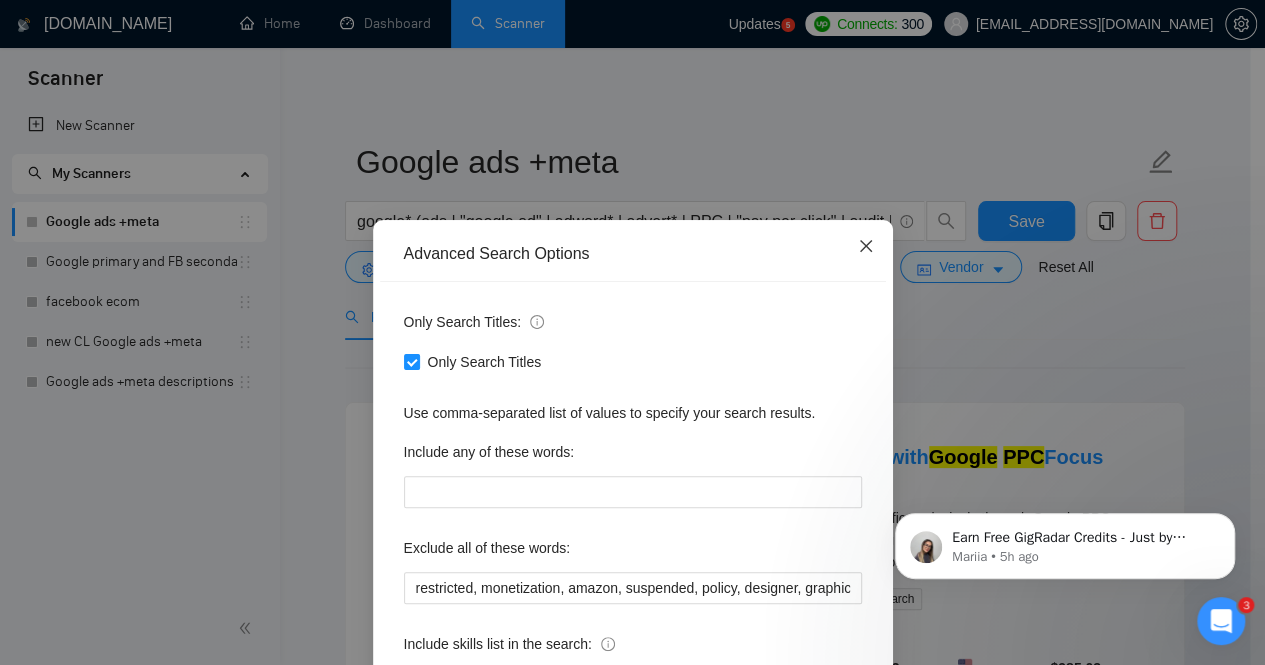 click 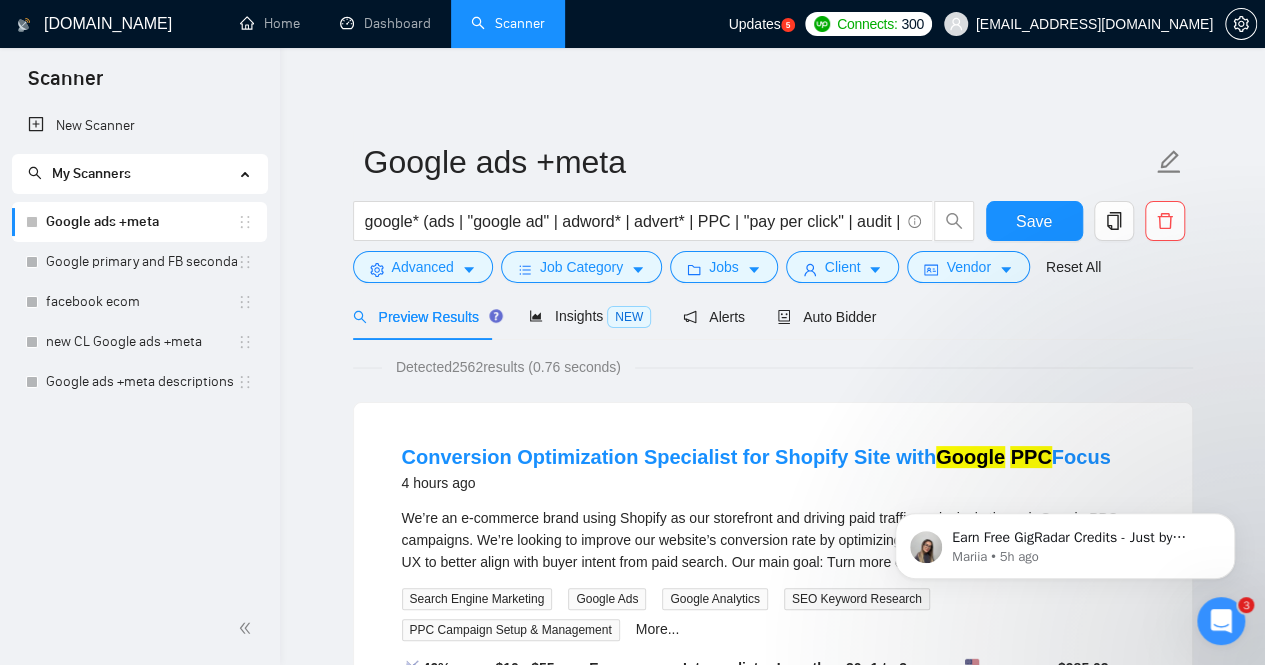 click on "Google ads +meta google* (ads | "google ad" | adword* | advert* | PPC | "pay per click" | audit | "google marketing") Save Advanced   Job Category   Jobs   Client   Vendor   Reset All Preview Results Insights NEW Alerts Auto Bidder Detected   2562  results   (0.76 seconds) Conversion Optimization Specialist for Shopify Site with  Google   PPC  Focus 4 hours ago We’re an e-commerce brand using Shopify as our storefront and driving paid traffic exclusively through Google PPC campaigns. We’re looking to improve our website’s conversion rate by optimizing key pages, structure, messaging, and UX to better align with buyer intent from paid search.
Our main goal: Turn more of our Google Ads clicks into  ... Expand Search Engine Marketing Google Ads Google Analytics SEO Keyword Research PPC Campaign Setup & Management More... 📡   46% GigRadar Score   $10 - $55 Hourly Everyone Talent Preference Intermediate Experience Level Less than 30 hrs/week Hourly Load 1 to 3 months Duration   [GEOGRAPHIC_DATA] Country $ -" at bounding box center (772, 2606) 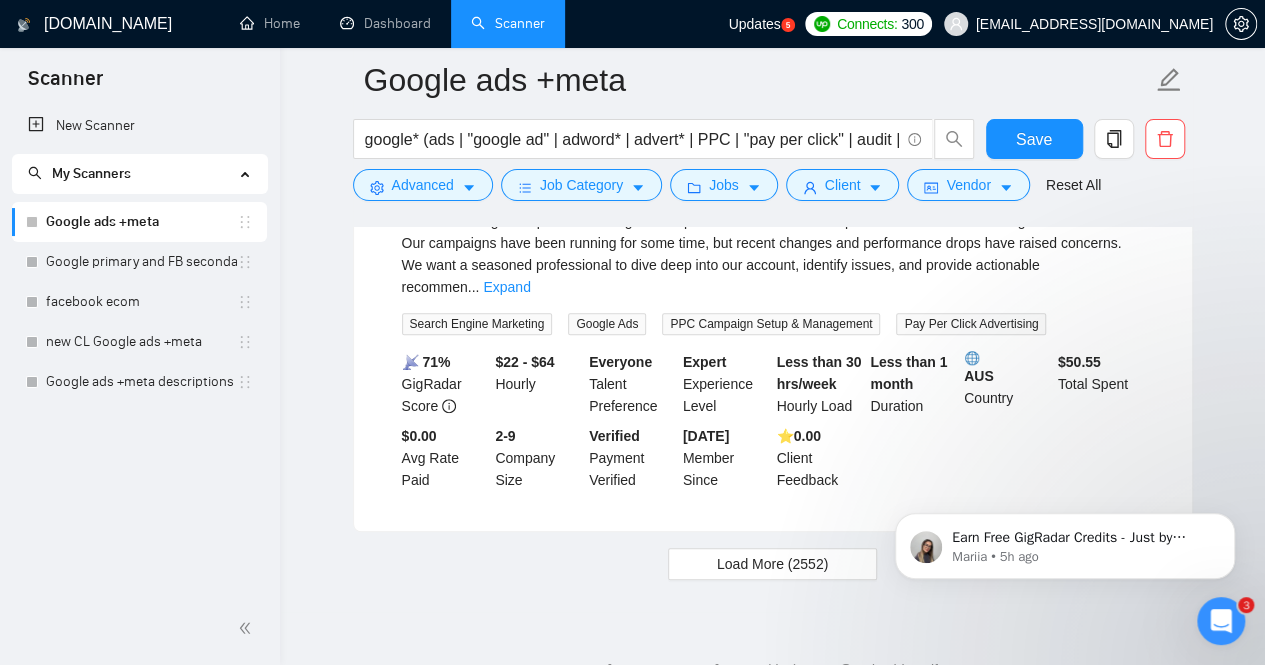 scroll, scrollTop: 4570, scrollLeft: 0, axis: vertical 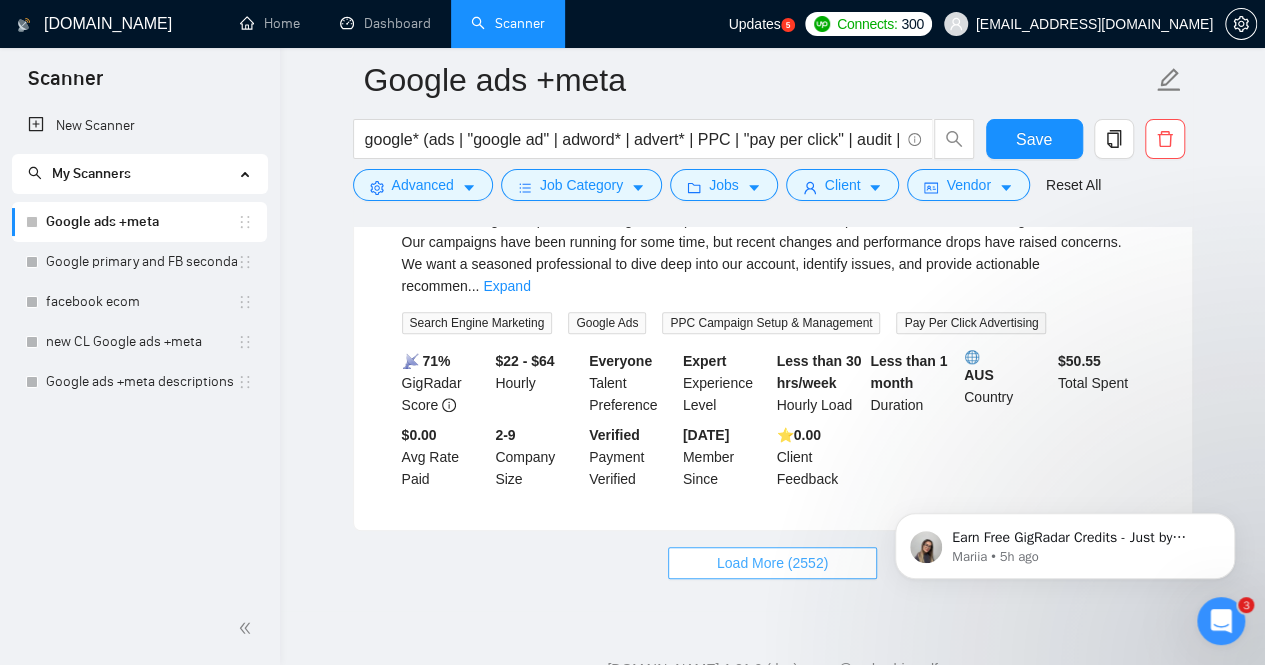 click on "Load More (2552)" at bounding box center (772, 563) 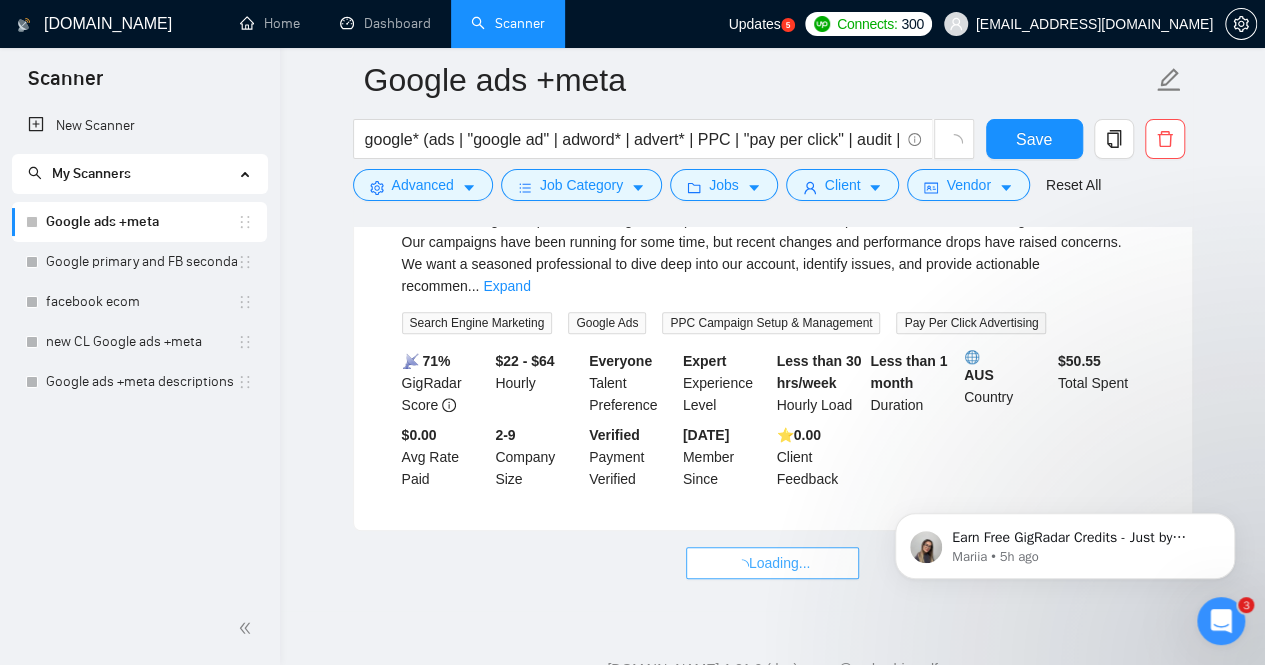 type 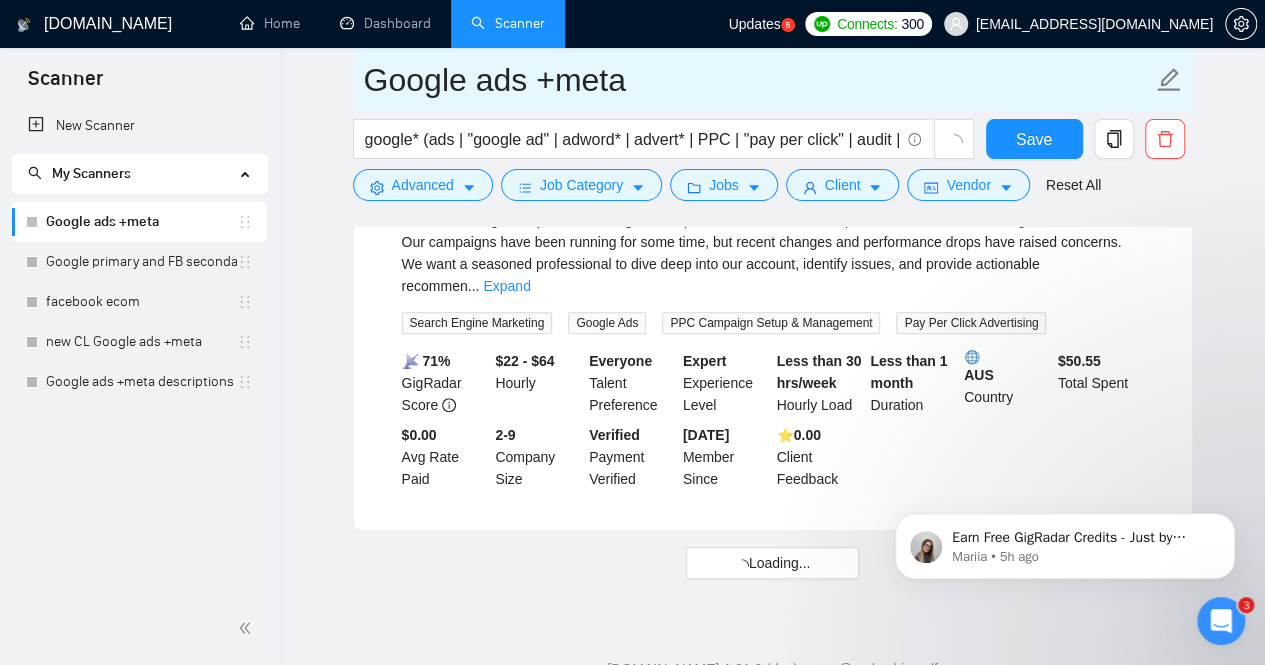 click on "Google ads +meta" at bounding box center (758, 80) 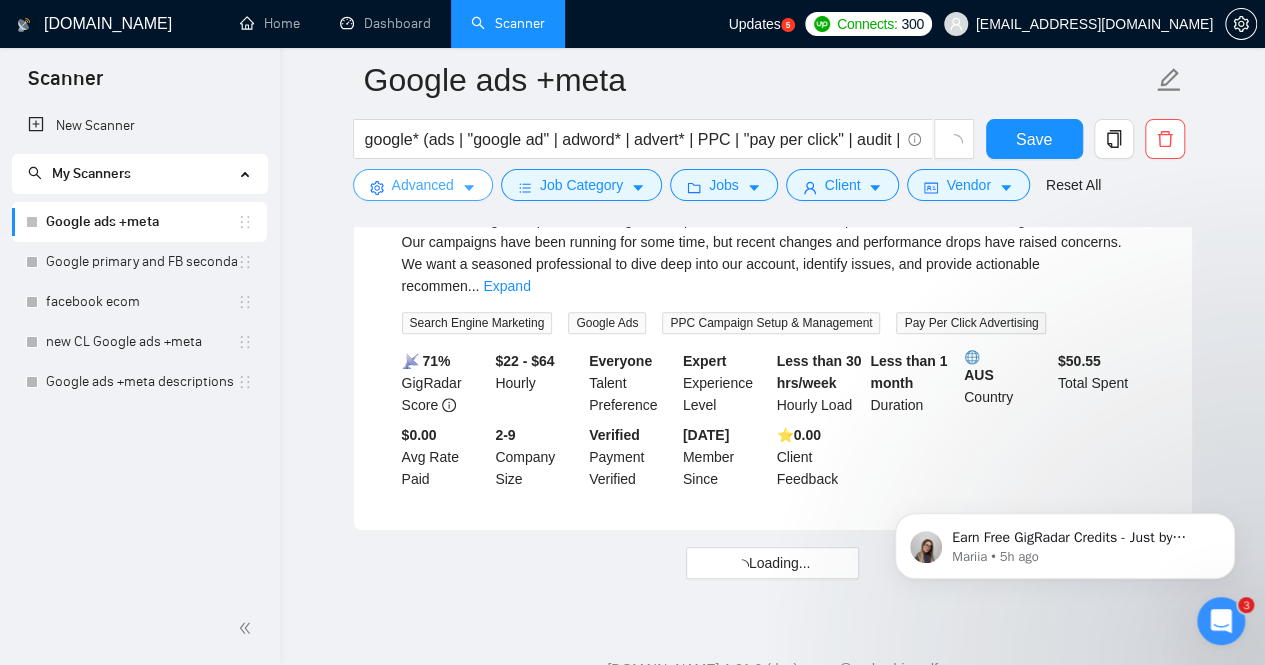click on "Advanced" at bounding box center (423, 185) 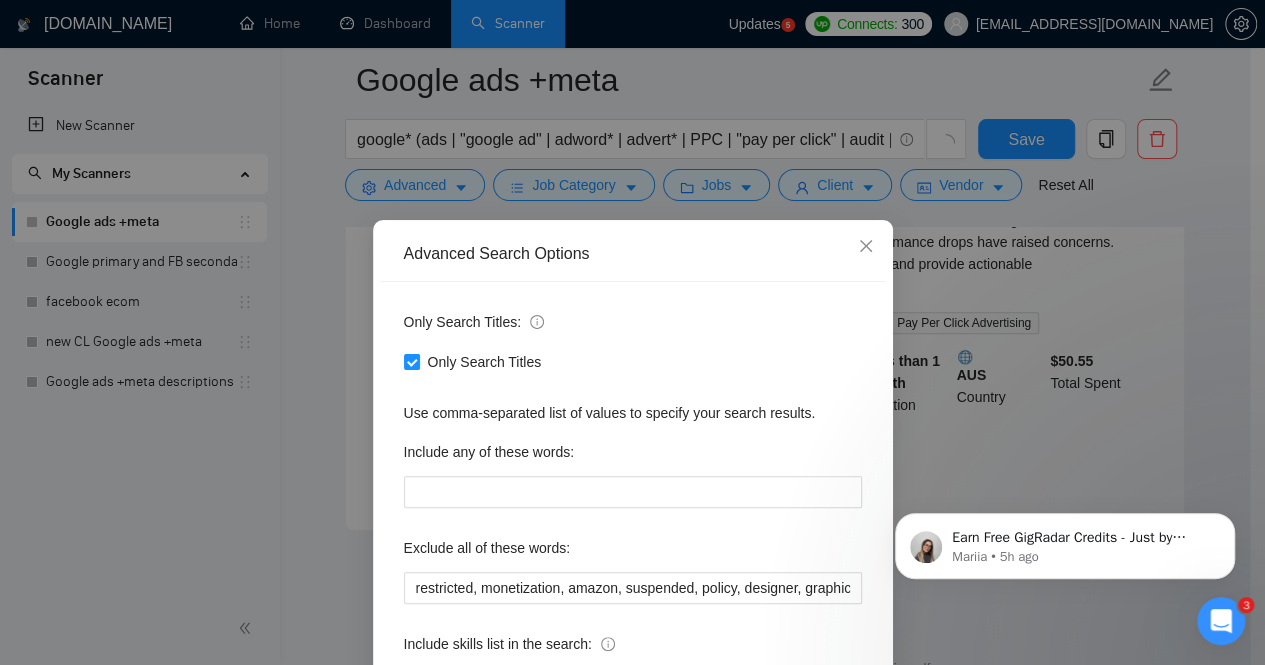click on "Advanced Search Options Only Search Titles:   Only Search Titles Use comma-separated list of values to specify your search results. Include any of these words: Exclude all of these words: restricted, monetization, amazon, suspended, policy, designer, graphic, "video editor", "gtm expert", grant, "non profit", ranking, seo, "virtual assistant", dashboard, "Social Media Management", smm, "Looker Studio", "Creative Strategist", "tracking specialist" course, training, teach, social, "Email Deliverability", "CRM Setup", "CRM integration" tiktok, developer, "app promotion", nonprofit, "non profit", screenshare, "Cold Email", app, ios, android, "Gohighlevel expert", "Ghl expert", iO,S, GoHighLevel, Go High Level Include skills list in the search:   Also  exclude  on Skills Reset OK" at bounding box center (632, 332) 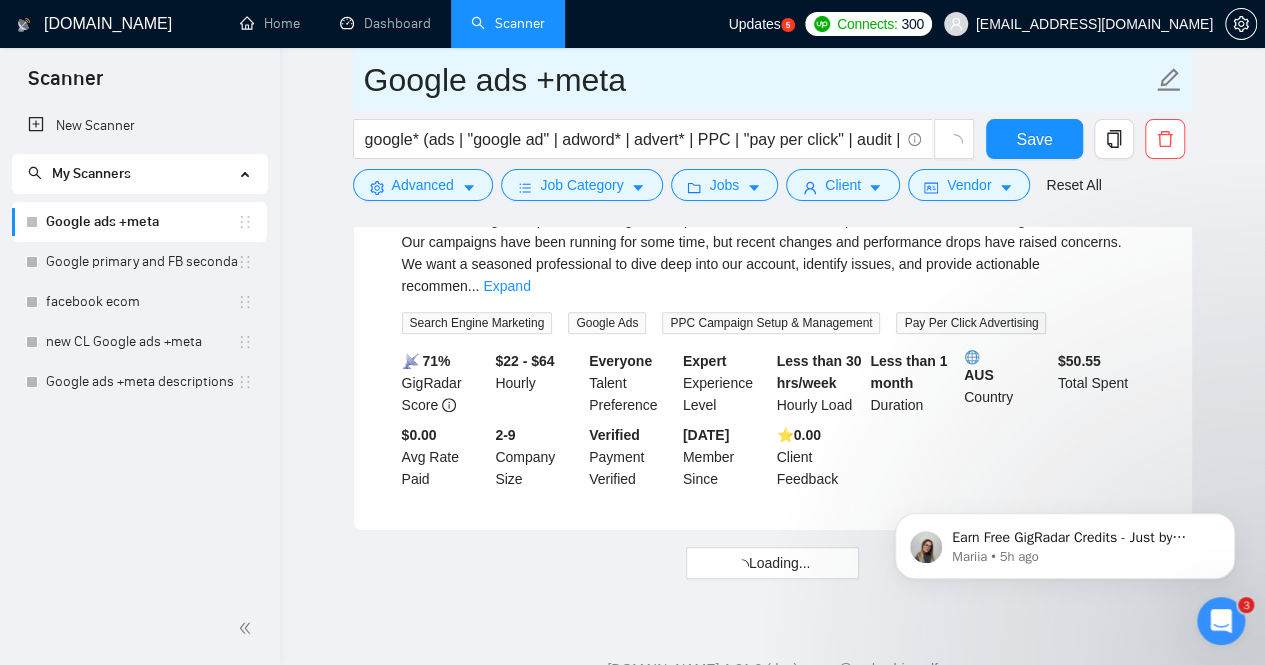 click on "Google ads +meta" at bounding box center (758, 80) 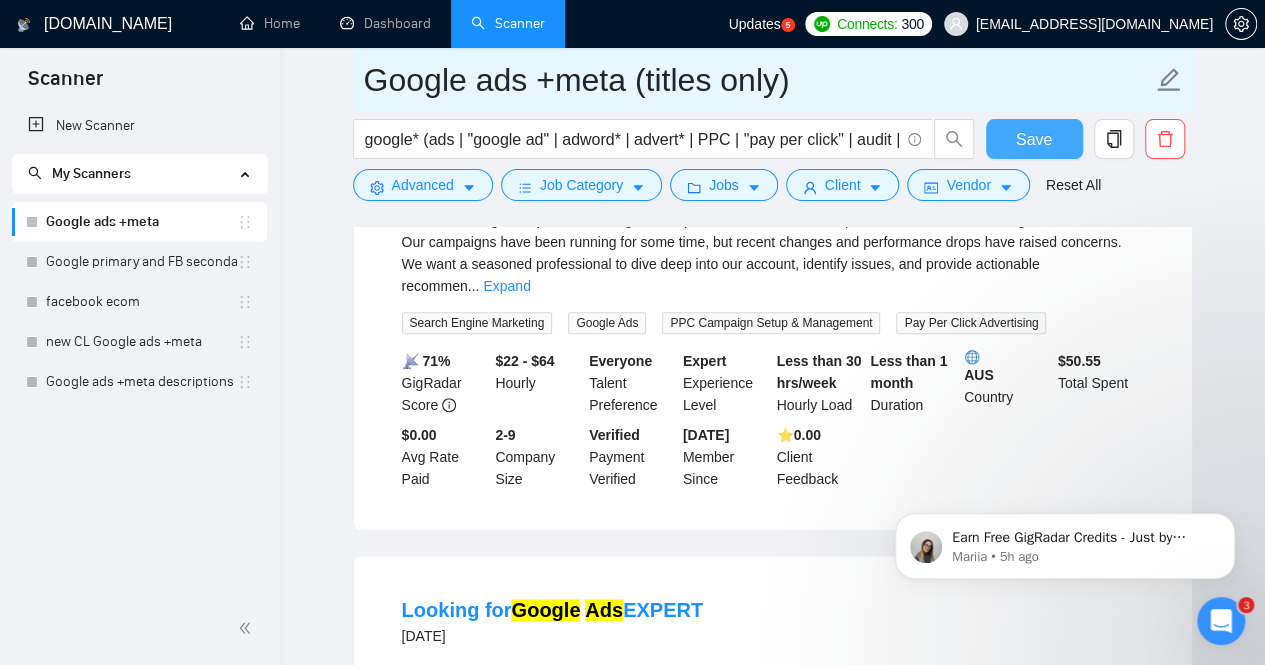 type on "Google ads +meta (titles only)" 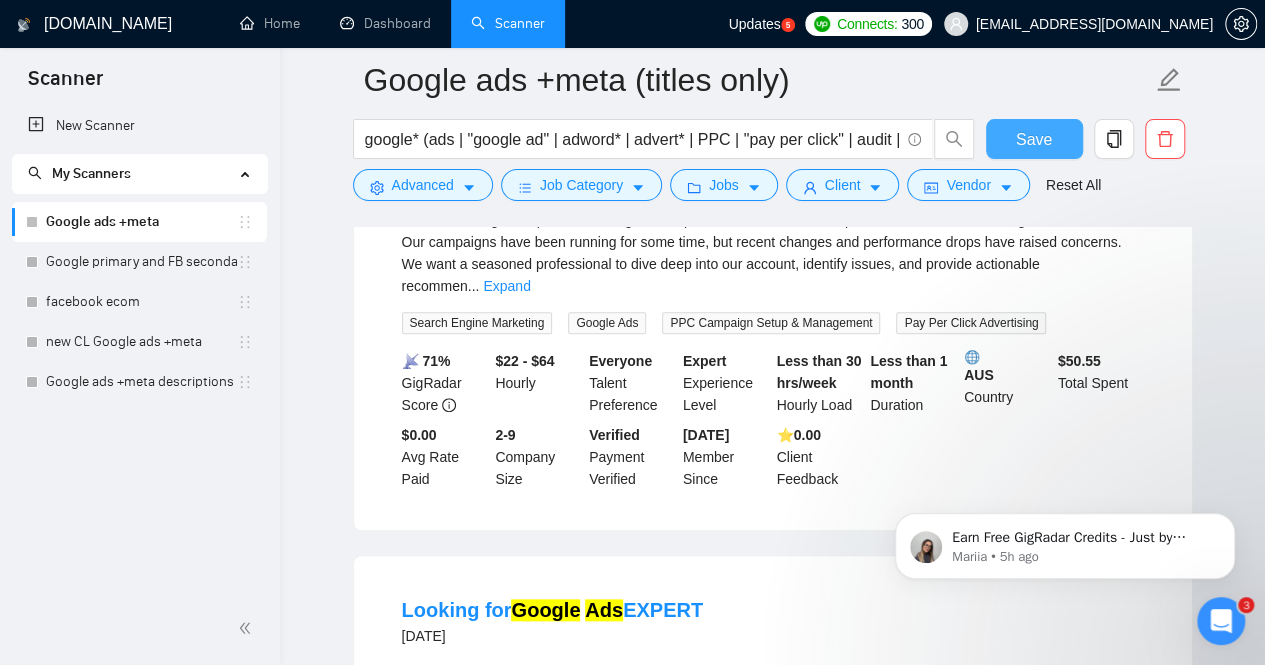 click on "Save" at bounding box center (1034, 139) 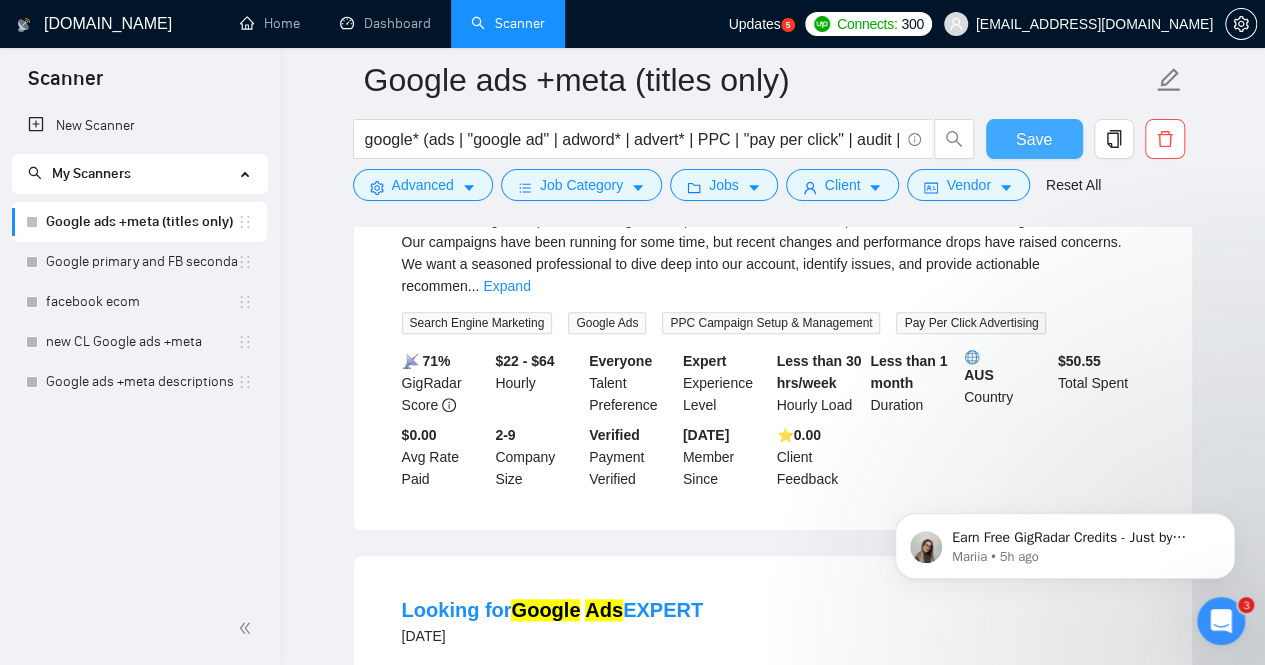 type 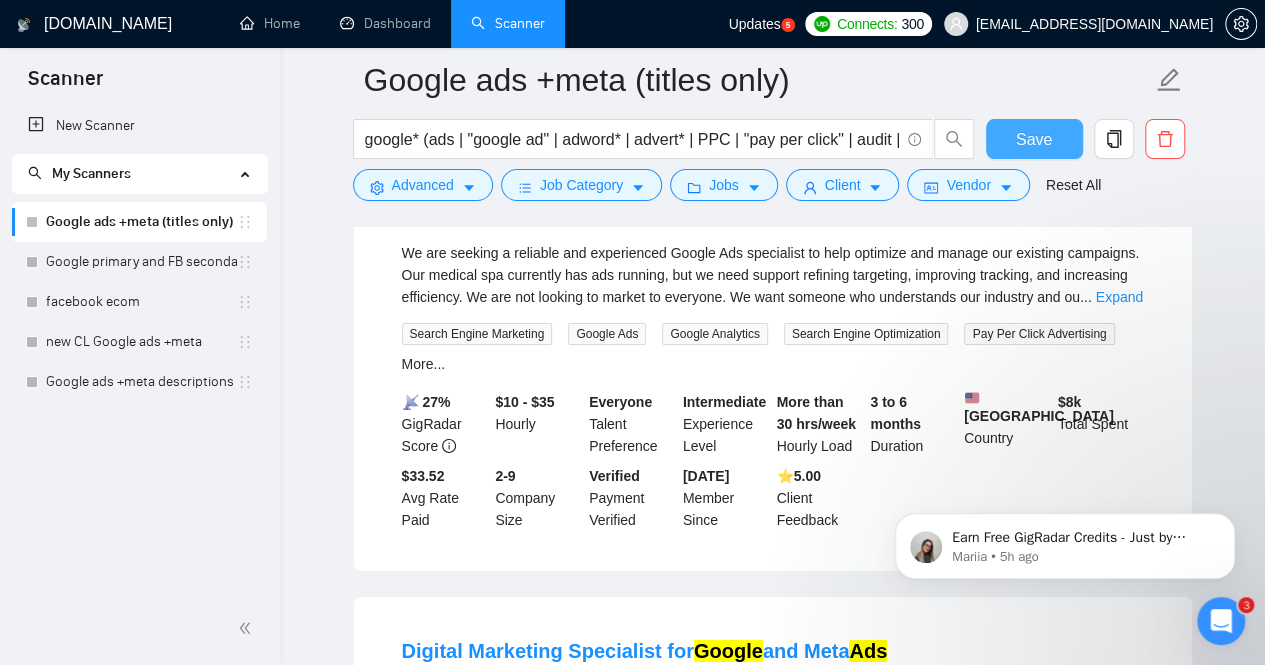 scroll, scrollTop: 6970, scrollLeft: 0, axis: vertical 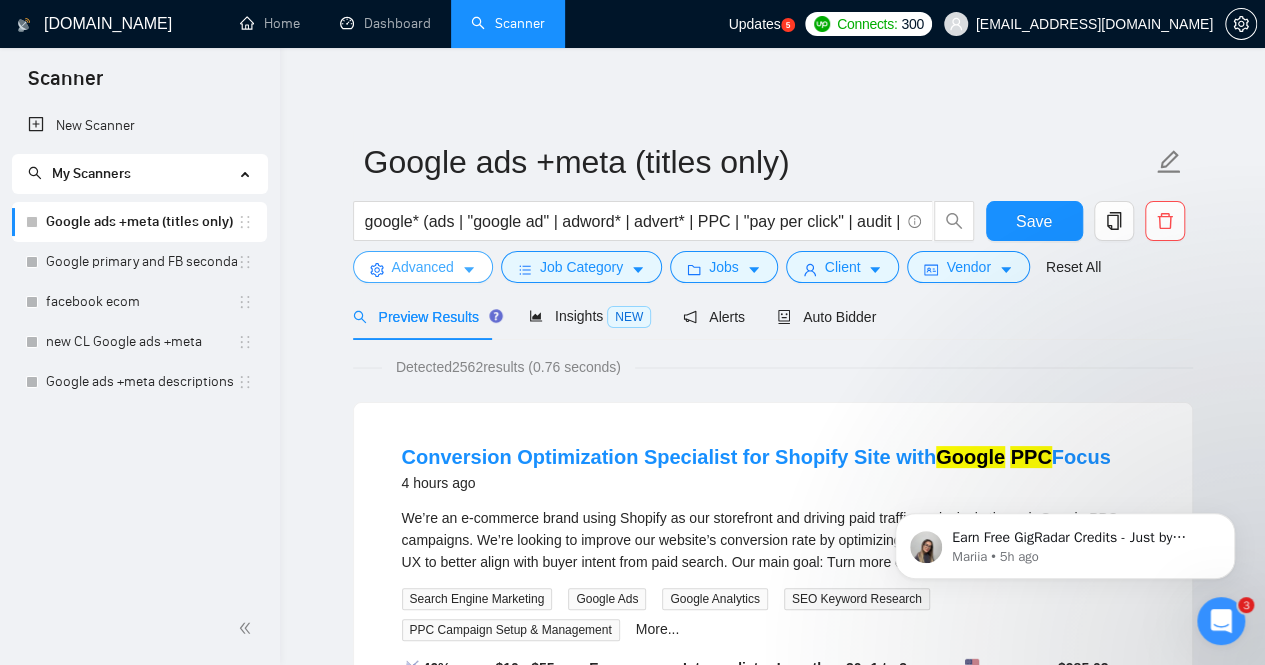 click on "Advanced" at bounding box center [423, 267] 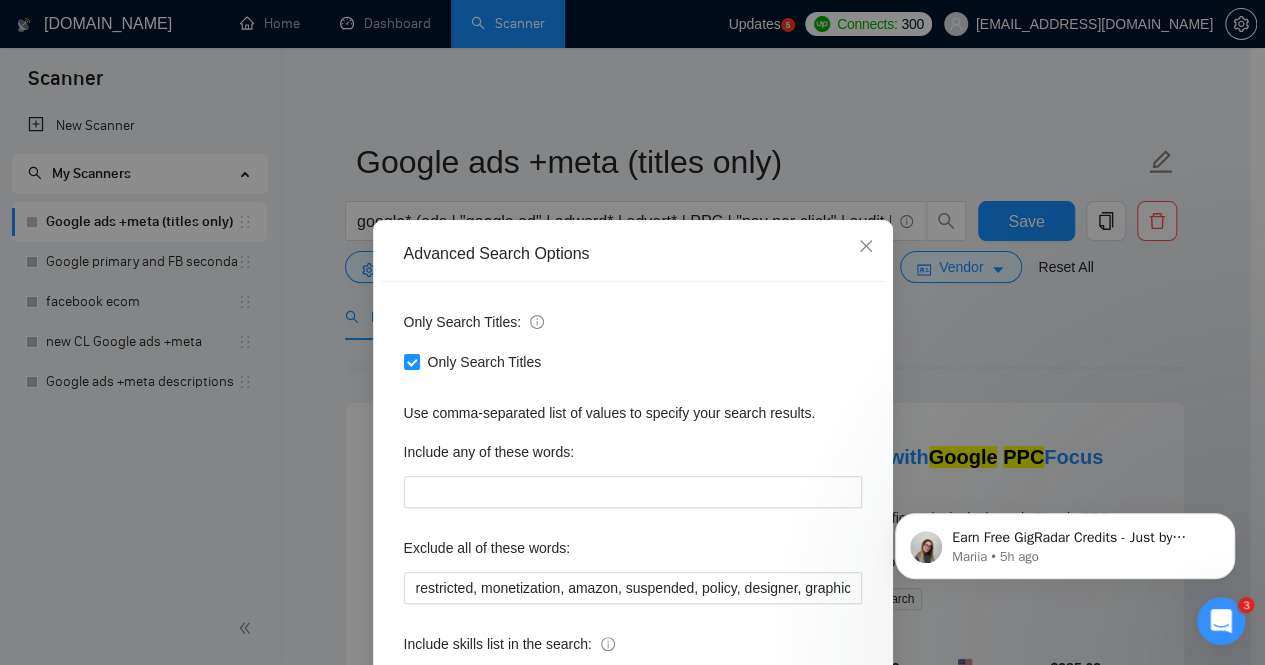 click on "Only Search Titles:   Only Search Titles Use comma-separated list of values to specify your search results. Include any of these words: Exclude all of these words: restricted, monetization, amazon, suspended, policy, designer, graphic, "video editor", "gtm expert", grant, "non profit", ranking, seo, "virtual assistant", dashboard, "Social Media Management", smm, "Looker Studio", "Creative Strategist", "tracking specialist" course, training, teach, social, "Email Deliverability", "CRM Setup", "CRM integration" tiktok, developer, "app promotion", nonprofit, "non profit", screenshare, "Cold Email", app, ios, android, "Gohighlevel expert", "Ghl expert", iO,S, GoHighLevel, Go High Level Include skills list in the search:   Also  exclude  on Skills" at bounding box center [633, 515] 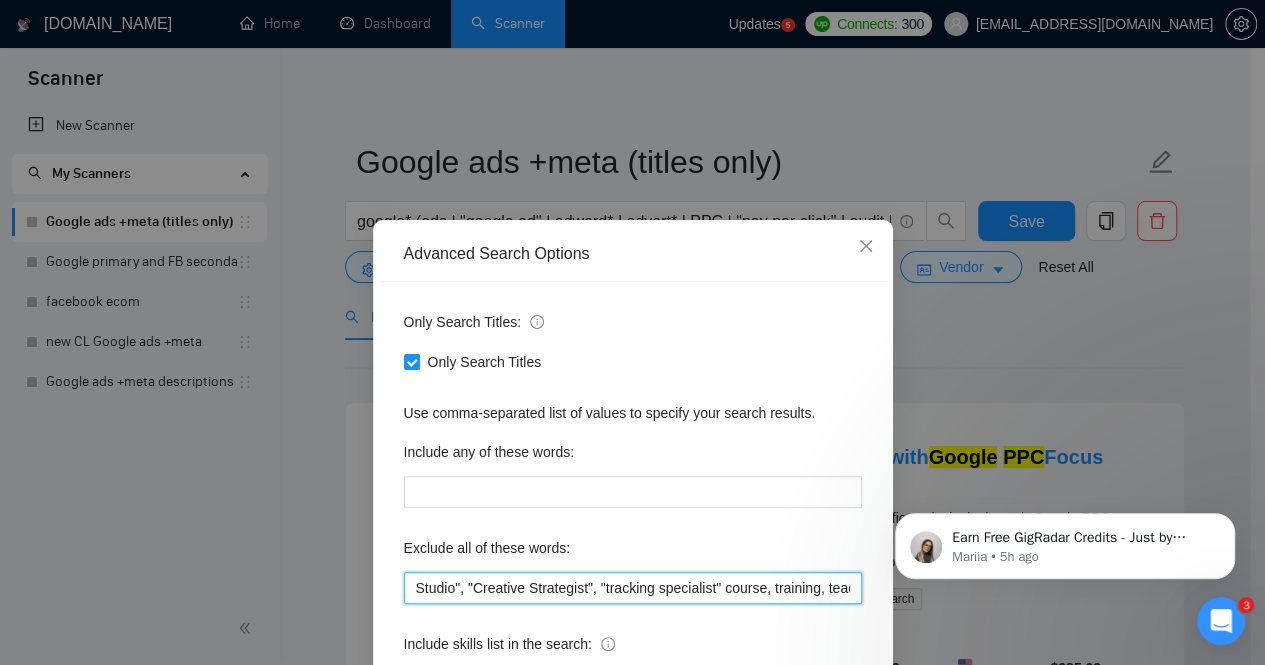 scroll, scrollTop: 0, scrollLeft: 1333, axis: horizontal 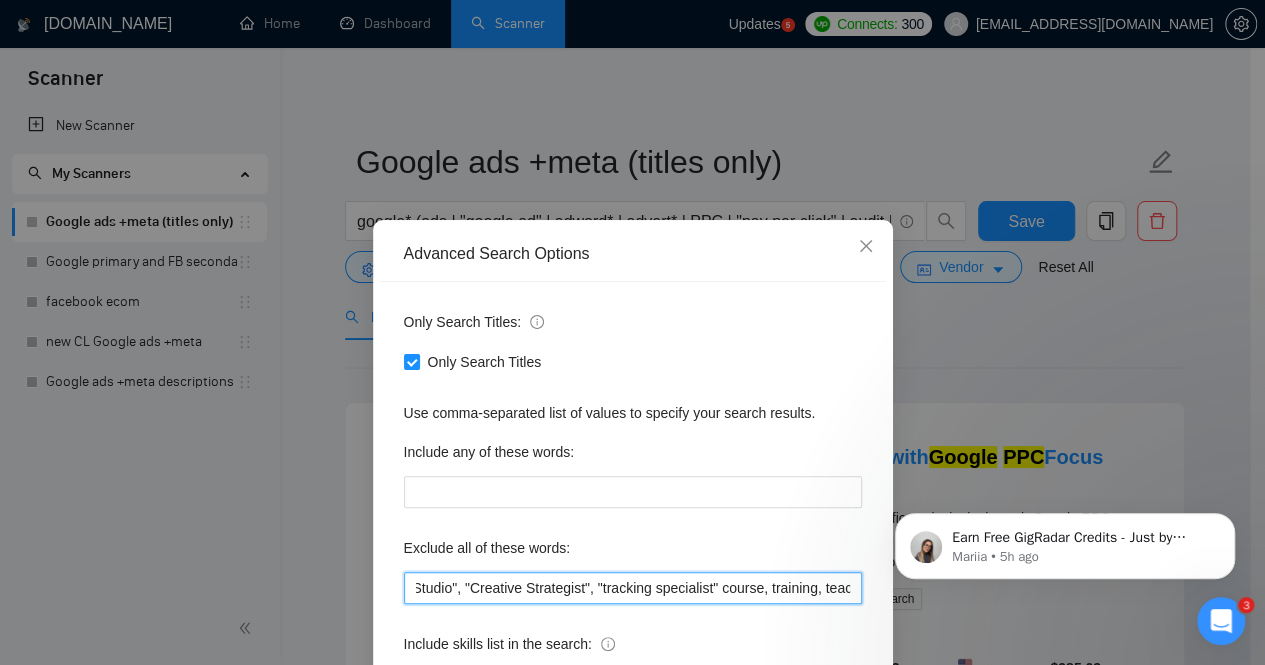 click on "Casino, restricted, monetization, amazon, suspended, policy, designer, graphic, "video editor", "gtm expert", grant, "non profit", ranking, seo, "virtual assistant", dashboard, "Social Media Management", smm, "Looker Studio", "Creative Strategist", "tracking specialist" course, training, teach, social, "Email Deliverability", "CRM Setup", "CRM integration" tiktok, developer, "app promotion", nonprofit, "non profit", screenshare, "Cold Email", app, ios, android, "Gohighlevel expert", "Ghl expert", iO,S, GoHighLevel, Go High Level" at bounding box center (633, 588) 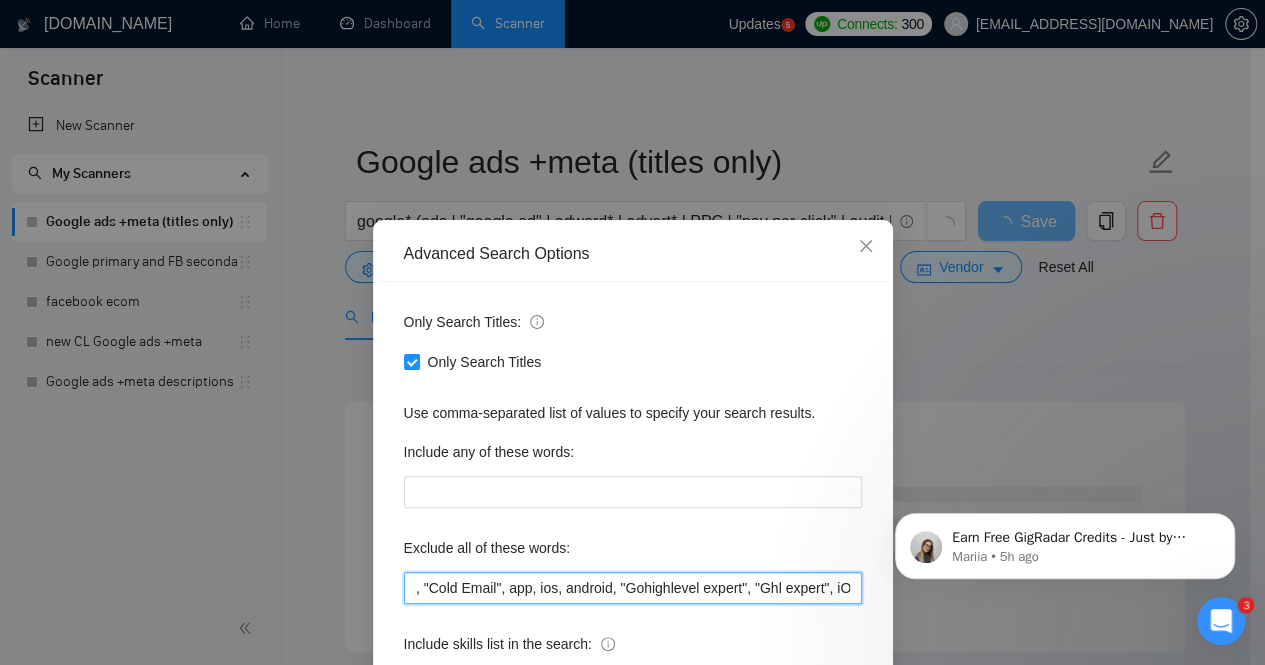 scroll, scrollTop: 0, scrollLeft: 2405, axis: horizontal 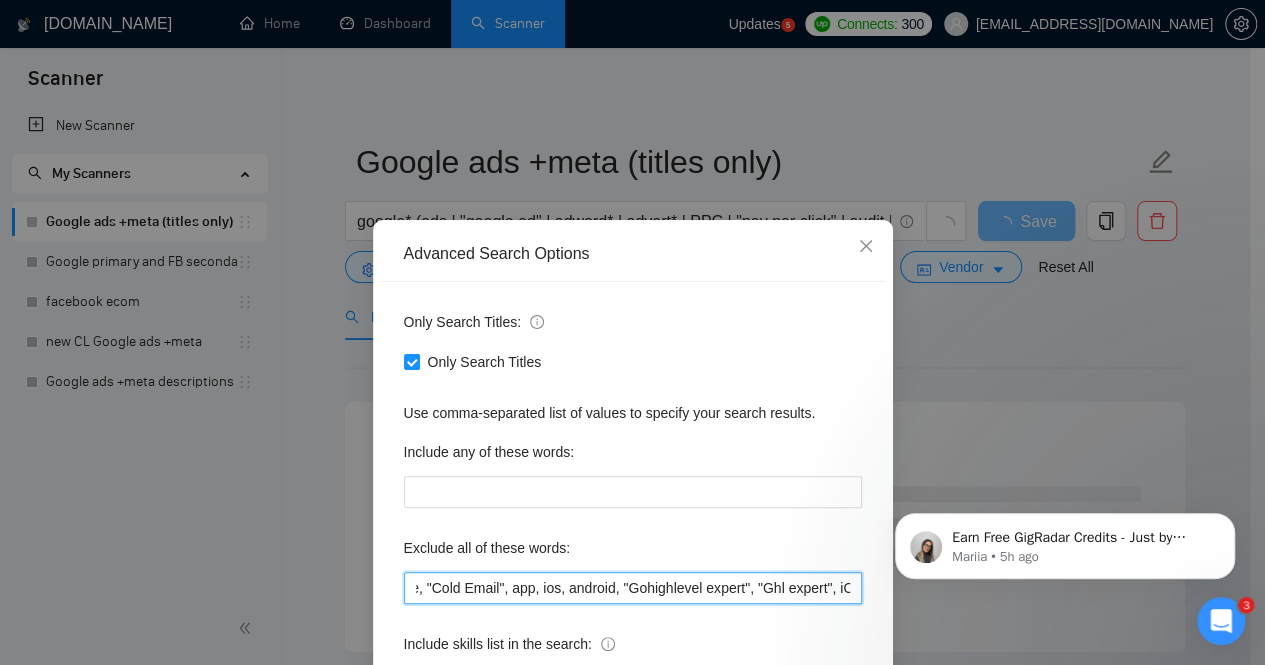 type on "Casino, restricted, monetization, amazon, suspended, policy, designer, graphic, "video editor", "gtm expert", grant, "non profit", ranking, seo, "virtual assistant", dashboard, "Social Media Management", smm, "Looker Studio", "Creative Strategist", course, training, teach, social, "Email Deliverability", "CRM Setup", "CRM integration" tiktok, "app promotion", nonprofit, "non profit", screenshare, "Cold Email", app, ios, android, "Gohighlevel expert", "Ghl expert", iOS," 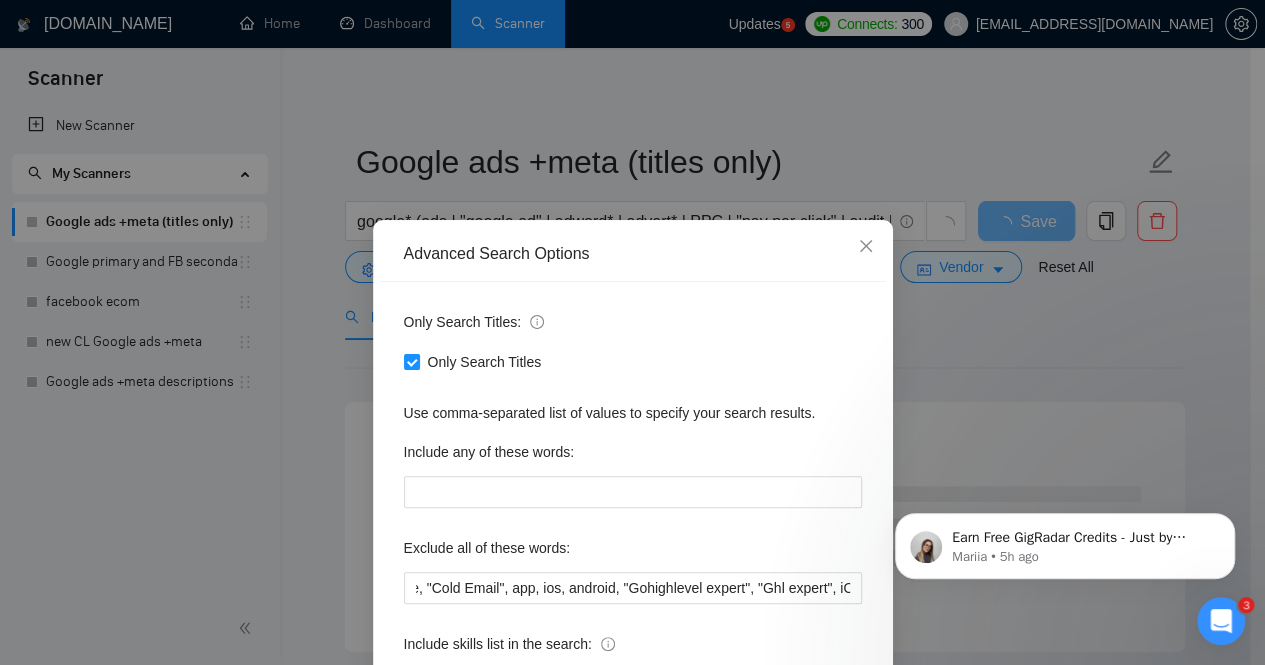 scroll, scrollTop: 0, scrollLeft: 0, axis: both 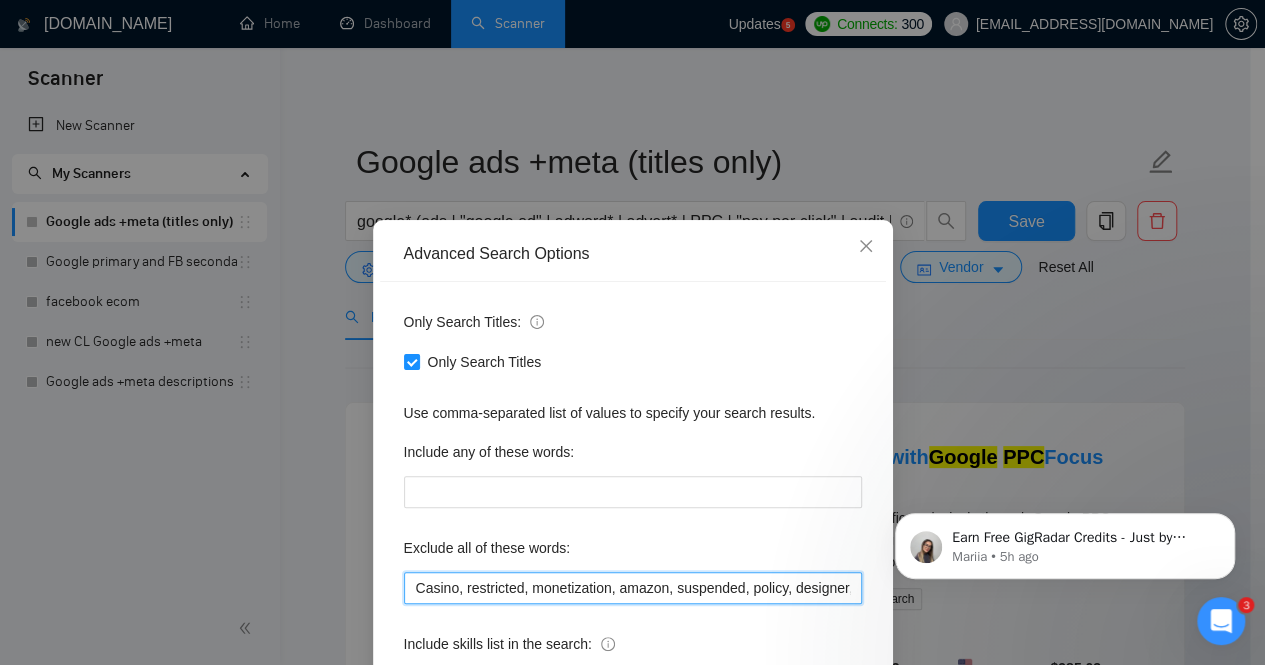 click on "Casino, restricted, monetization, amazon, suspended, policy, designer, graphic, "video editor", "gtm expert", grant, "non profit", ranking, seo, "virtual assistant", dashboard, "Social Media Management", smm, "Looker Studio", "Creative Strategist", course, training, teach, social, "Email Deliverability", "CRM Setup", "CRM integration" tiktok, "app promotion", nonprofit, "non profit", screenshare, "Cold Email", app, ios, android, "Gohighlevel expert", "Ghl expert", iOS," at bounding box center (633, 588) 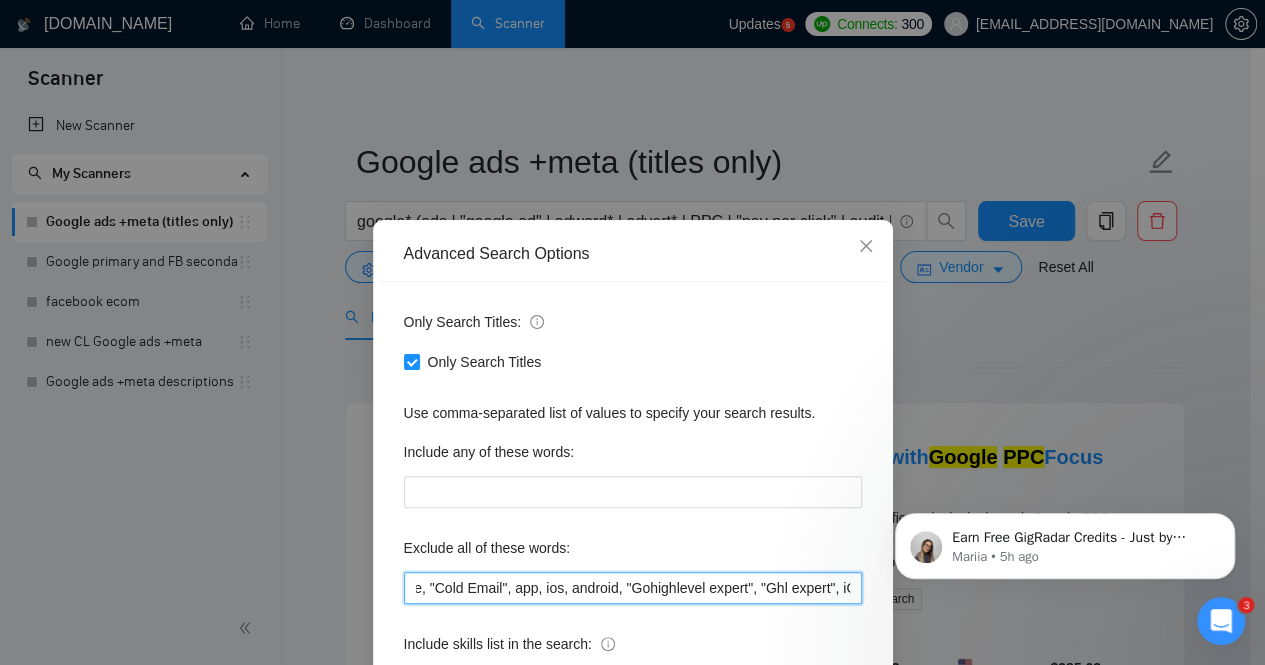 scroll, scrollTop: 0, scrollLeft: 2405, axis: horizontal 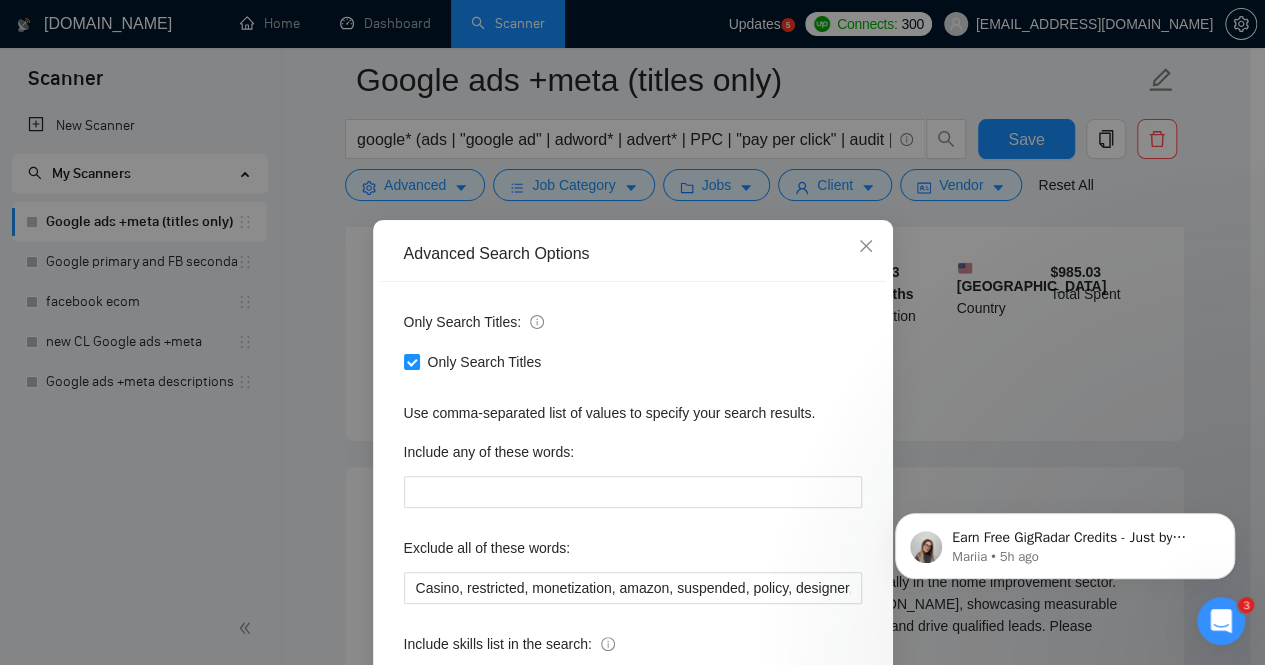 click on "Only Search Titles:" at bounding box center (633, 326) 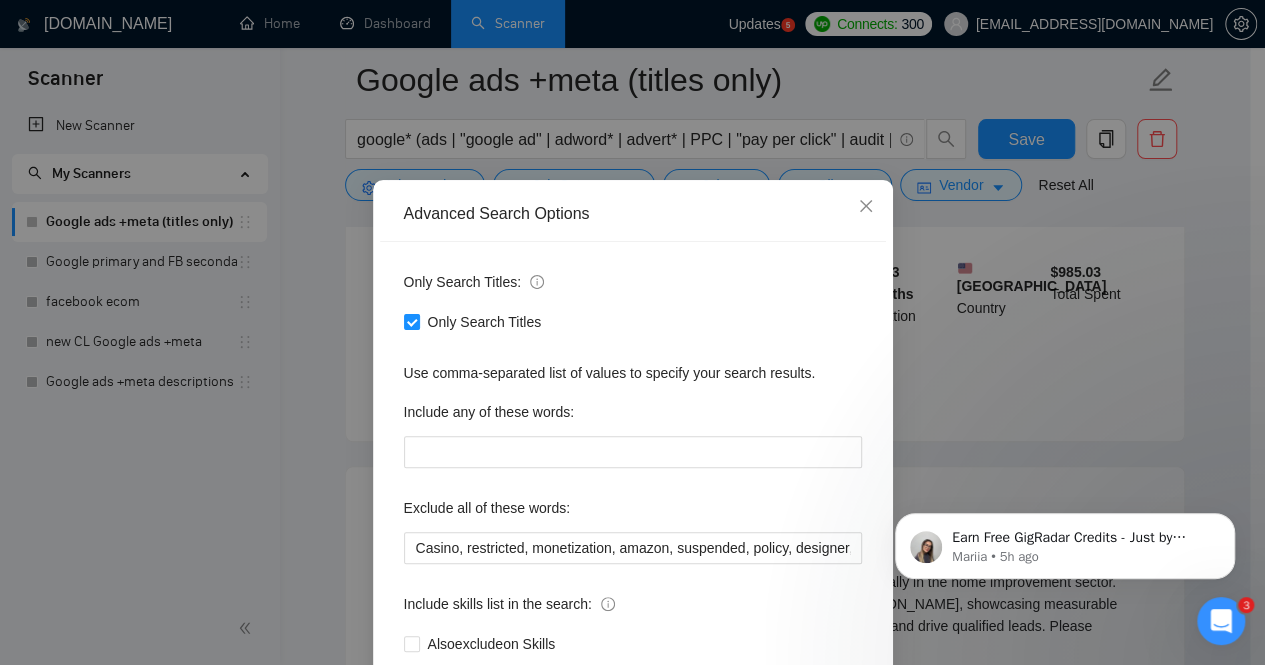scroll, scrollTop: 158, scrollLeft: 0, axis: vertical 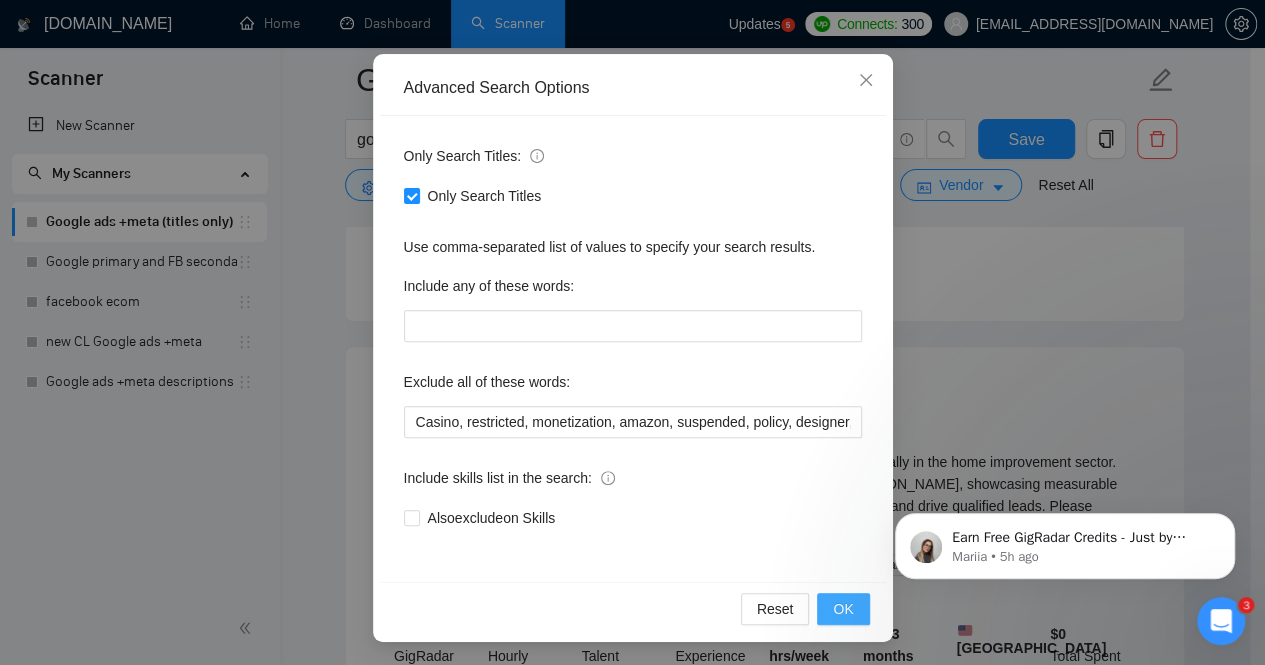 click on "OK" at bounding box center (843, 609) 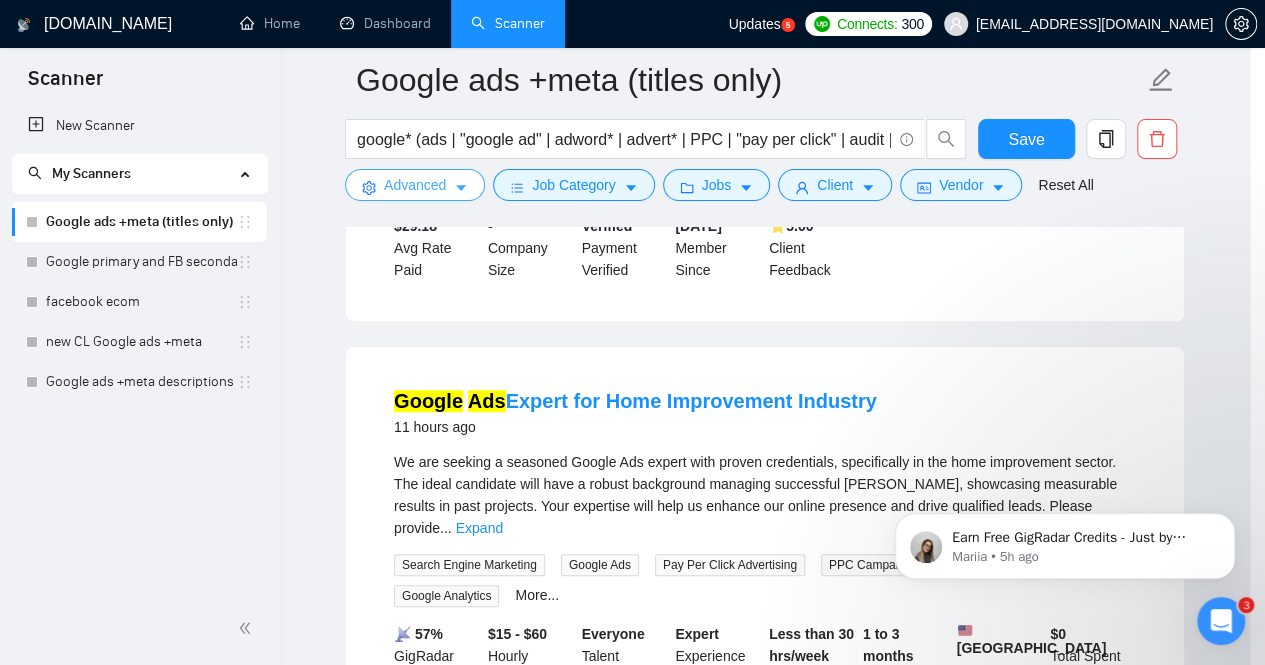 scroll, scrollTop: 0, scrollLeft: 0, axis: both 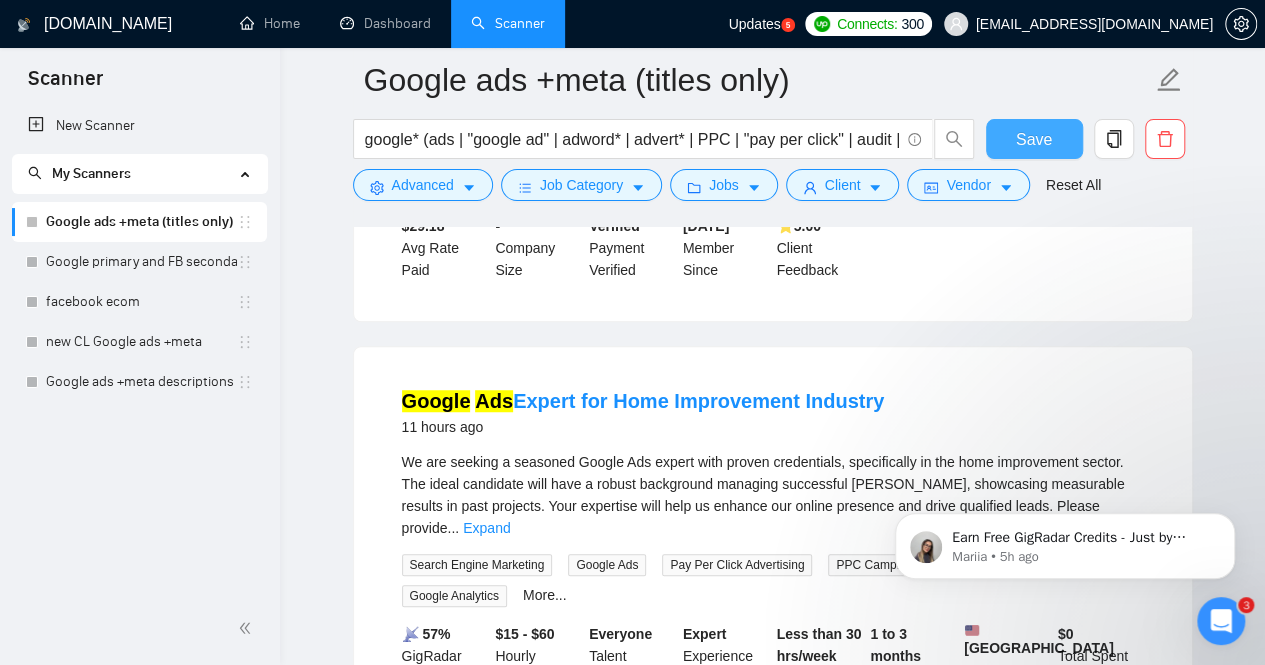 click on "Save" at bounding box center [1034, 139] 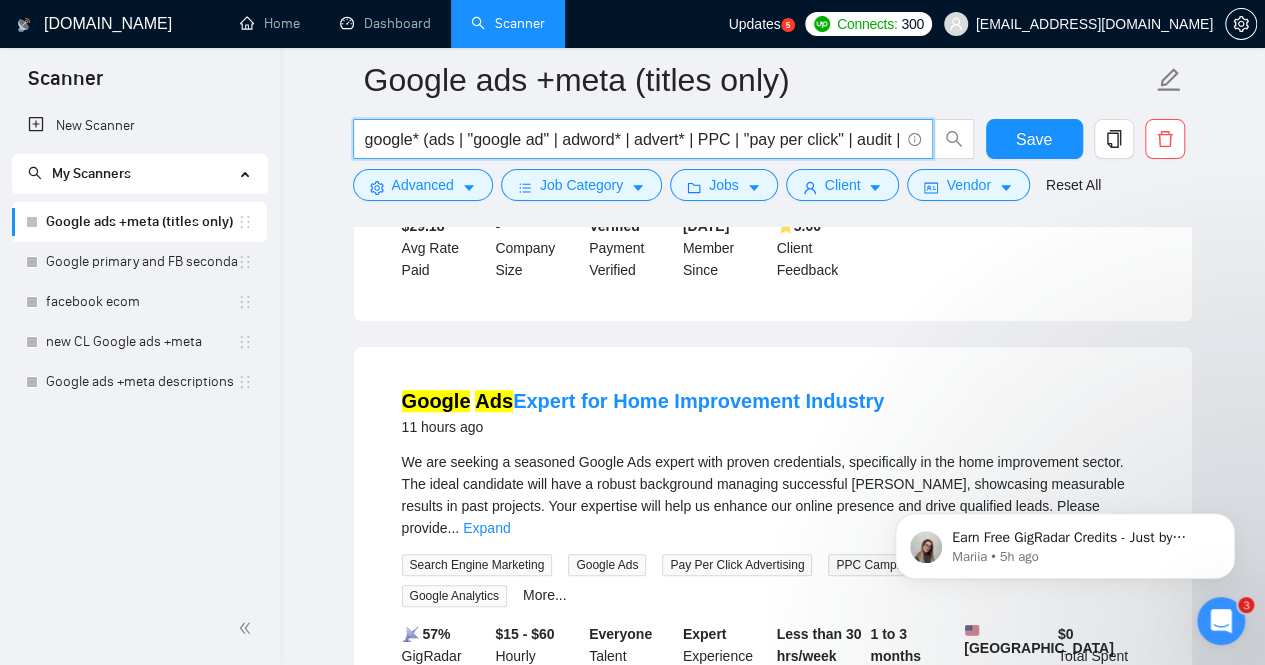click on "google* (ads | "google ad" | adword* | advert* | PPC | "pay per click" | audit | "google marketing")" at bounding box center [632, 139] 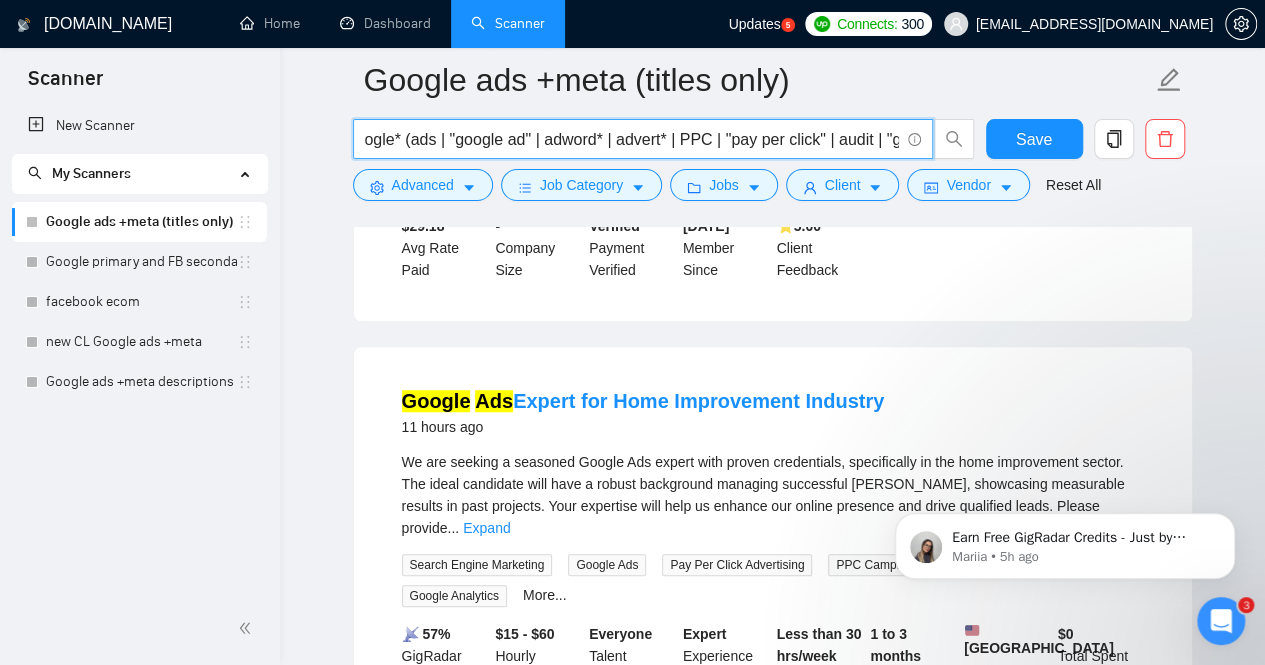 scroll, scrollTop: 0, scrollLeft: 0, axis: both 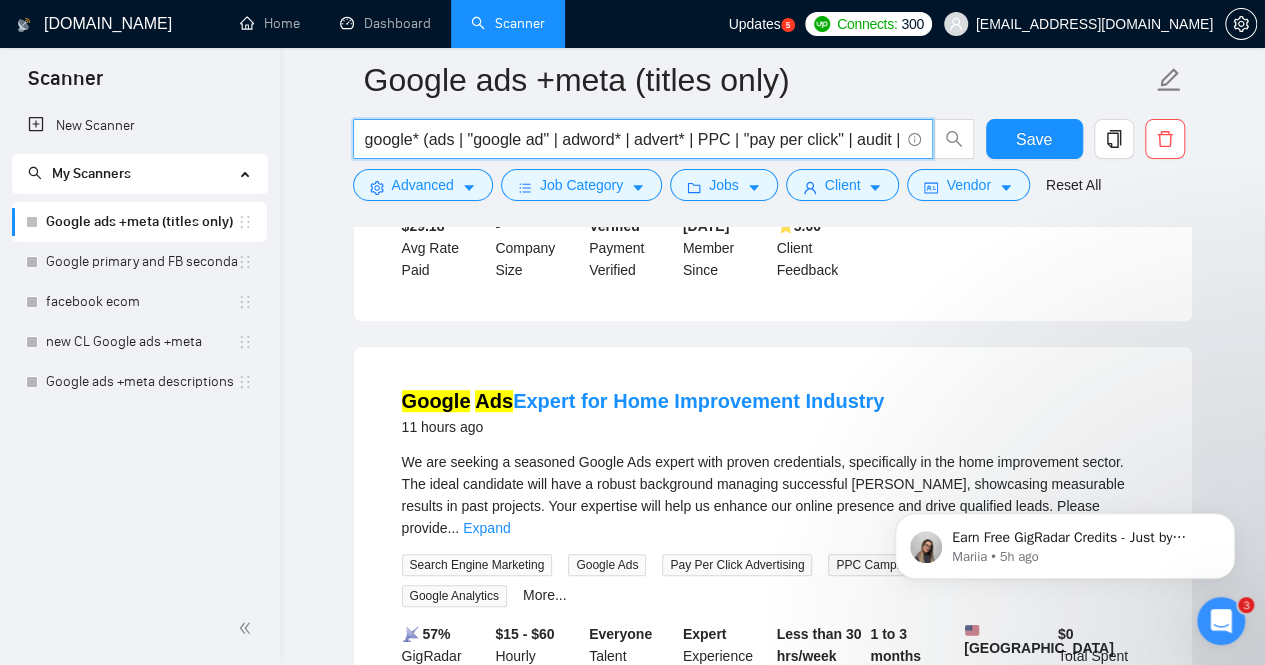 click on "google* (ads | "google ad" | adword* | advert* | PPC | "pay per click" | audit | "google marketing")" at bounding box center [632, 139] 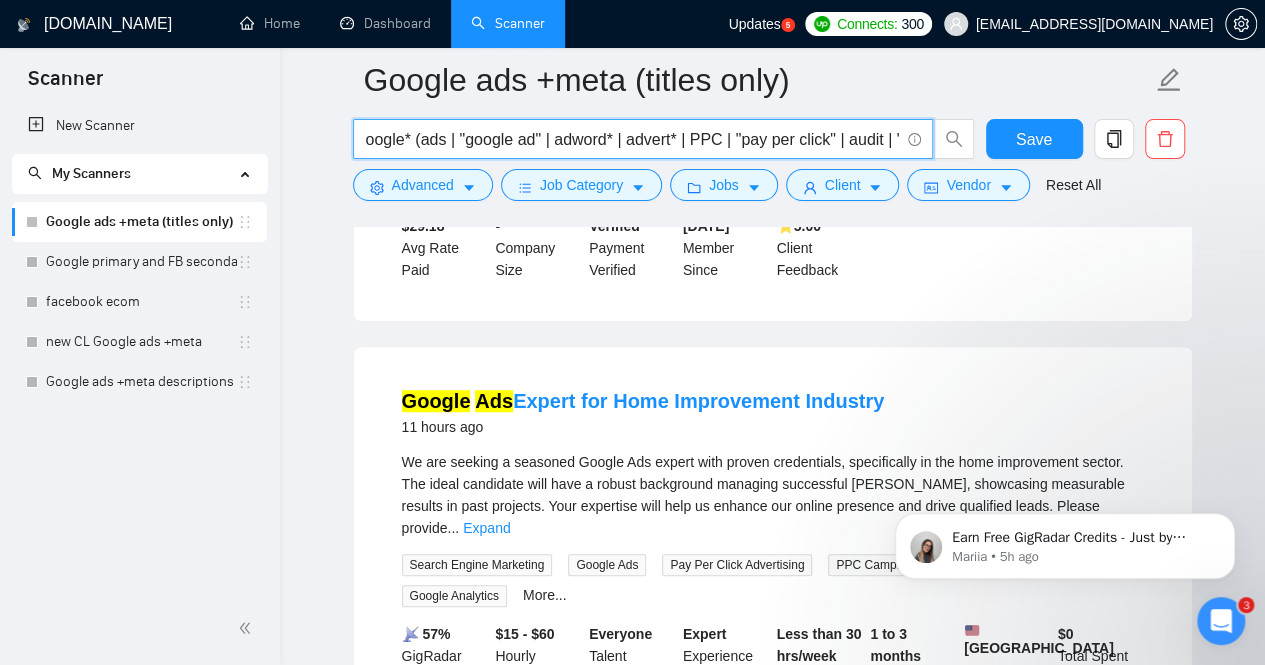 scroll, scrollTop: 0, scrollLeft: 0, axis: both 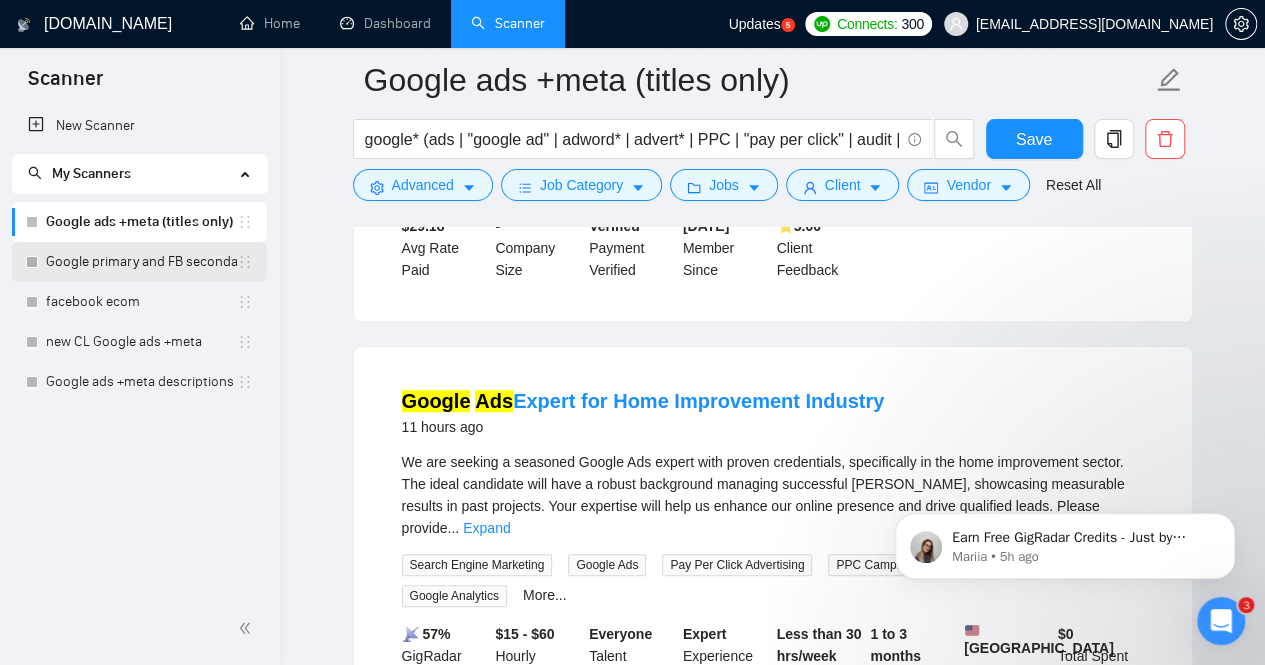 click on "Google primary and FB secondary" at bounding box center [141, 262] 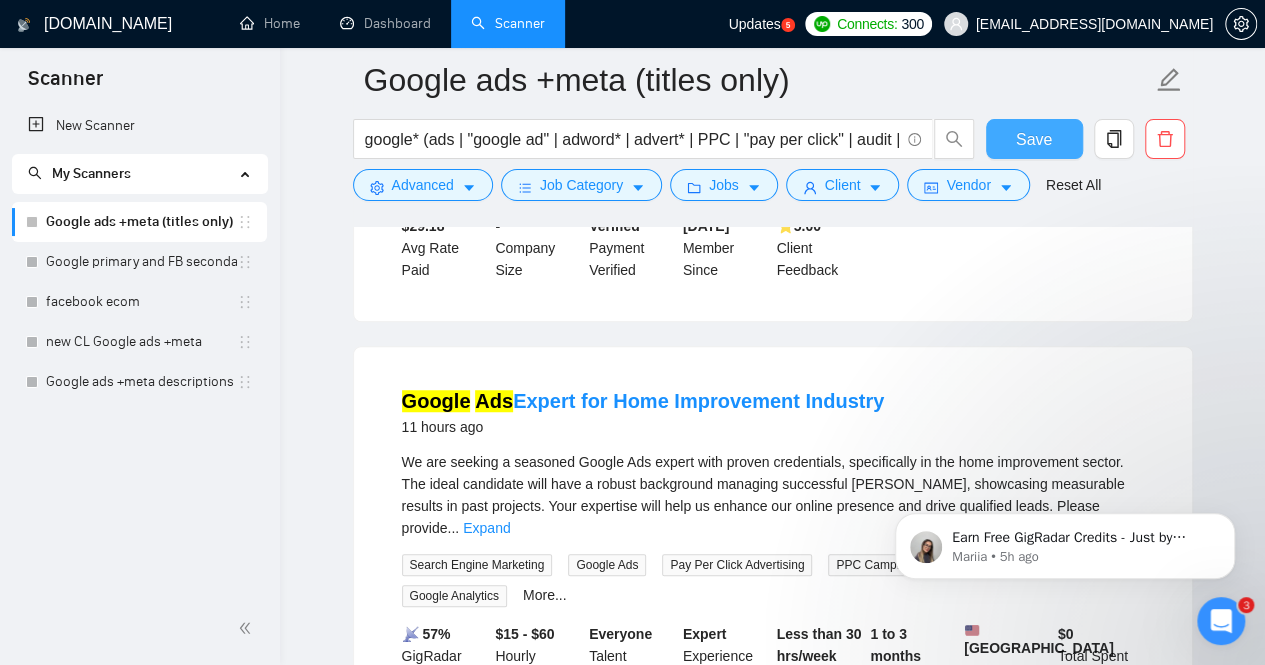 click on "Save" at bounding box center (1034, 139) 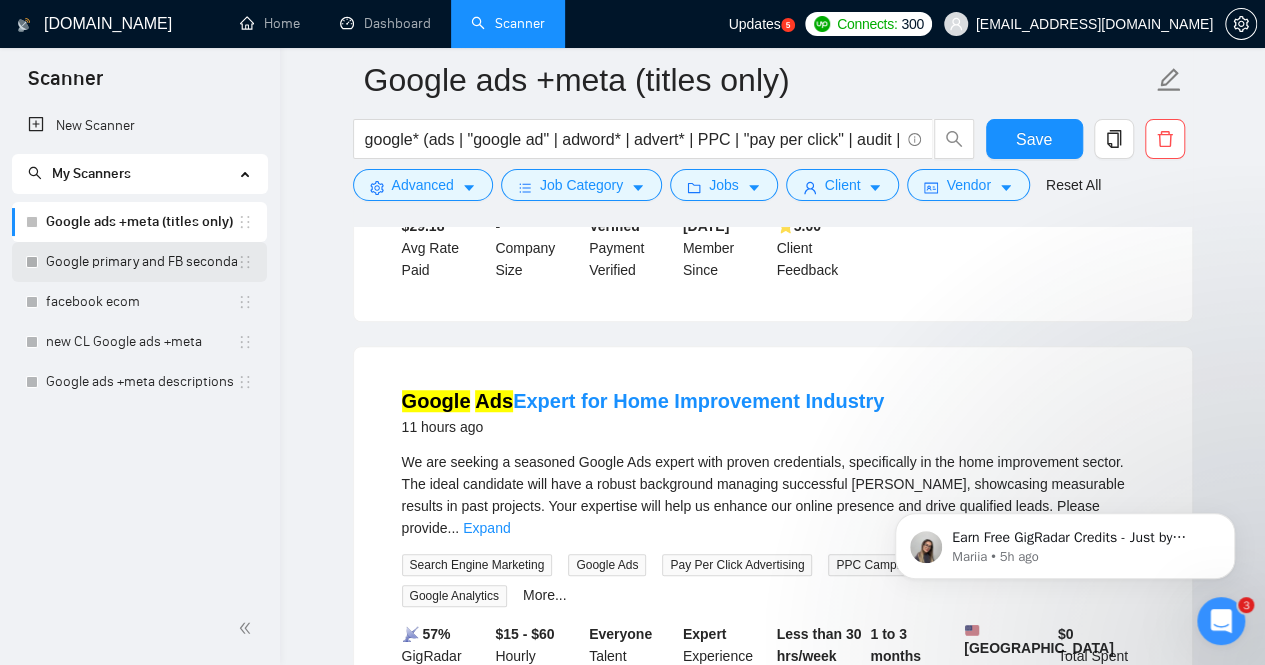 click on "Google primary and FB secondary" at bounding box center [141, 262] 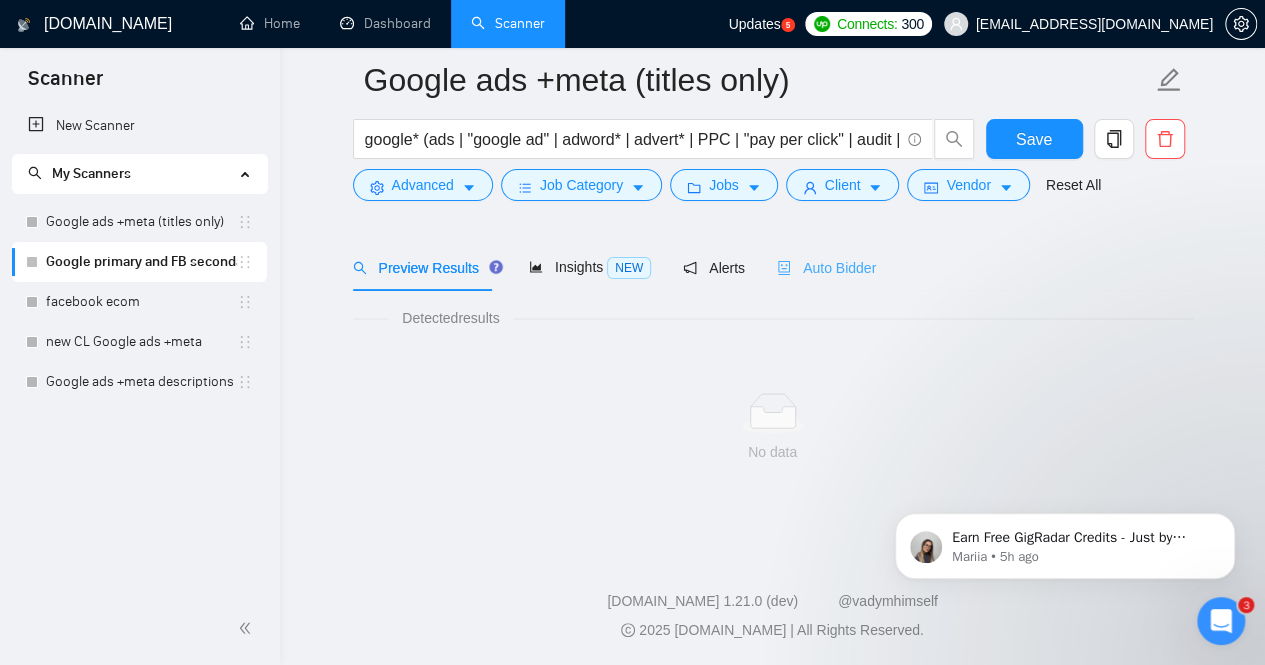 scroll, scrollTop: 64, scrollLeft: 0, axis: vertical 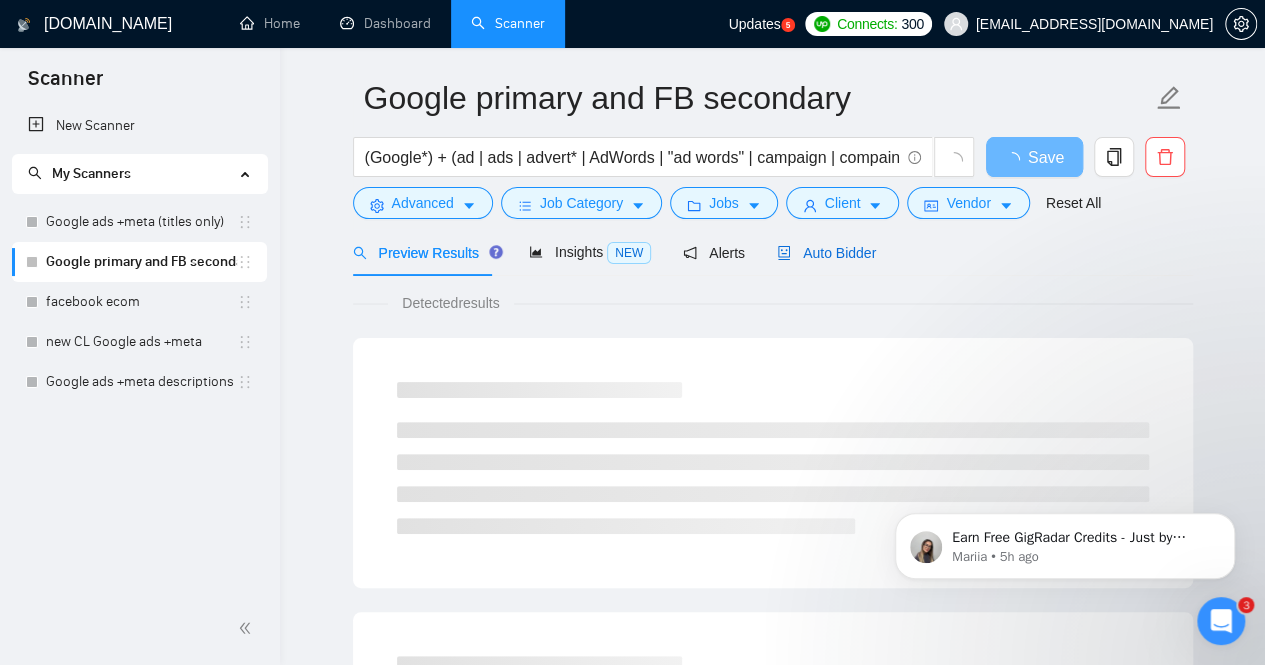 click on "Auto Bidder" at bounding box center (826, 253) 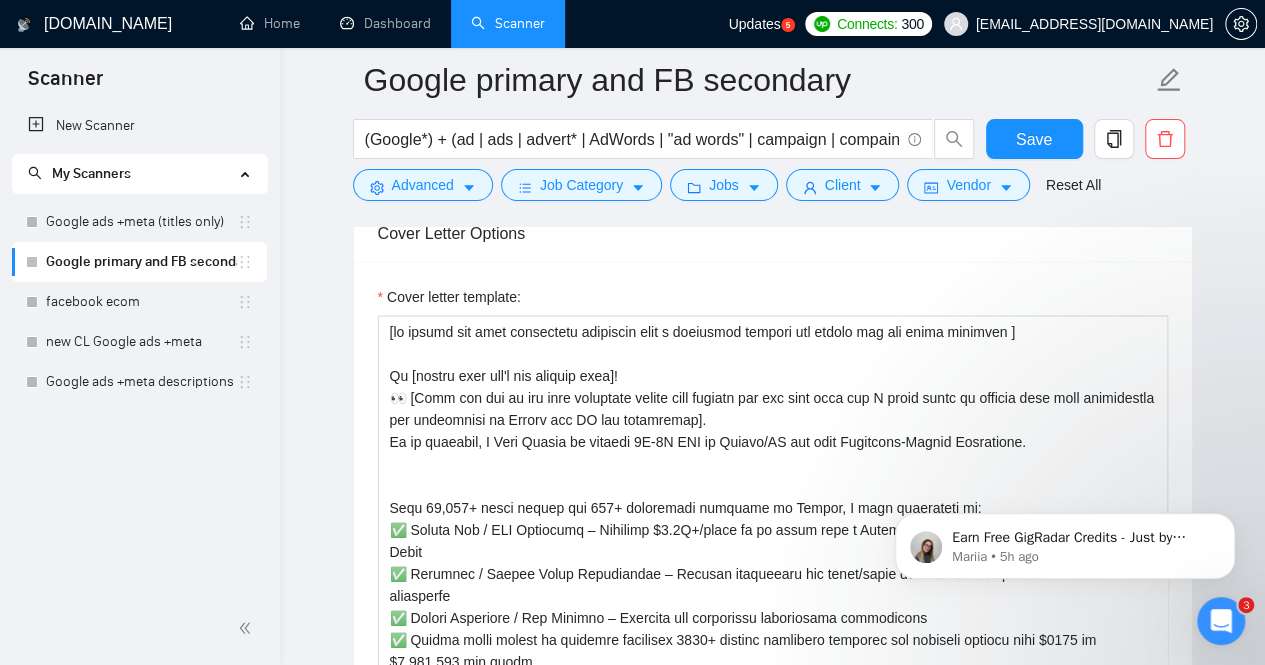 scroll, scrollTop: 1966, scrollLeft: 0, axis: vertical 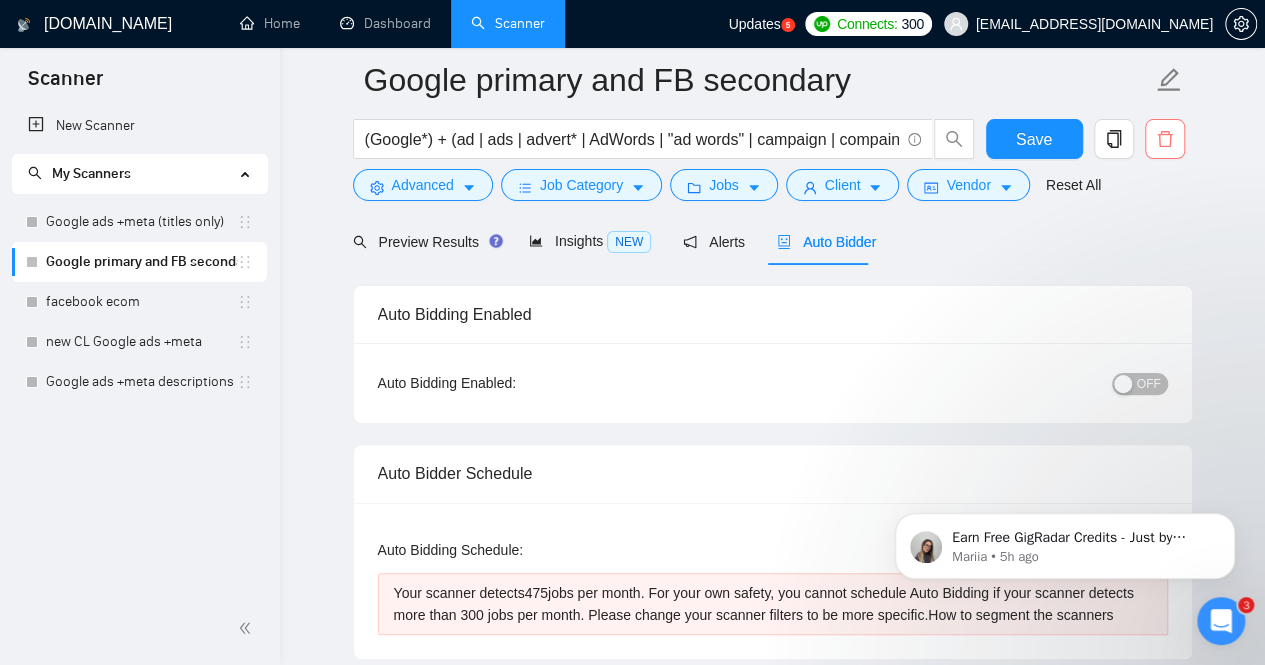 click 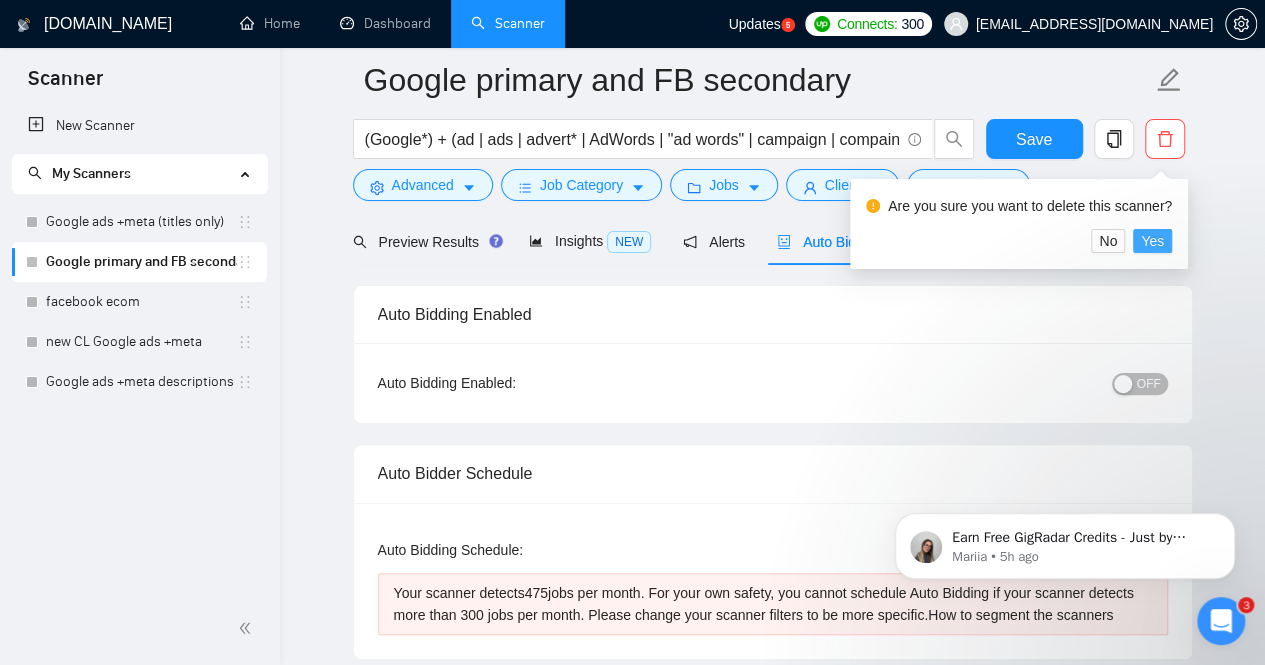 click on "Yes" at bounding box center (1152, 241) 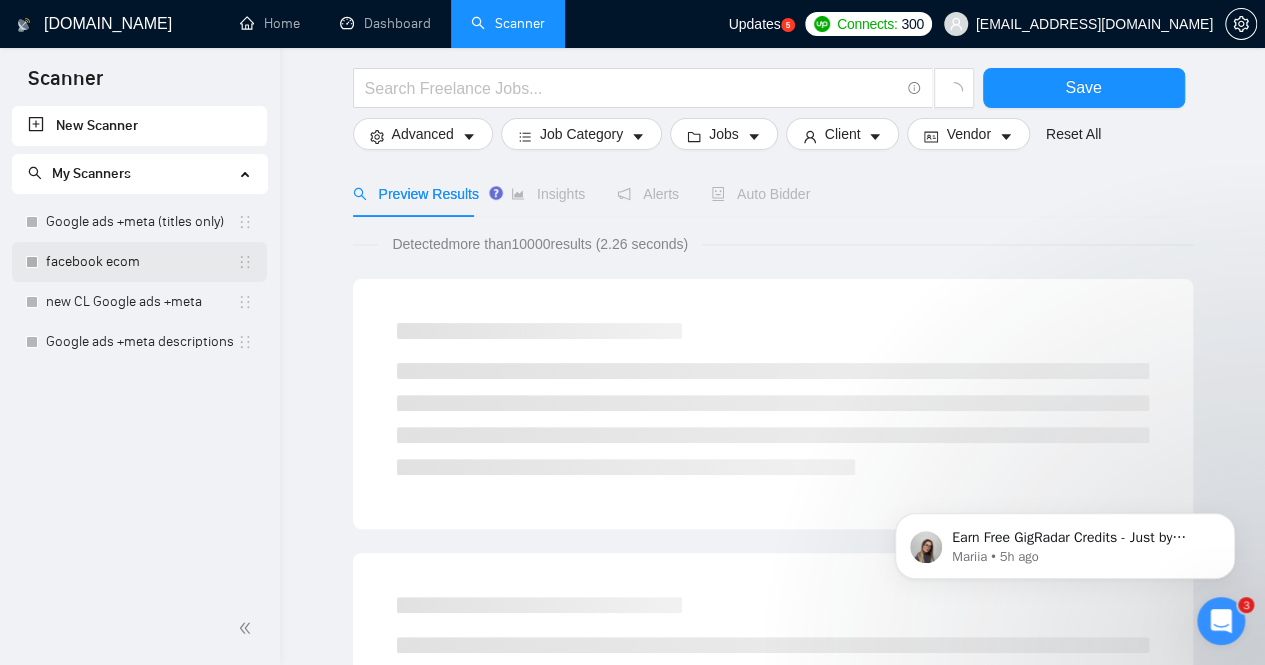 click on "facebook ecom" at bounding box center (141, 262) 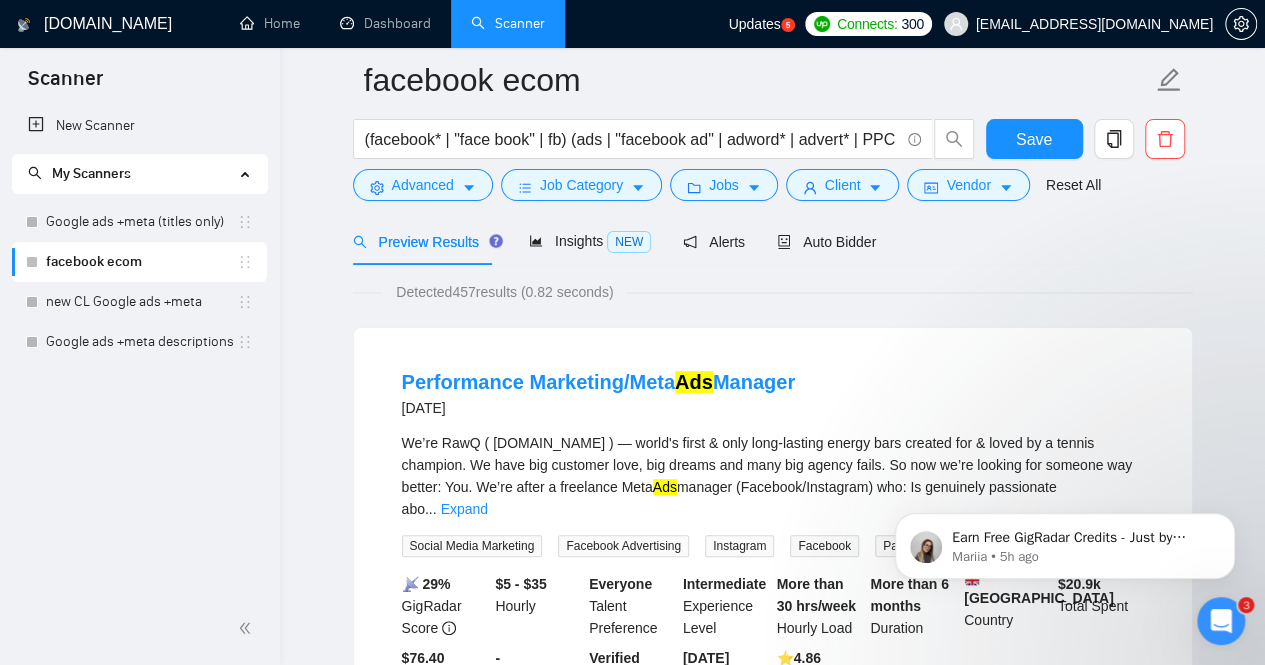 click on "Detected   457  results   (0.82 seconds) Performance Marketing/Meta  Ads  Manager [DATE] We’re RawQ ( [DOMAIN_NAME] ) — world's first & only long-lasting energy bars created for & loved by a tennis champion.
We have big customer love, big dreams and many big agency fails. So now we’re looking for someone way better:
You.
We’re after a freelance Meta  Ads  manager (Facebook/Instagram) who:
Is genuinely passionate abo ... Expand Social Media Marketing Facebook Advertising Instagram Facebook Pay Per Click Advertising More... 📡   29% GigRadar Score   $5 - $35 Hourly Everyone Talent Preference Intermediate Experience Level More than 30 hrs/week Hourly Load More than 6 months Duration   [GEOGRAPHIC_DATA] Country $ 20.9k Total Spent $76.40 Avg Rate Paid - Company Size Verified Payment Verified [DATE] Member Since ⭐️  4.86 Client Feedback Need Meta (Facebook & Instagram)  Ads  Expert to  Audit  & Optimize Campaigns [DATE] Hi there,
I’m looking for a skilled Meta  Ads Facebook" at bounding box center (773, 2618) 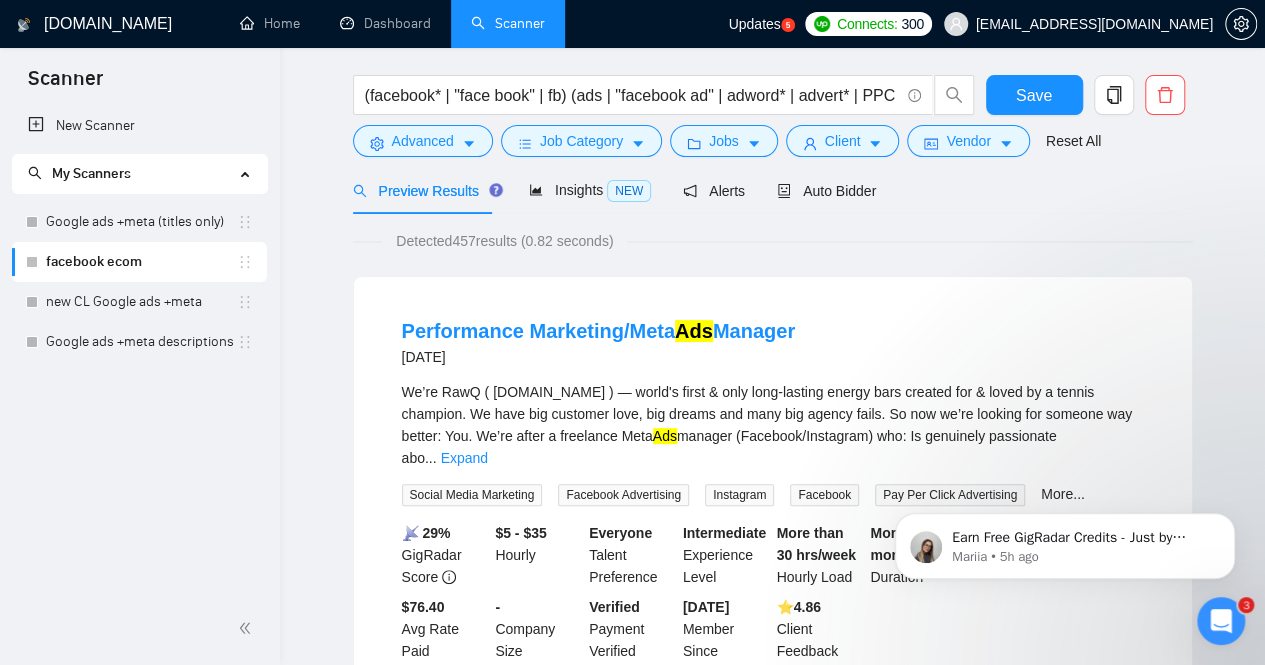 scroll, scrollTop: 0, scrollLeft: 0, axis: both 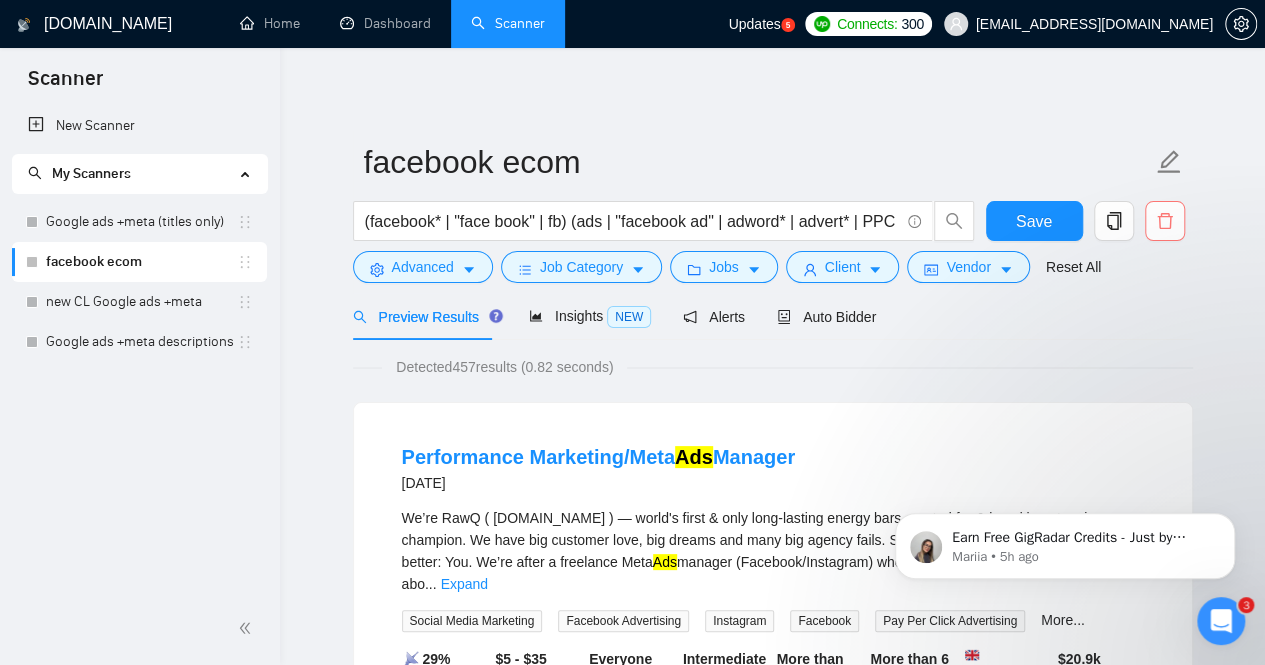 click 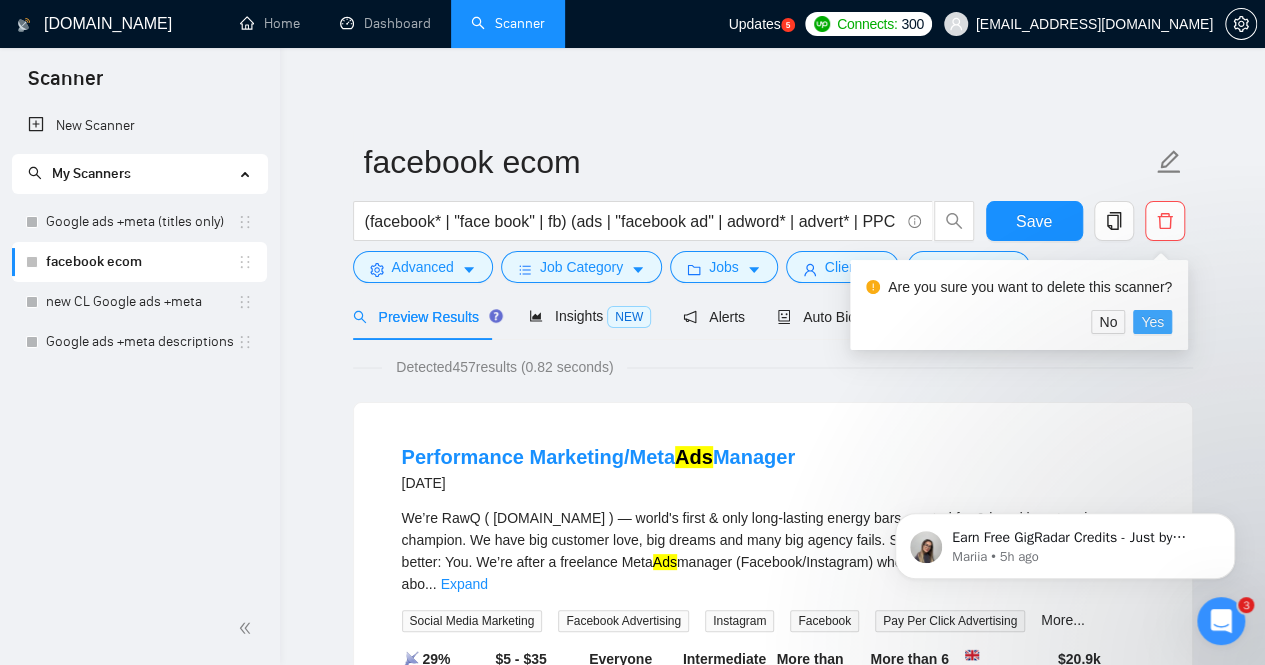 click on "Yes" at bounding box center [1152, 322] 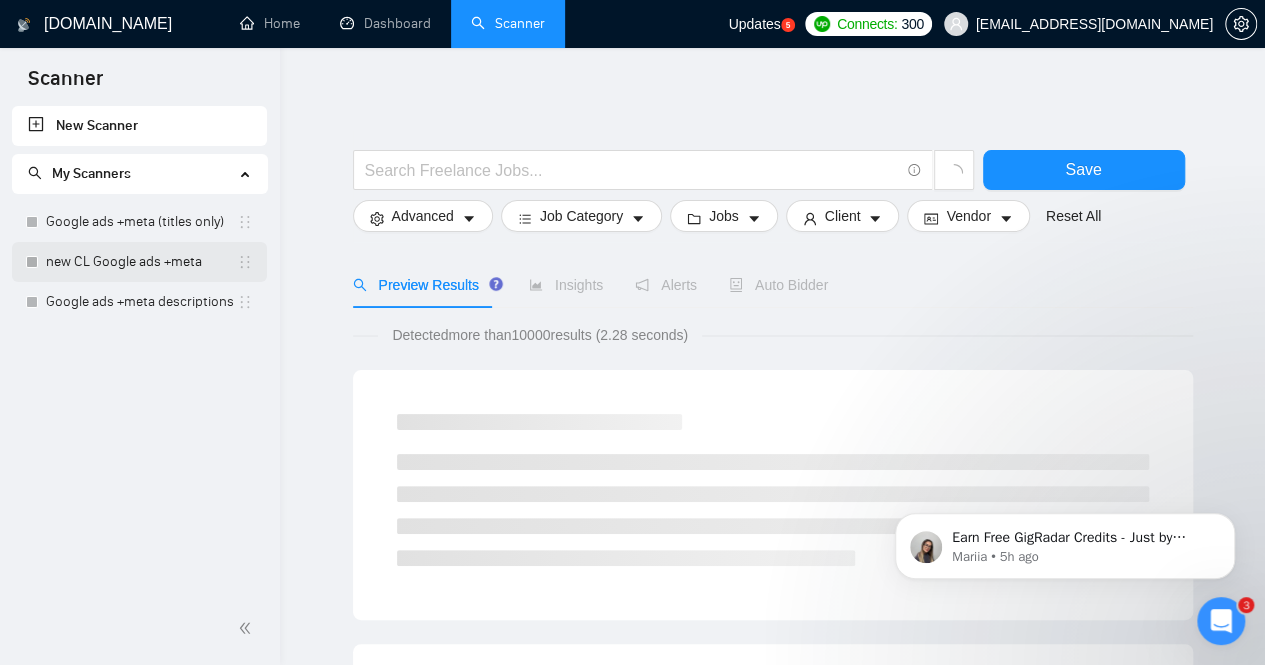 click on "new CL Google ads +meta" at bounding box center (141, 262) 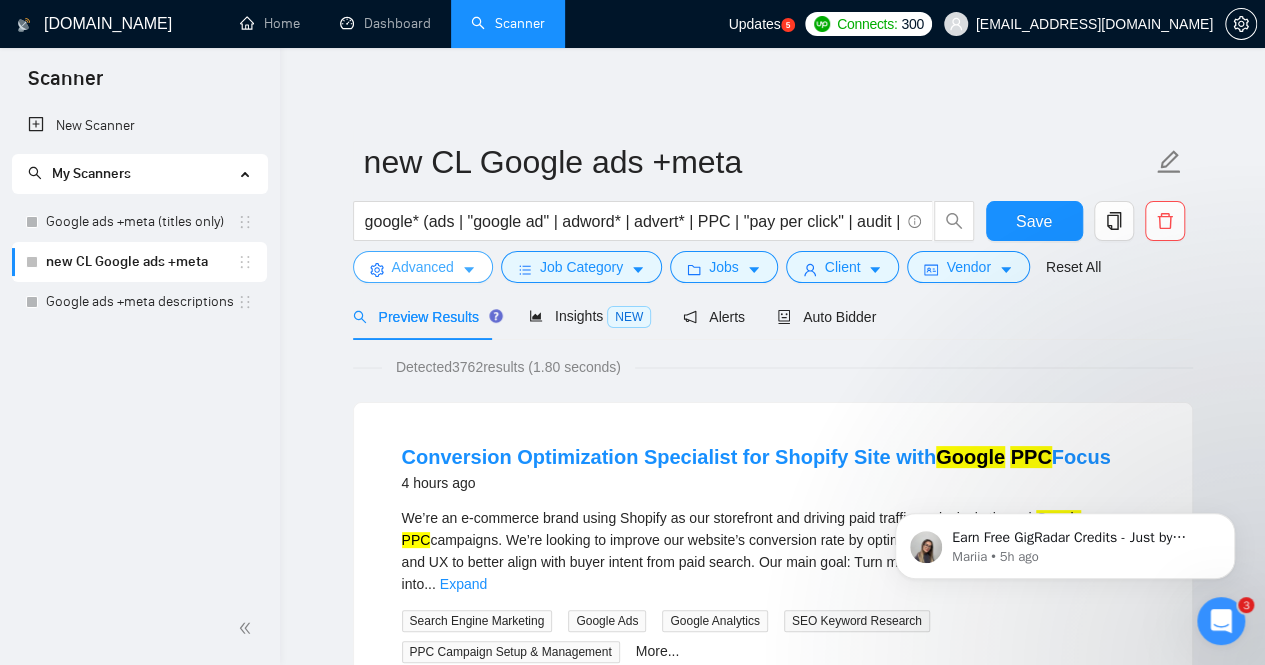 click on "Advanced" at bounding box center [423, 267] 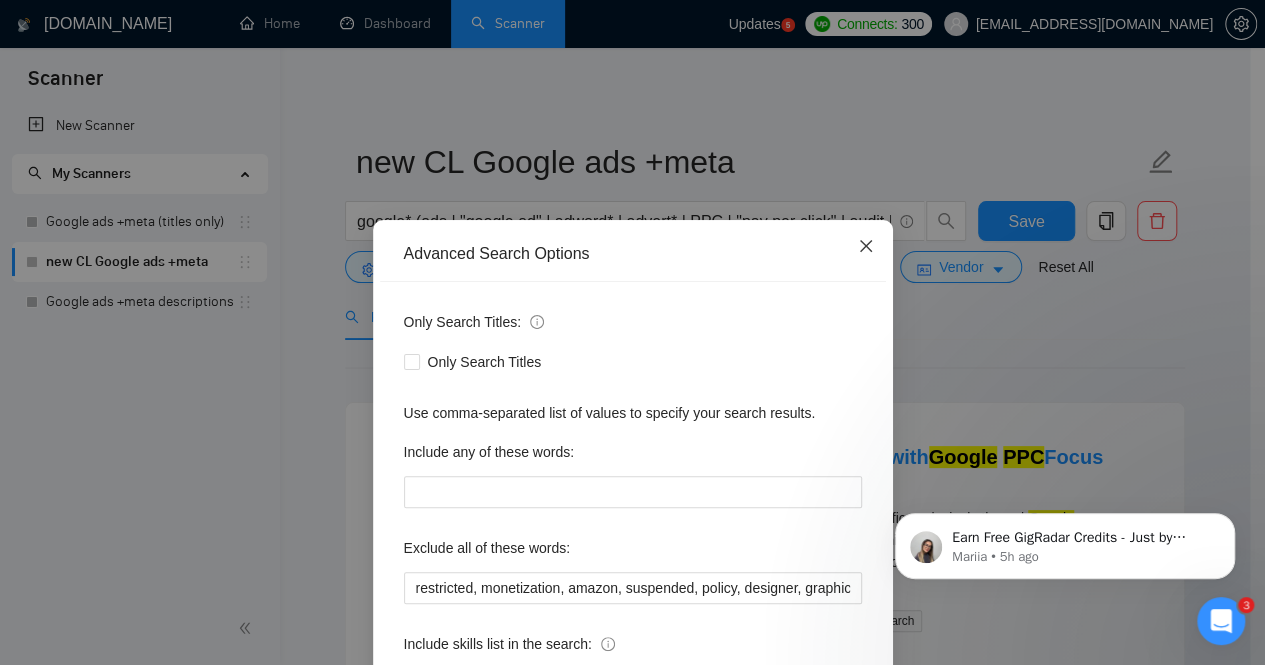 click at bounding box center [866, 247] 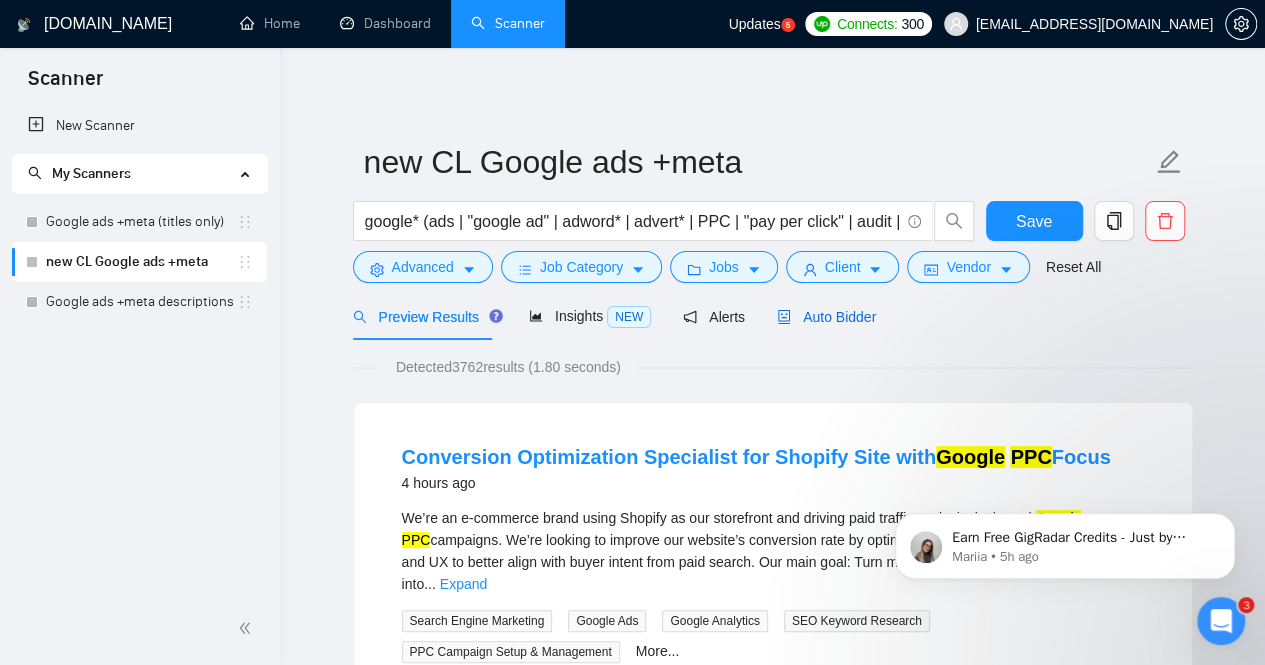 click on "Auto Bidder" at bounding box center [826, 317] 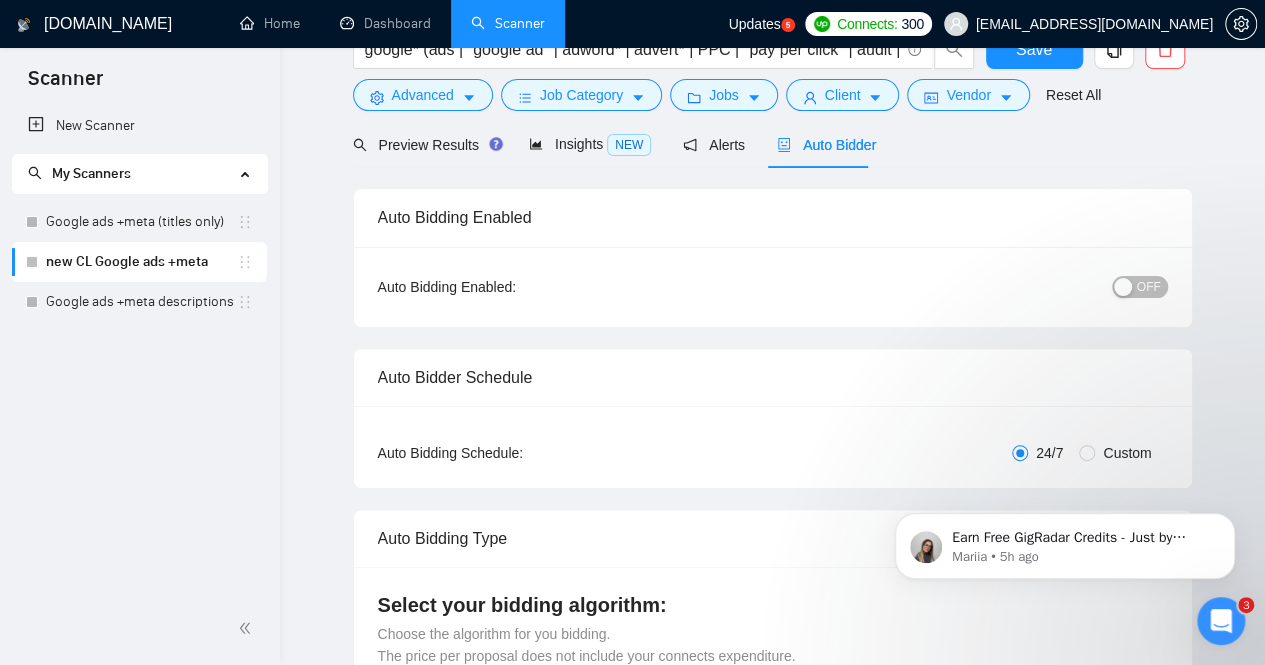 scroll, scrollTop: 5, scrollLeft: 0, axis: vertical 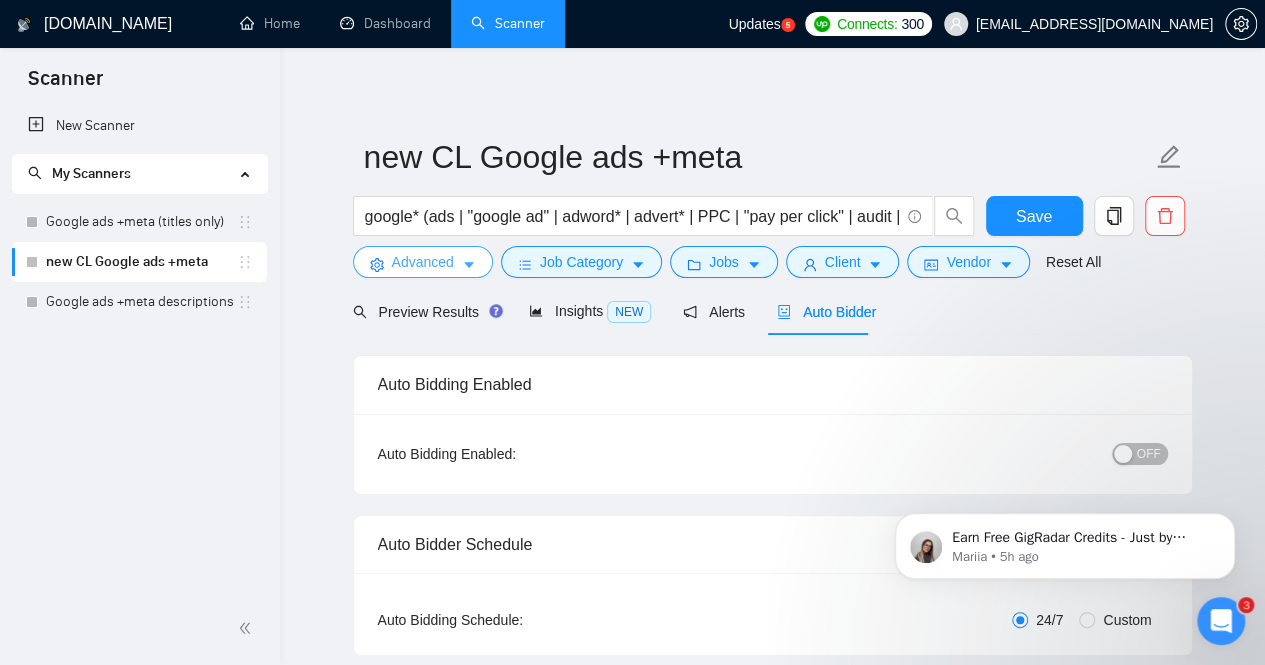 click on "Advanced" at bounding box center [423, 262] 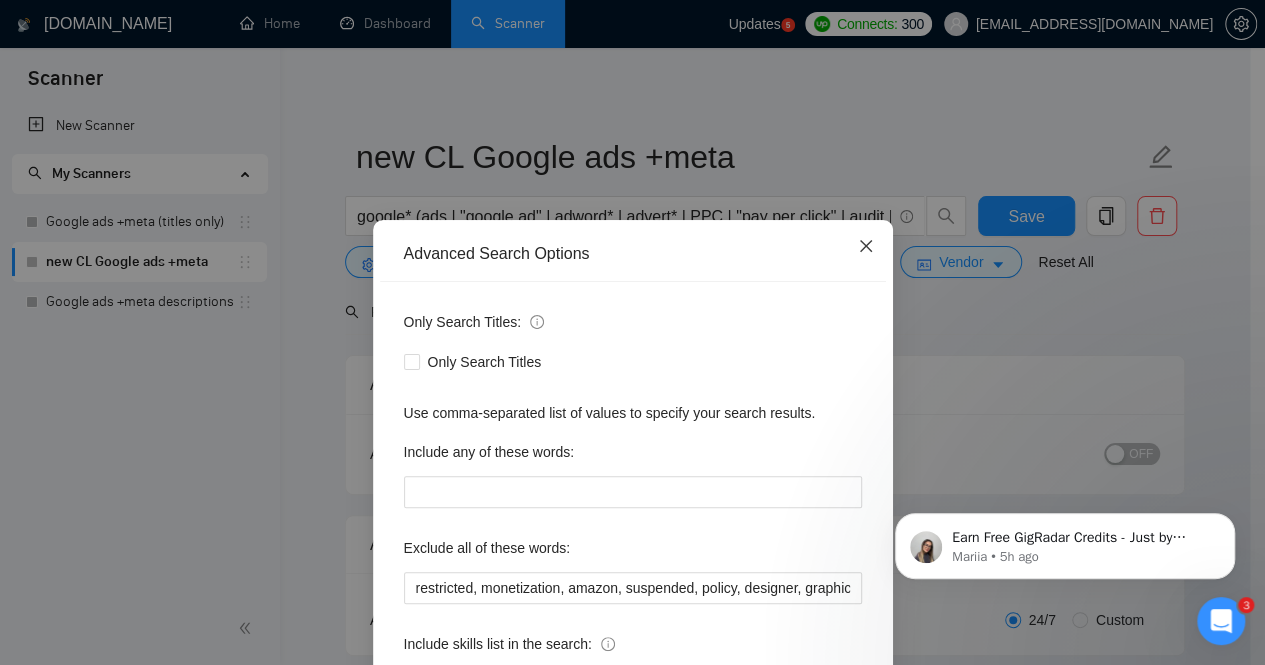 click 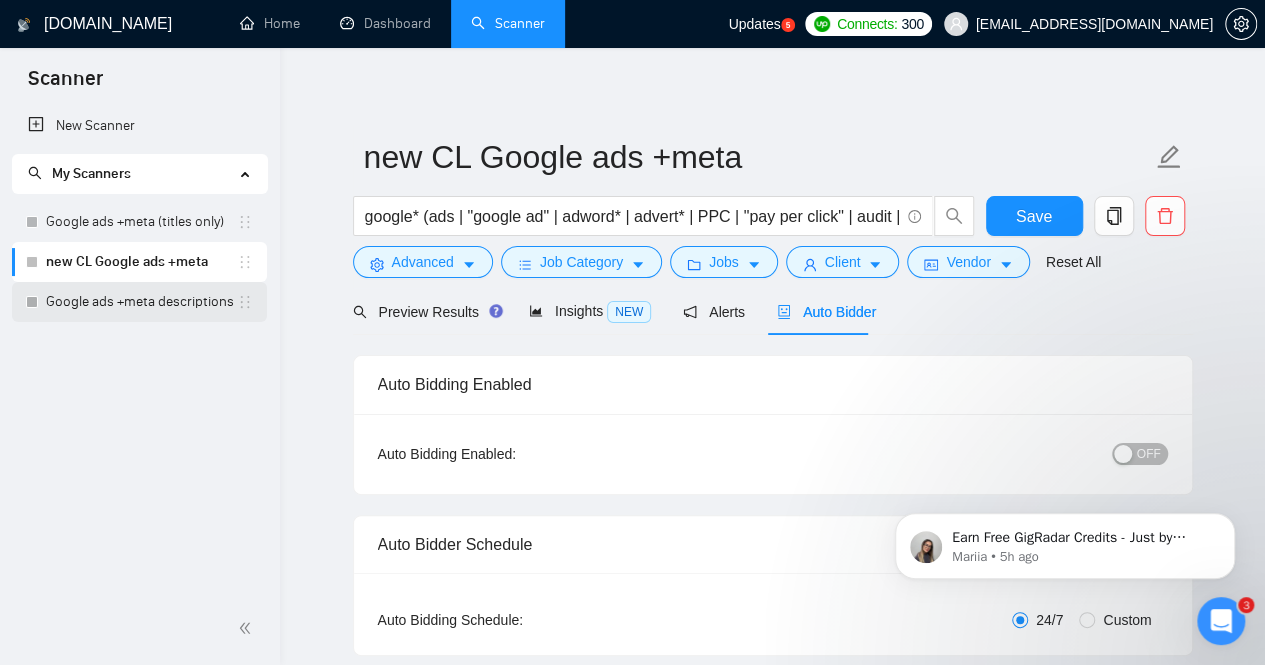click on "Google ads +meta descriptions" at bounding box center (141, 302) 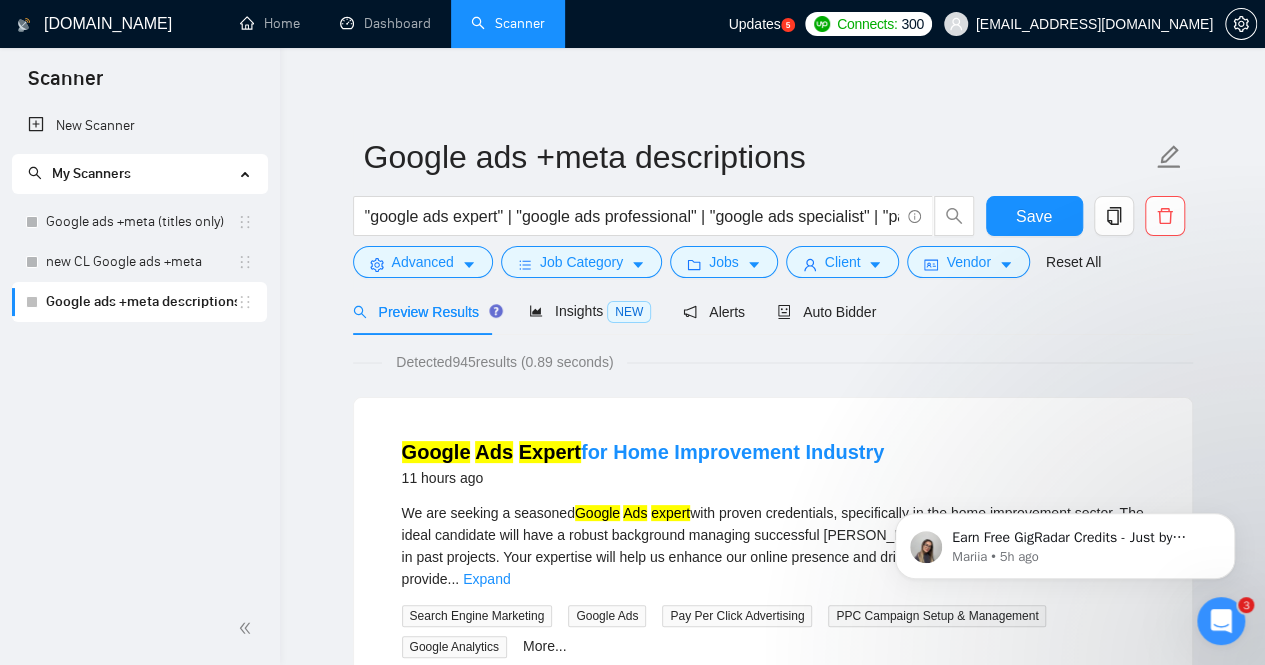 click on ""google ads expert" | "google ads professional" | "google ads specialist" | "pay per click google" | "pay per click google" | "google advertising""" at bounding box center (664, 221) 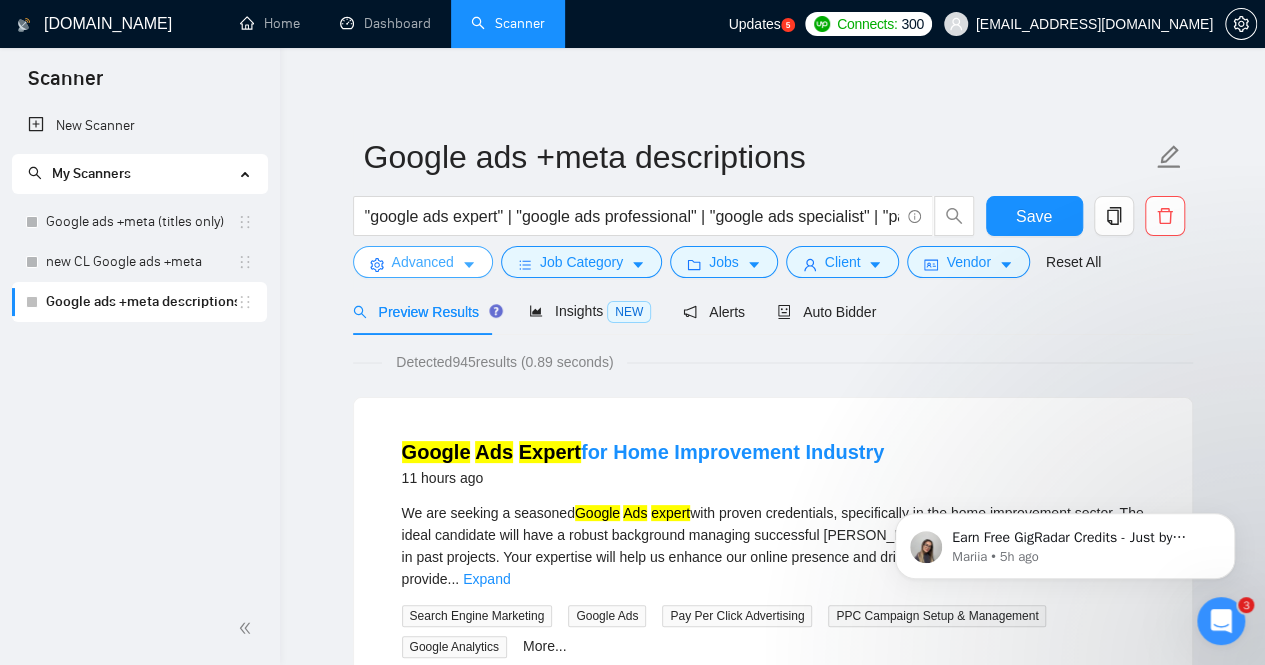 click on "Advanced" at bounding box center (423, 262) 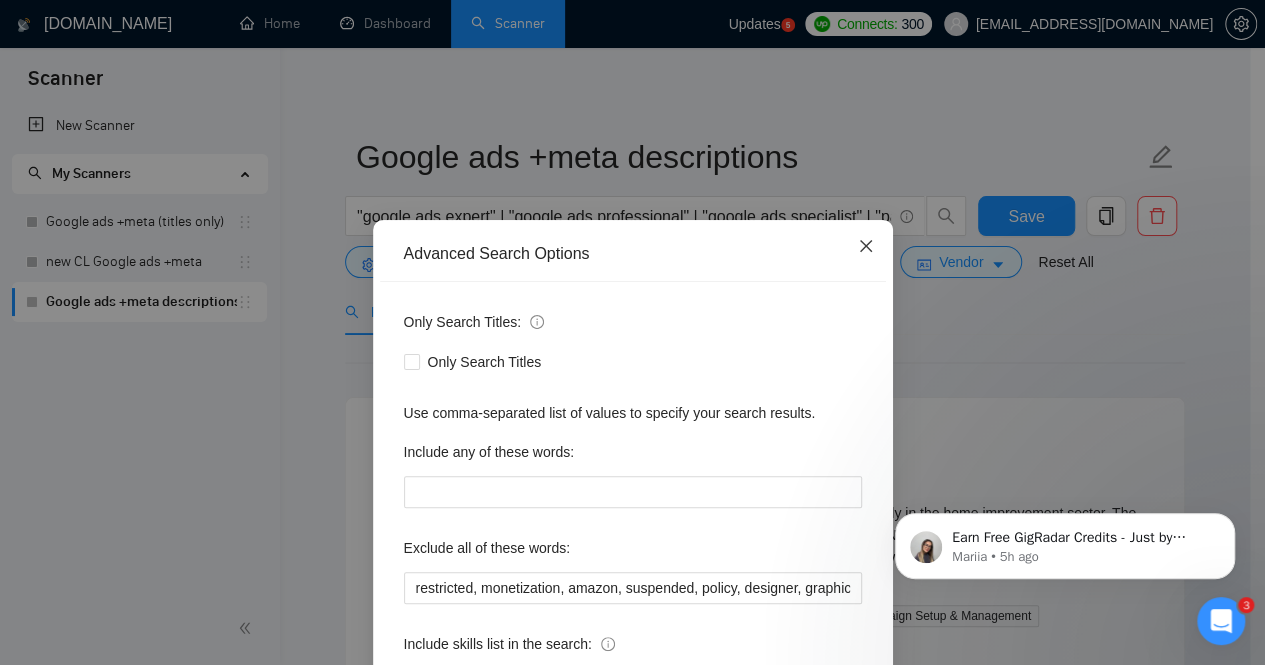 click 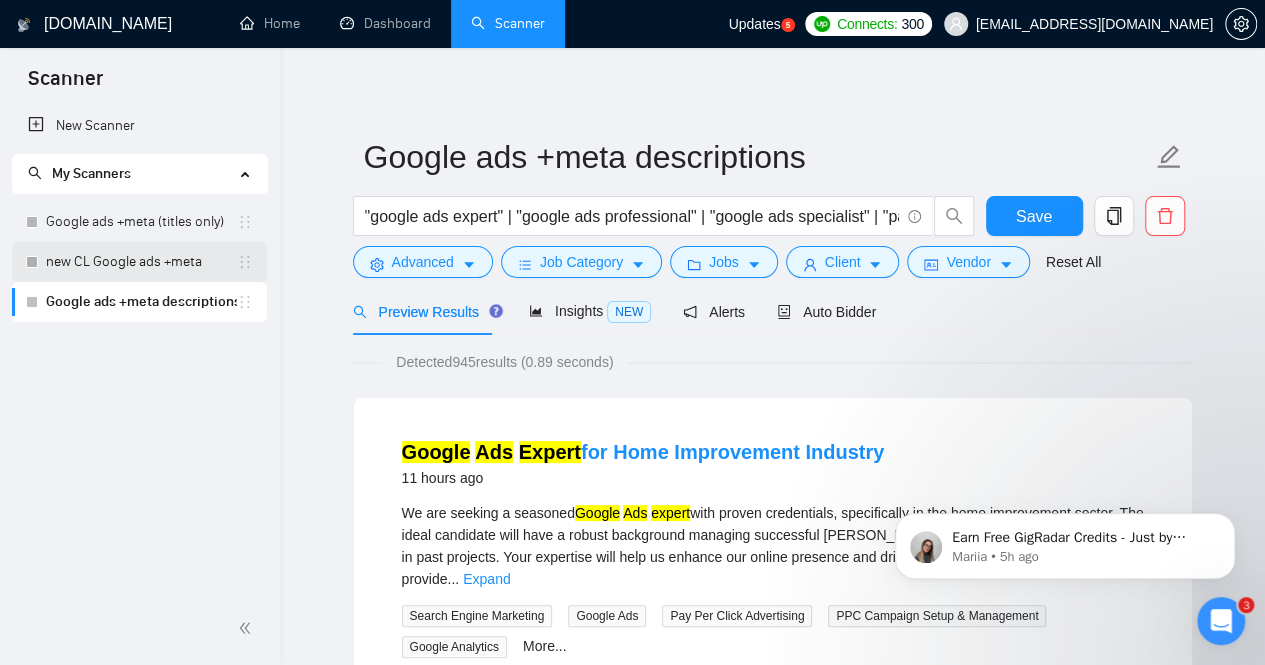 click on "new CL Google ads +meta" at bounding box center [141, 262] 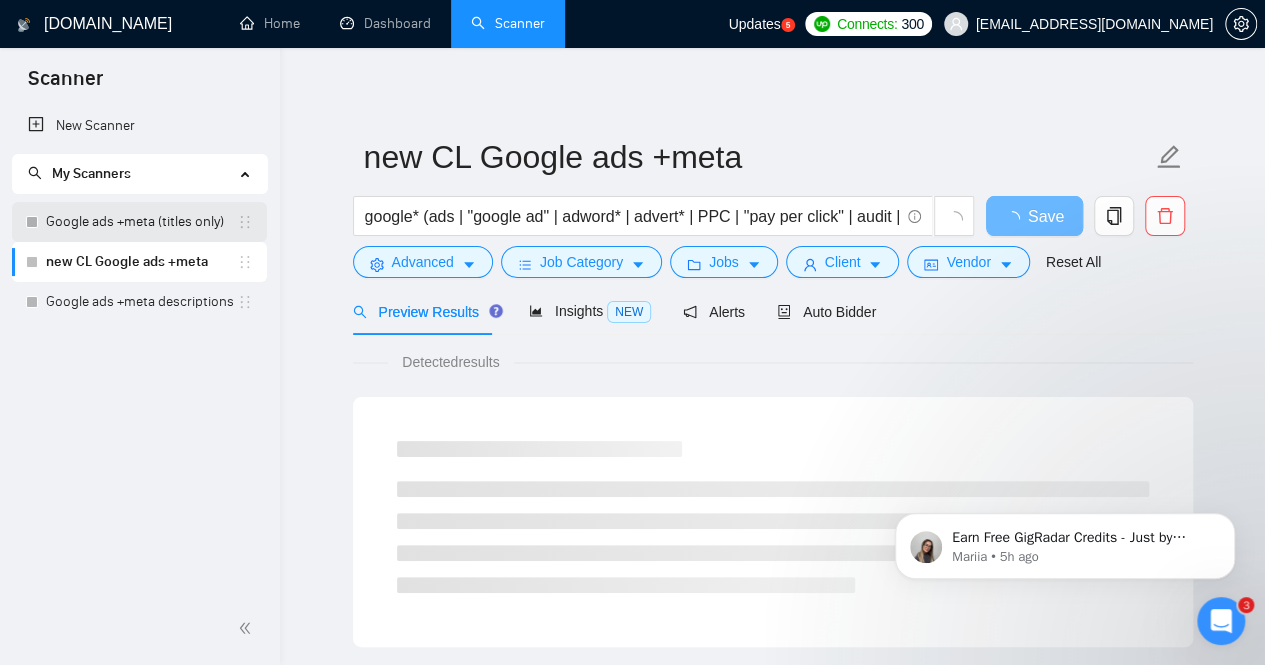 click on "Google ads +meta (titles only)" at bounding box center [141, 222] 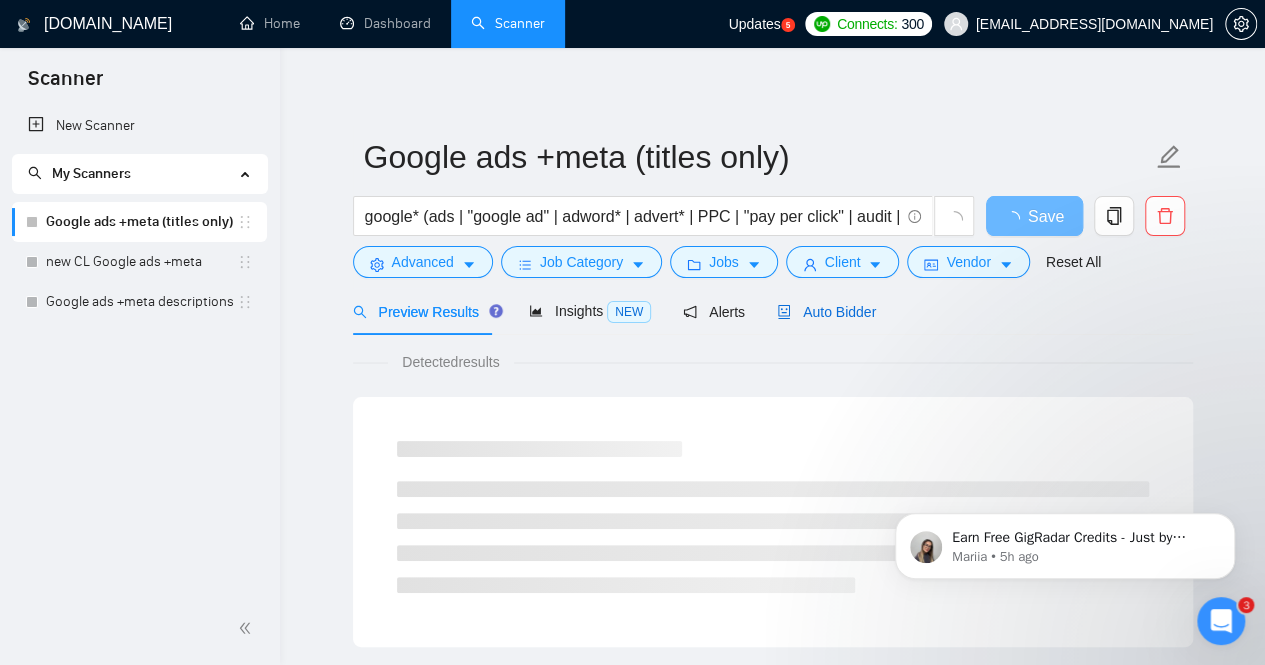 click on "Auto Bidder" at bounding box center (826, 312) 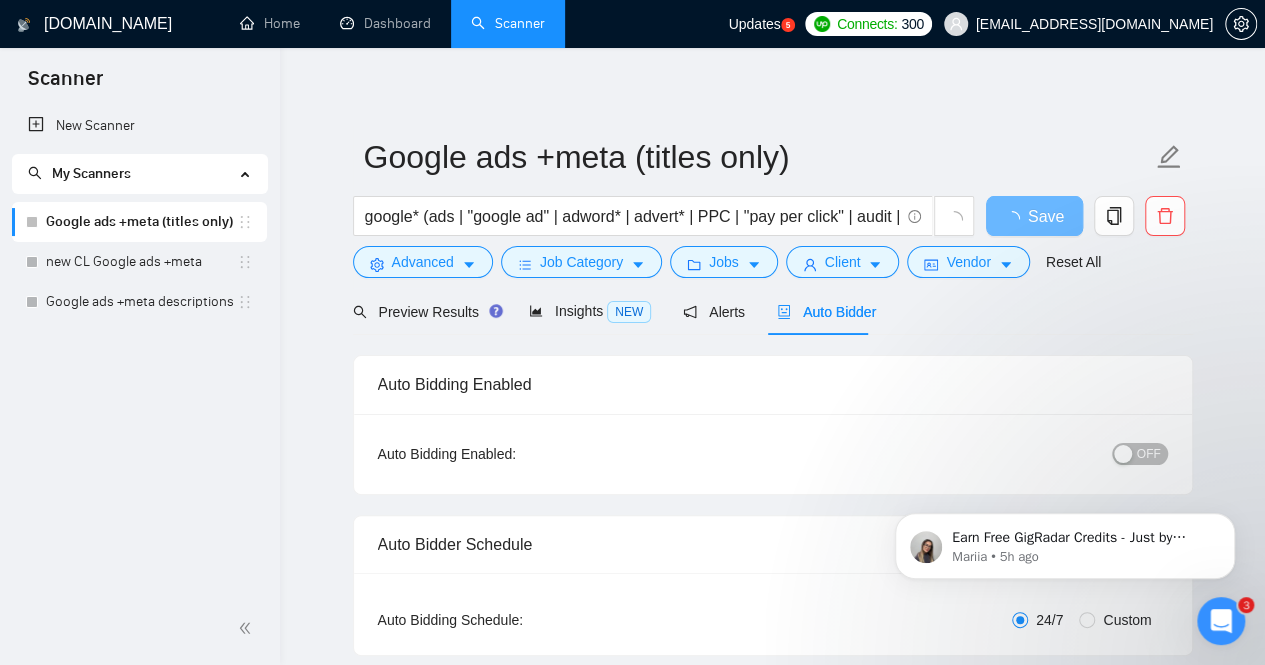 type 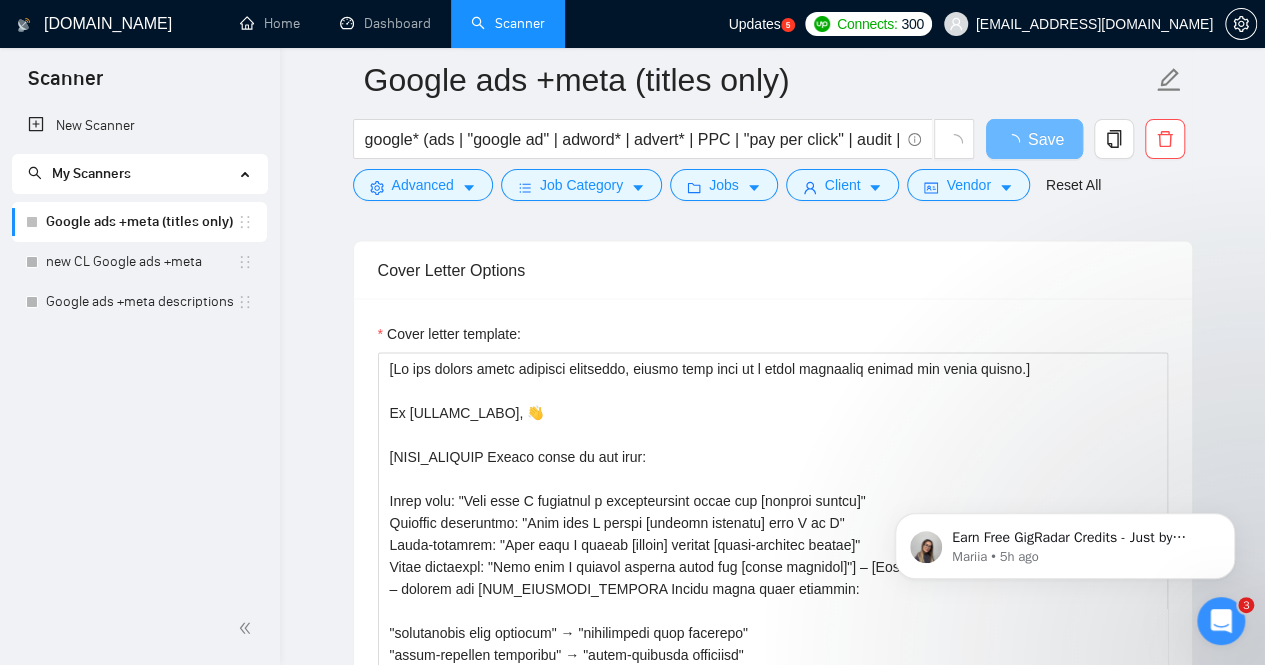 scroll, scrollTop: 1834, scrollLeft: 0, axis: vertical 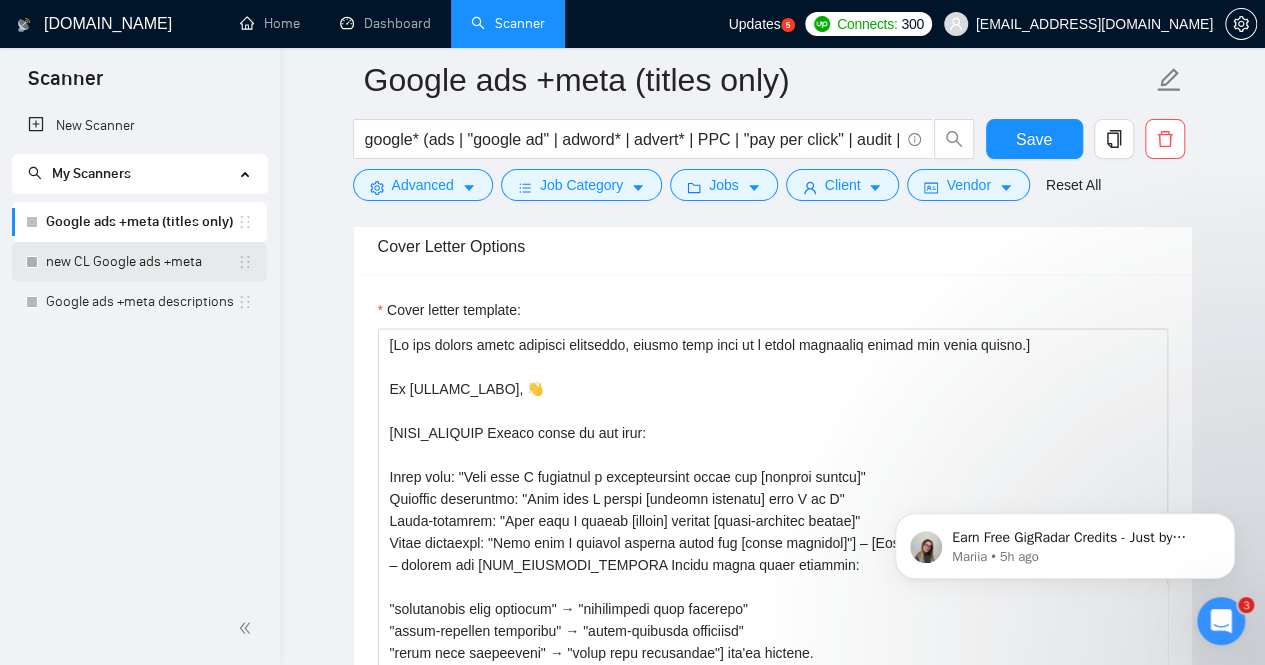 click on "new CL Google ads +meta" at bounding box center (141, 262) 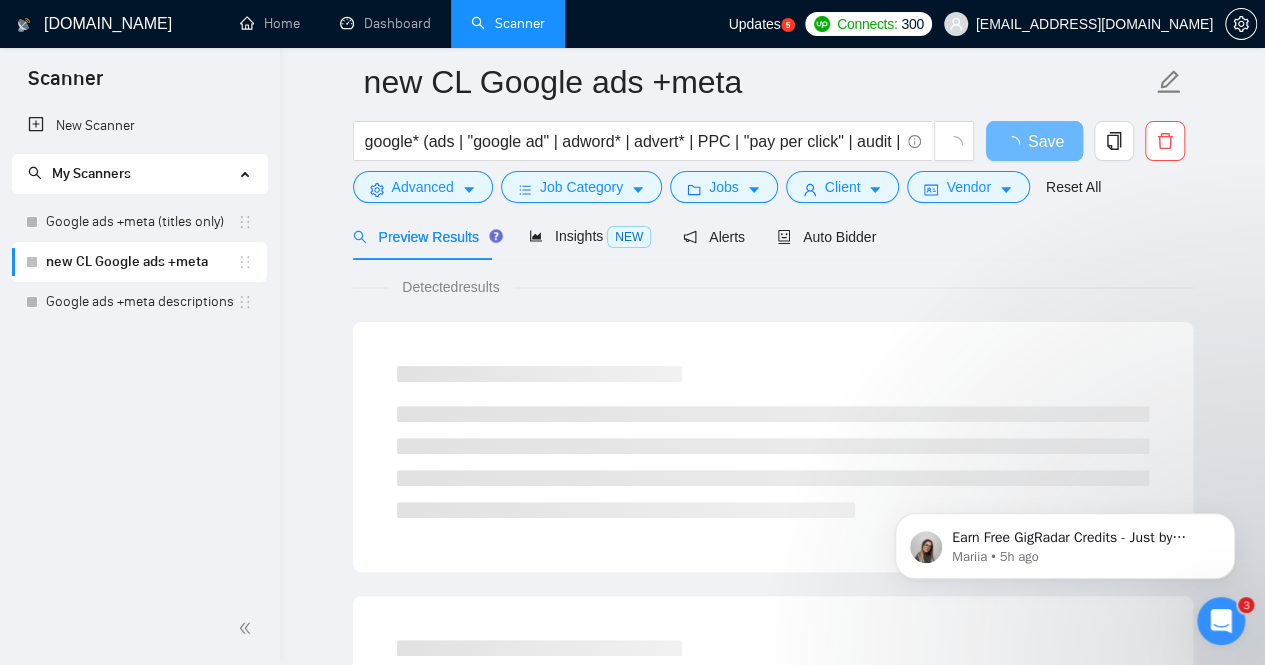 scroll, scrollTop: 78, scrollLeft: 0, axis: vertical 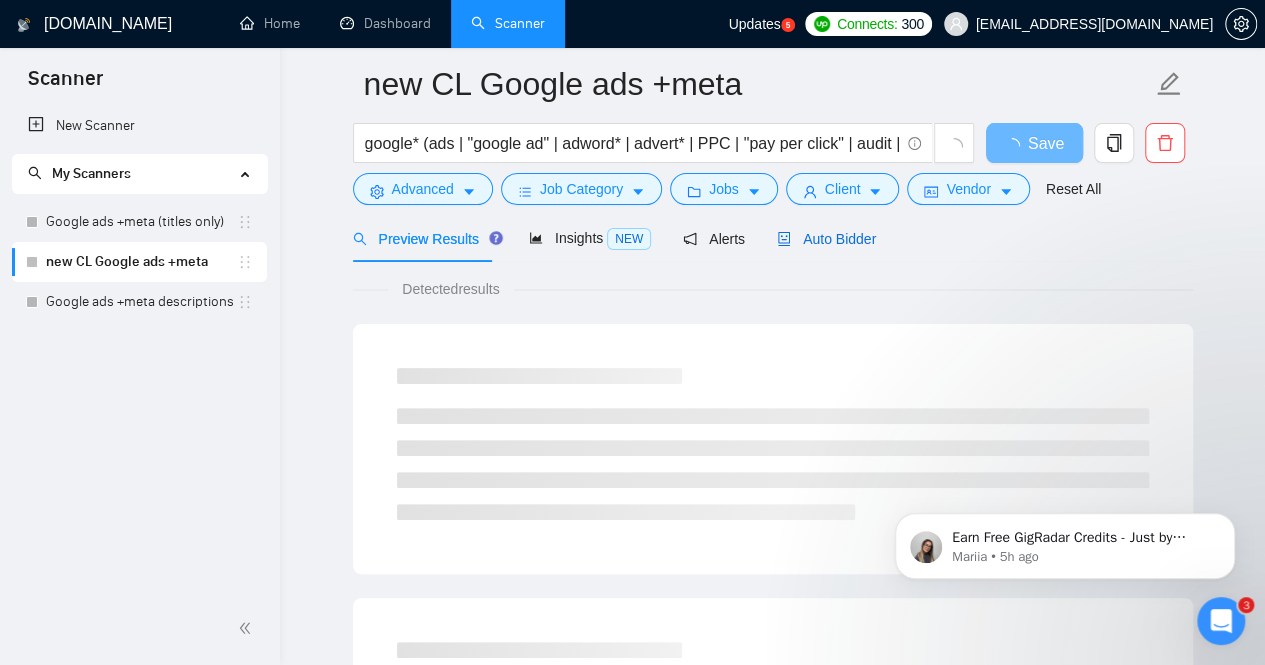 click on "Auto Bidder" at bounding box center [826, 239] 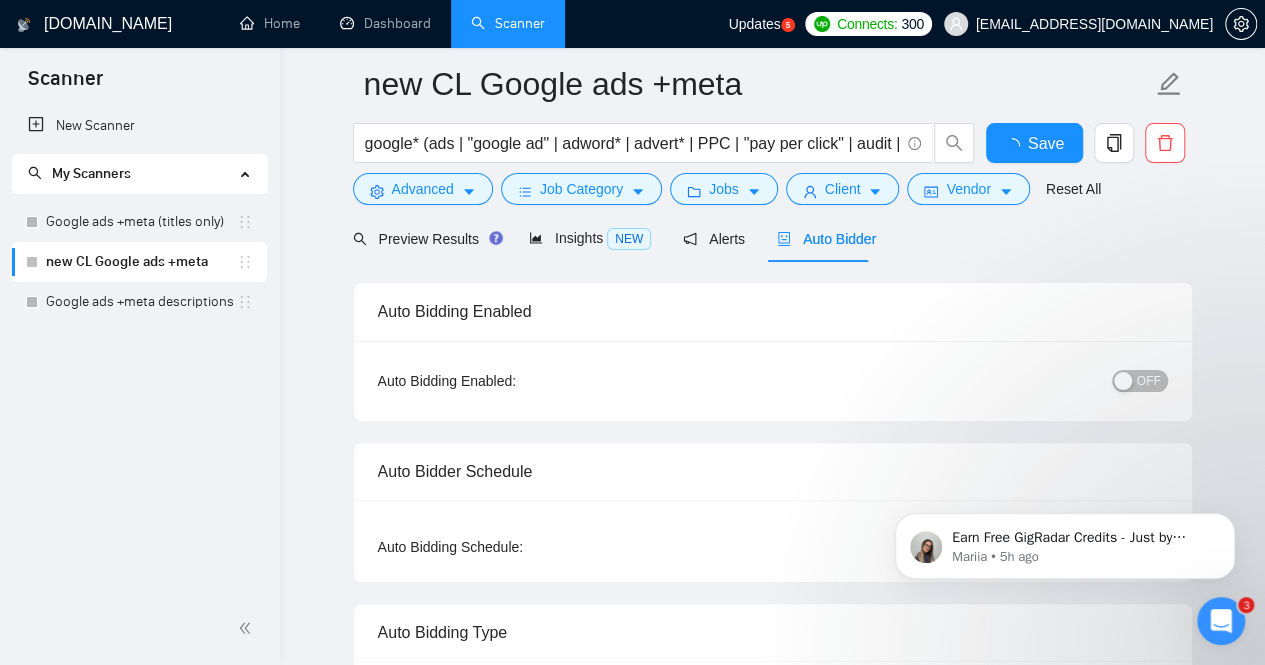 type 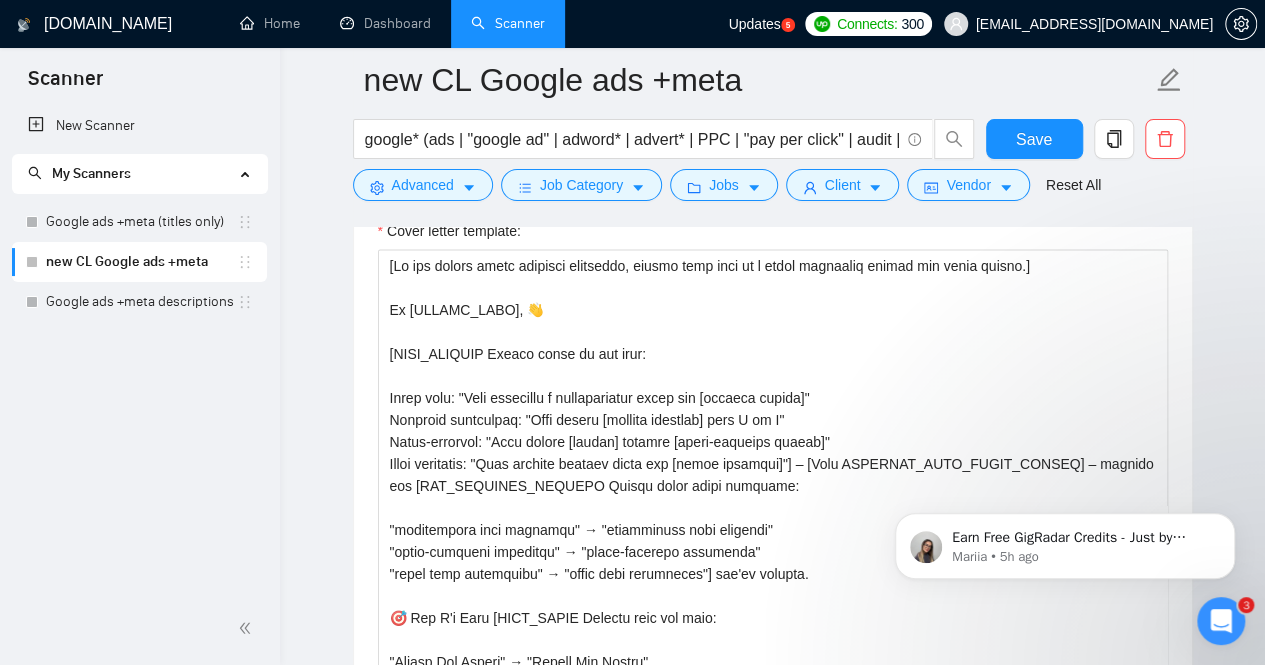 scroll, scrollTop: 1923, scrollLeft: 0, axis: vertical 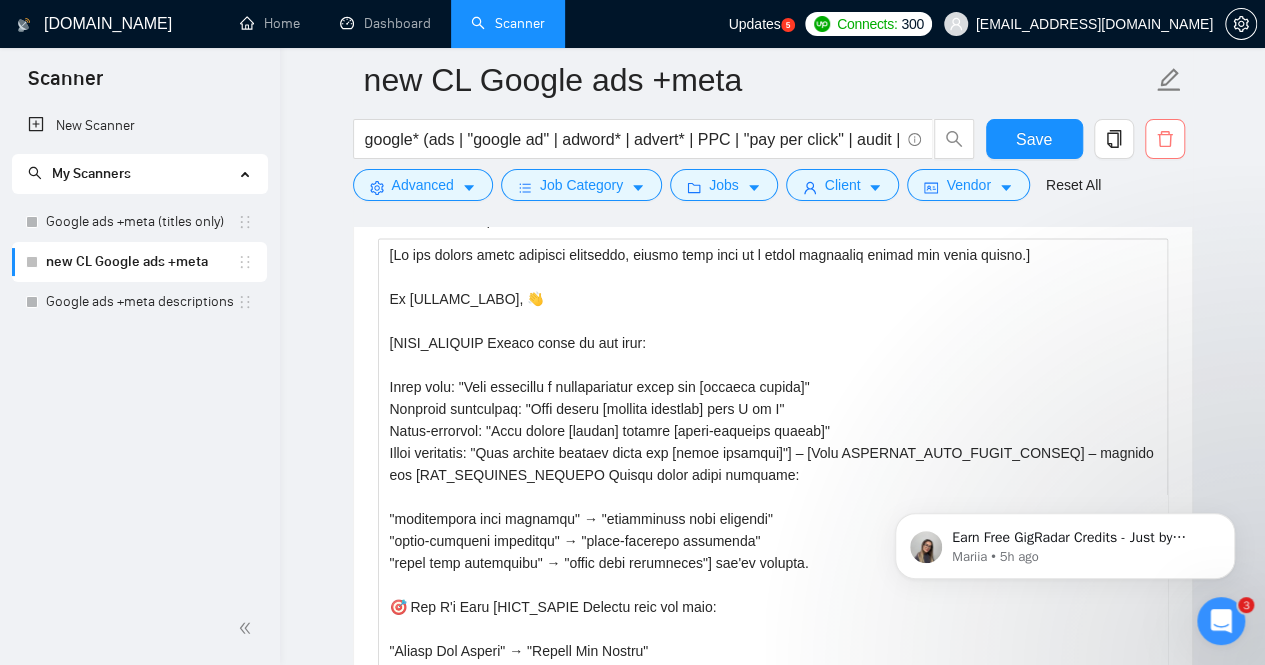 click 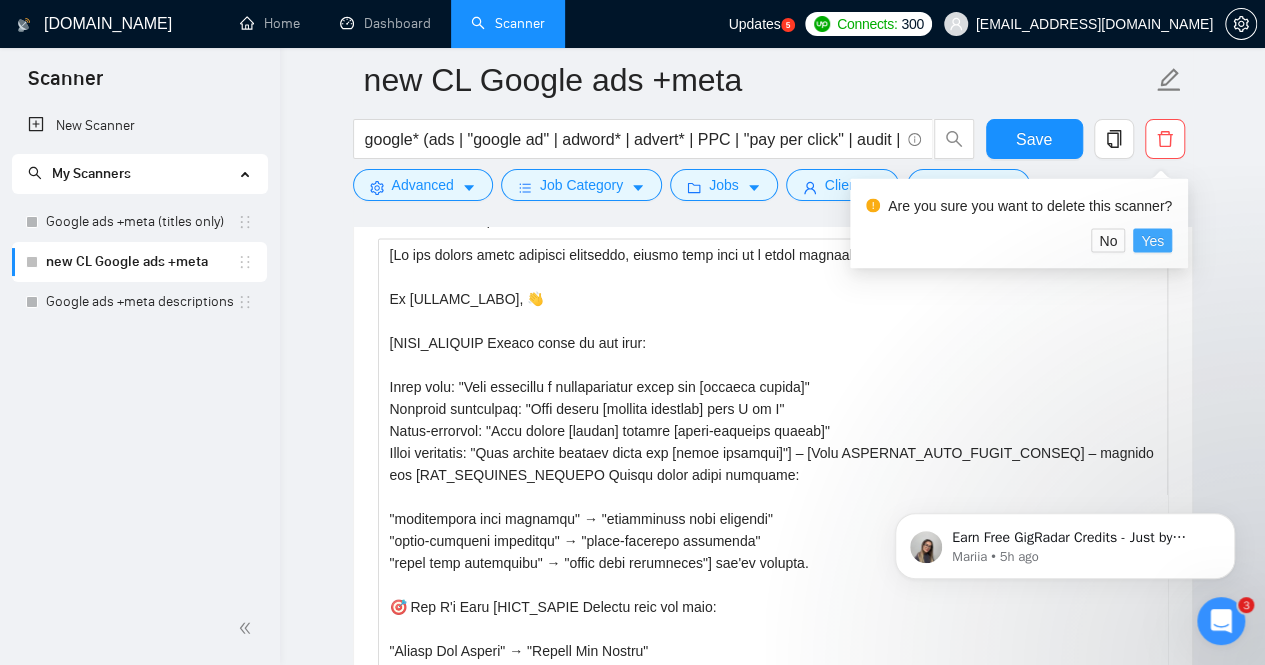 click on "Yes" at bounding box center (1152, 241) 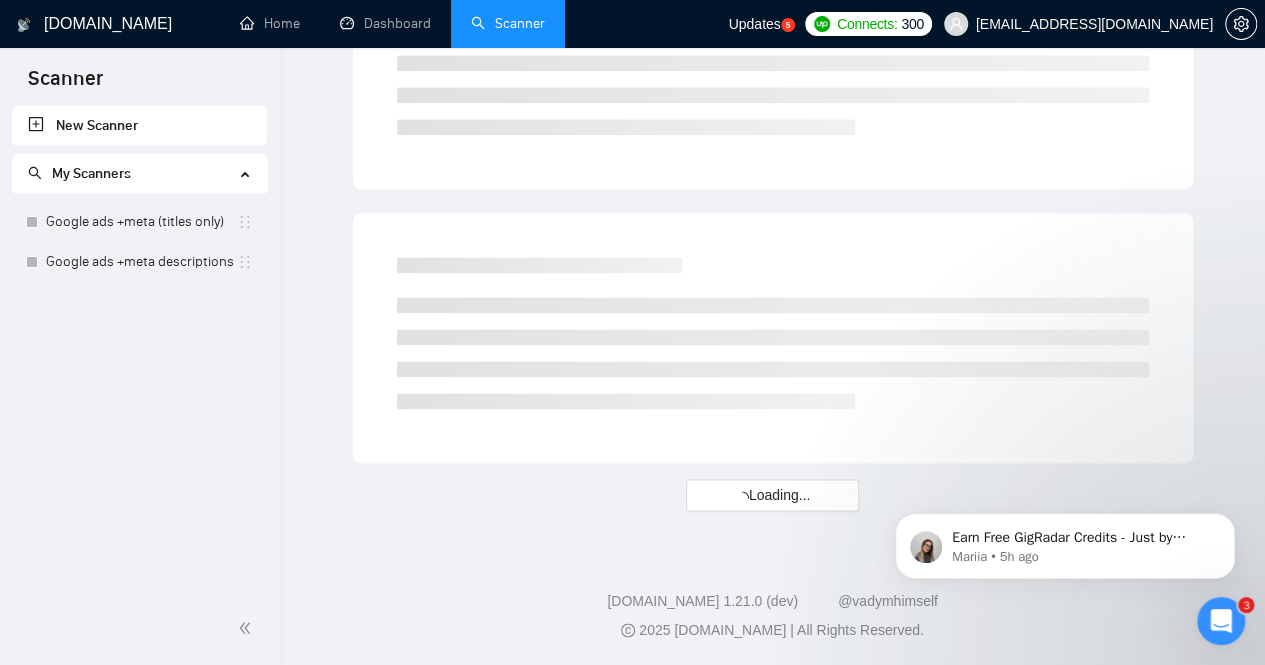 scroll, scrollTop: 1252, scrollLeft: 0, axis: vertical 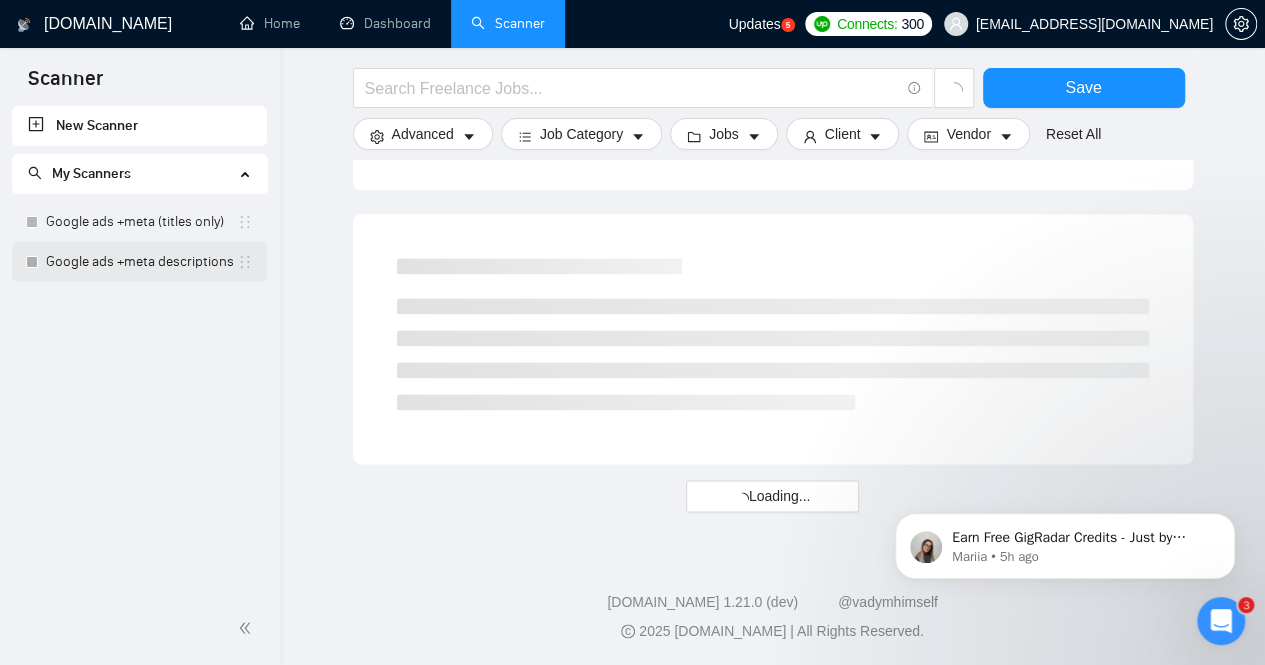 click on "Google ads +meta descriptions" at bounding box center (141, 262) 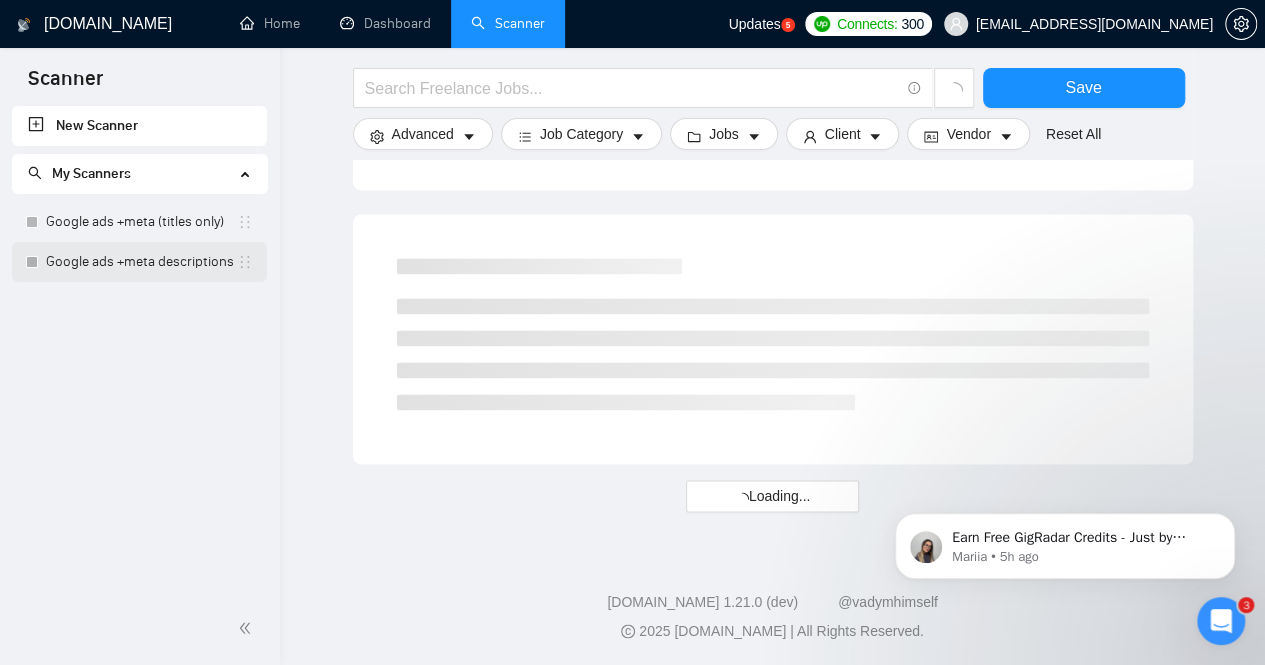 scroll, scrollTop: 1236, scrollLeft: 0, axis: vertical 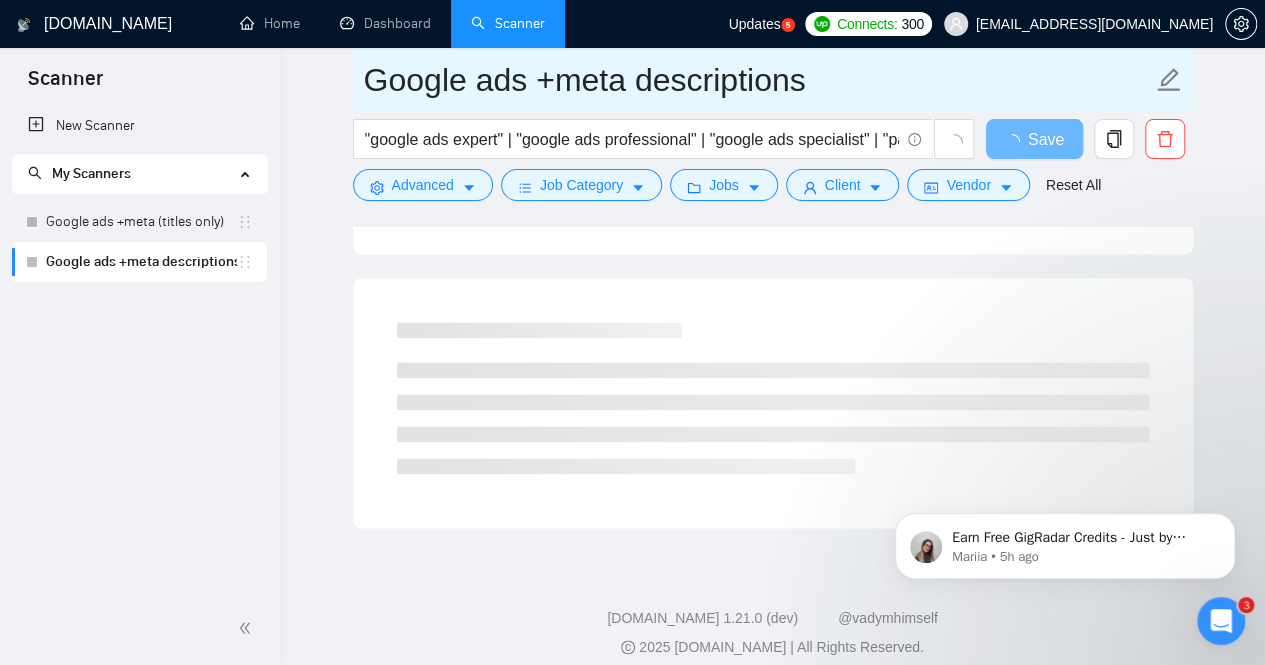 click on "Google ads +meta descriptions" at bounding box center [758, 80] 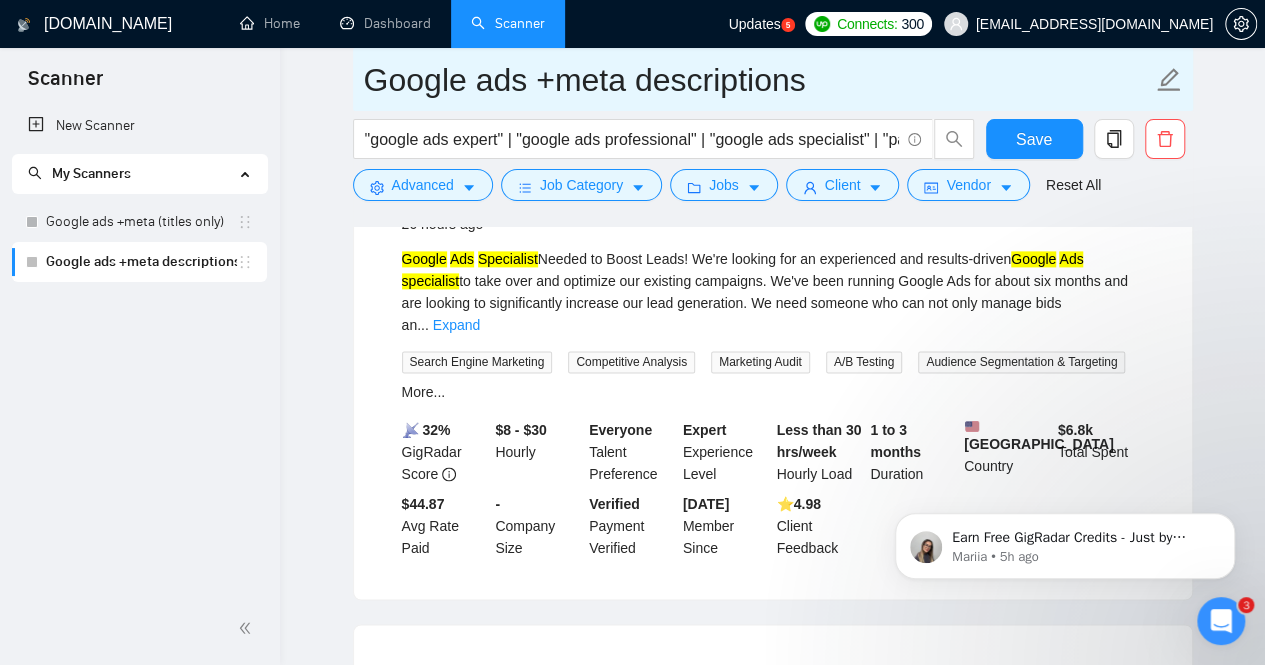click on "Google ads +meta descriptions" at bounding box center [758, 80] 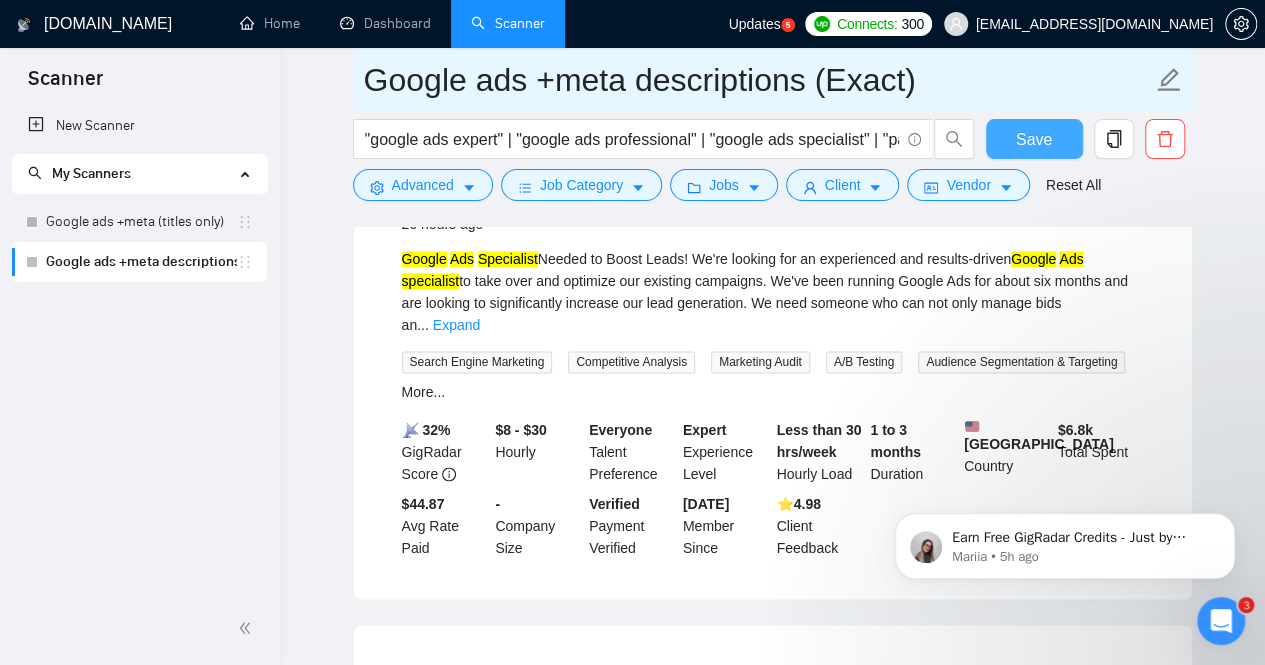 type on "Google ads +meta descriptions (Exact)" 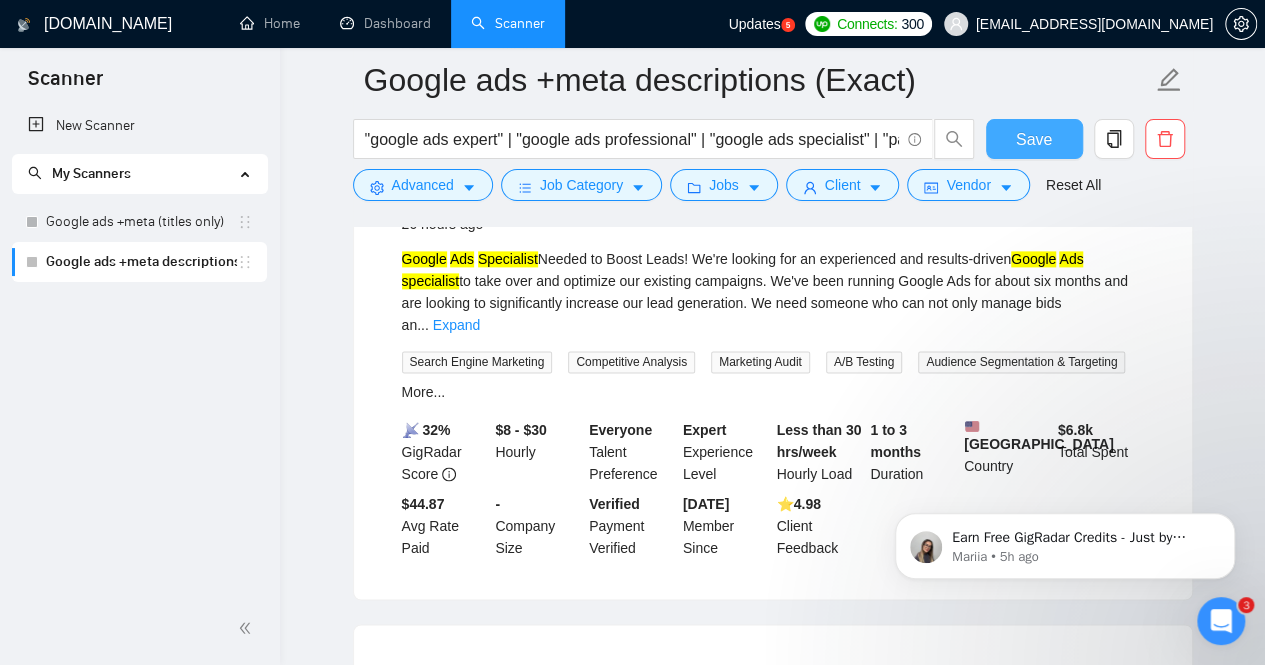click on "Save" at bounding box center (1034, 139) 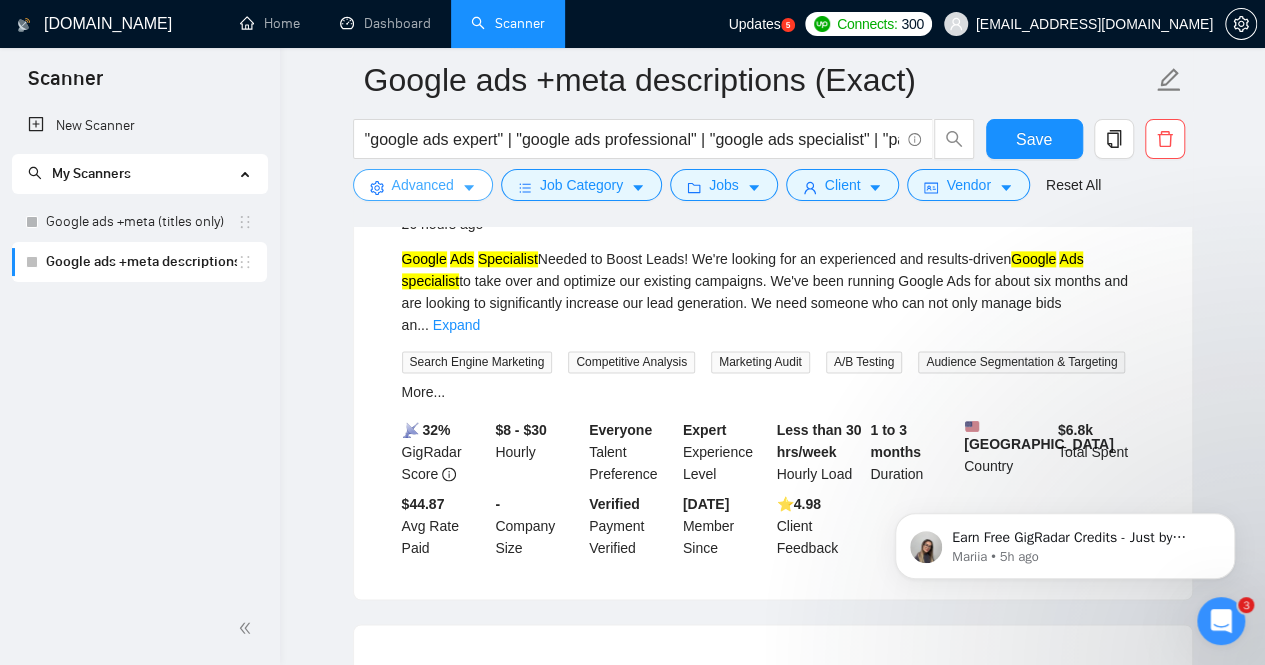 click on "Advanced" at bounding box center [423, 185] 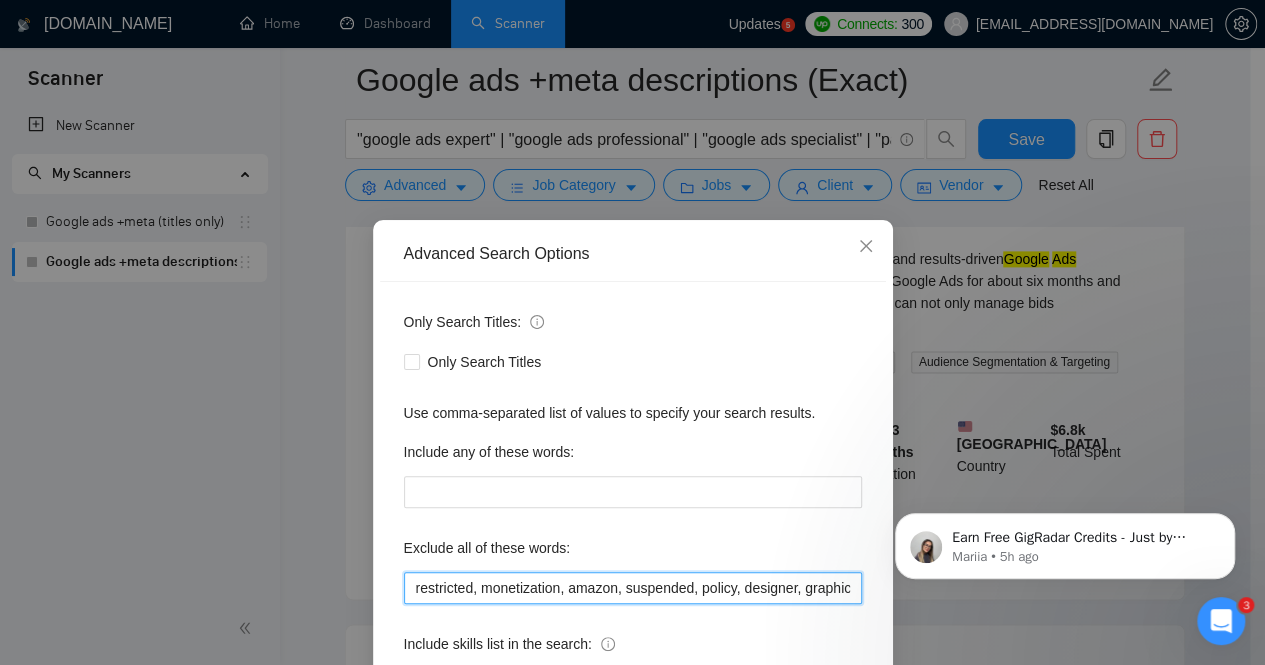 click on "restricted, monetization, amazon, suspended, policy, designer, graphic, "video editor", "gtm expert", grant, "non profit", ranking, seo, "virtual assistant", dashboard, "Social Media Management", smm, "Looker Studio", "Creative Strategist", "tracking specialist" course, training, teach, social, "Email Deliverability", "CRM Setup", "CRM integration" tiktok, developer, "app promotion", nonprofit, "non profit", screenshare, "Cold Email", app, ios, android, "Gohighlevel expert", "Ghl expert", iO,S, GoHighLevel, Go High Level" at bounding box center [633, 588] 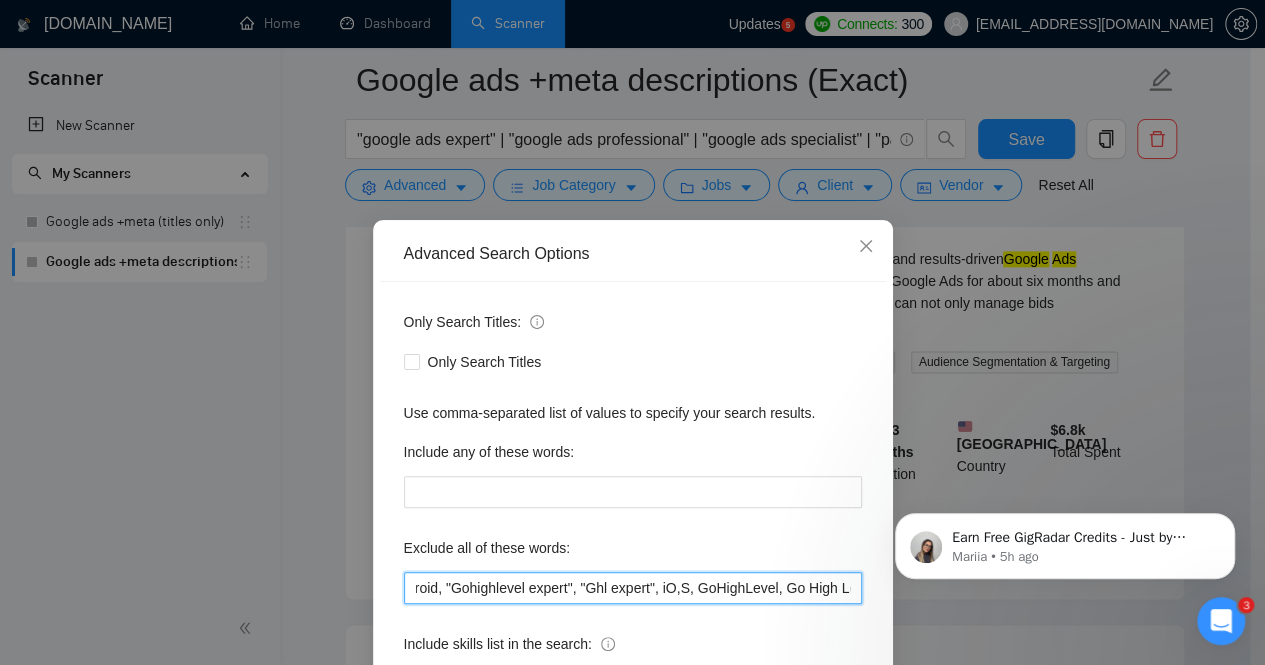 scroll, scrollTop: 0, scrollLeft: 2692, axis: horizontal 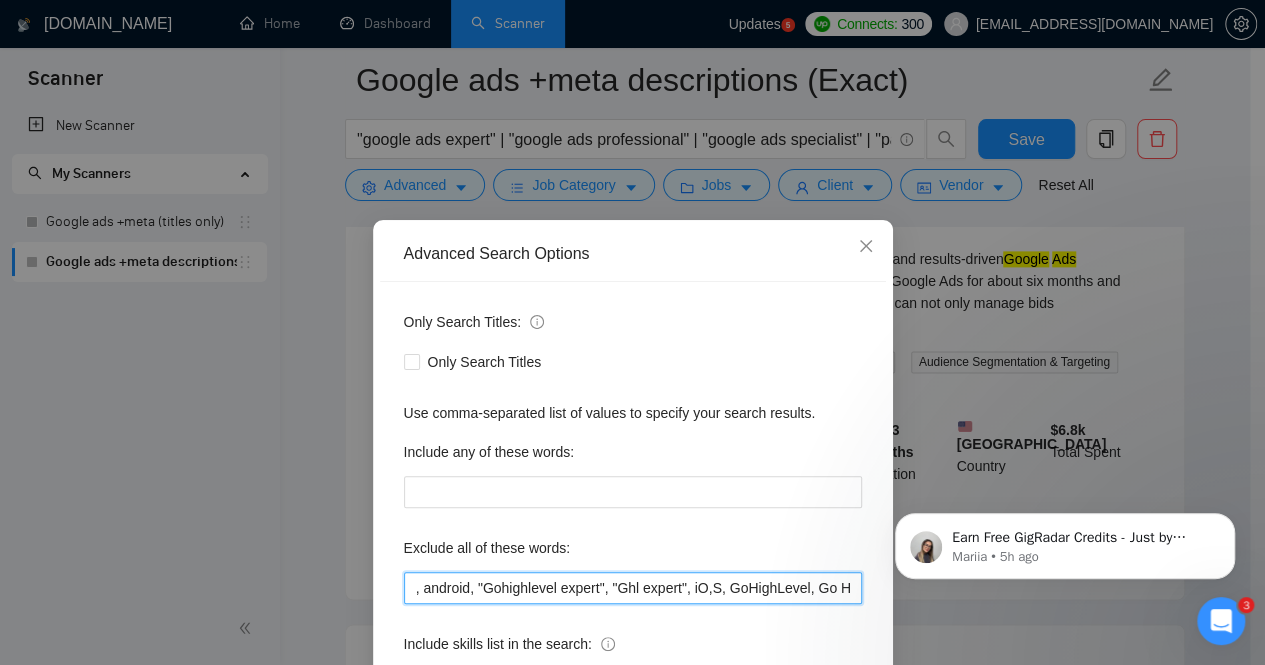 click on "restricted, monetization, amazon, suspended, policy, designer, graphic, "video editor", "gtm expert", grant, "non profit", ranking, seo, "virtual assistant", dashboard, "Social Media Management", smm, "Looker Studio", "Creative Strategist", "tracking specialist" course, training, teach, social, "Email Deliverability", "CRM Setup", "CRM integration" tiktok, developer, "app promotion", nonprofit, "non profit", screenshare, "Cold Email", app, ios, android, "Gohighlevel expert", "Ghl expert", iO,S, GoHighLevel, Go High Level" at bounding box center [633, 588] 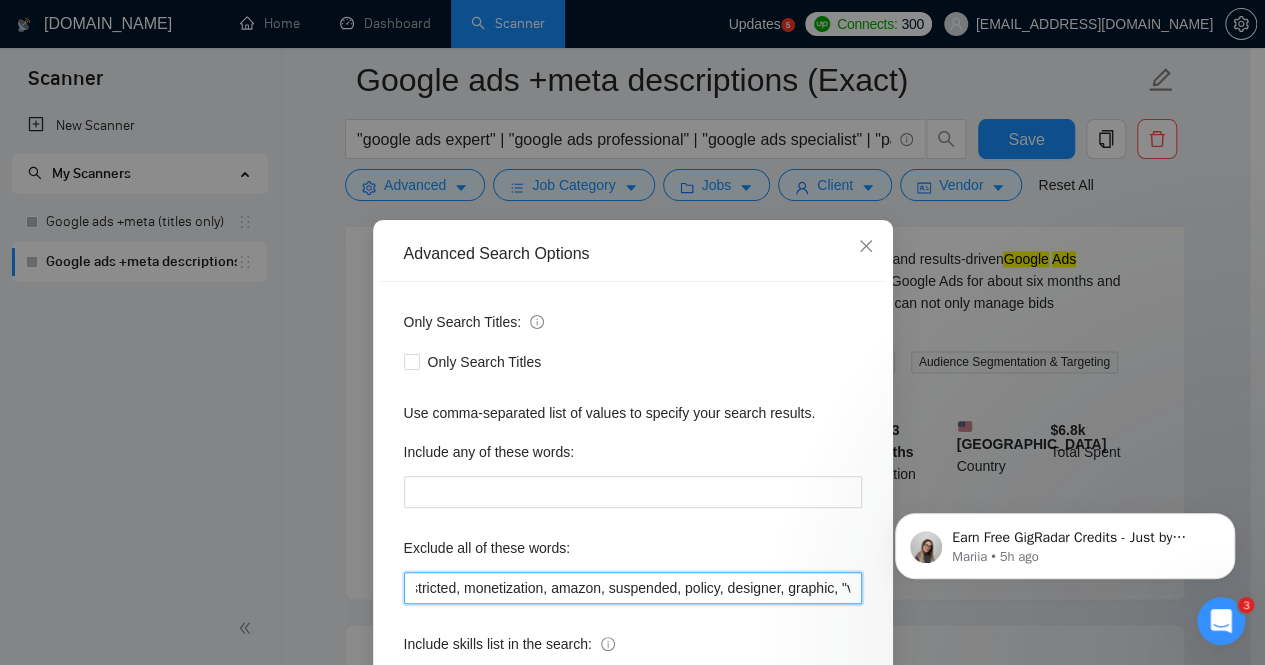scroll, scrollTop: 0, scrollLeft: 0, axis: both 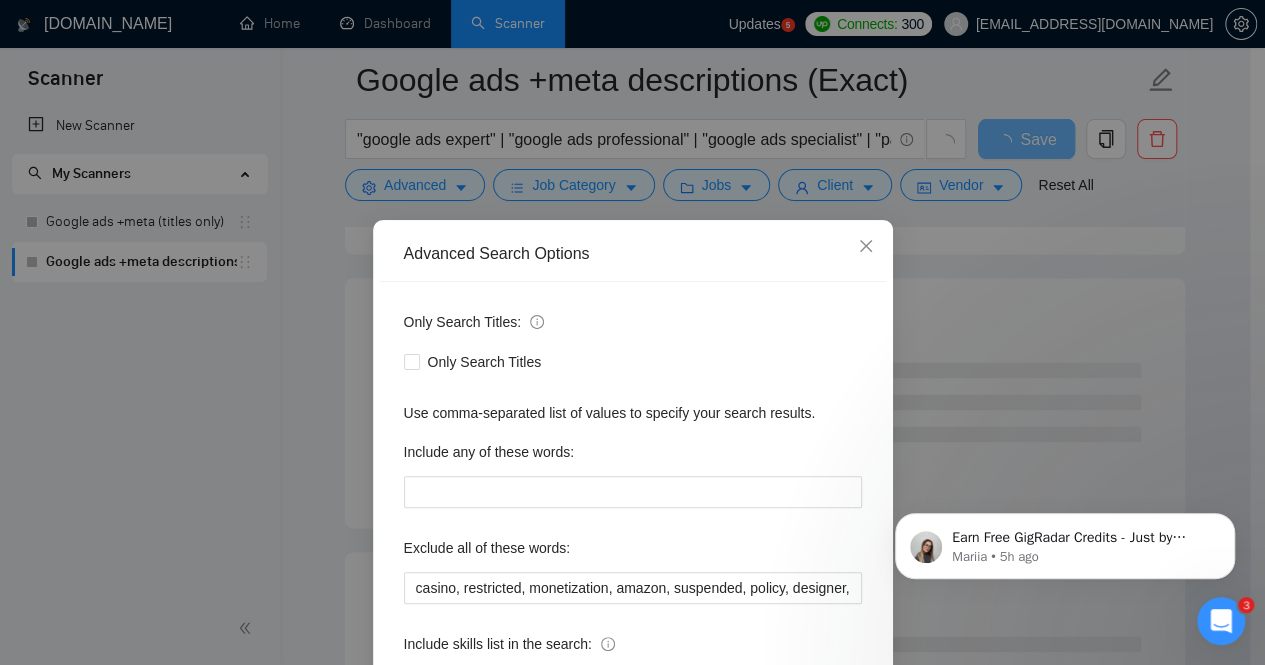 click on "Only Search Titles:   Only Search Titles Use comma-separated list of values to specify your search results. Include any of these words: Exclude all of these words: casino, restricted, monetization, amazon, suspended, policy, designer, graphic, "video editor", "gtm expert", grant, "non profit", ranking, seo, "virtual assistant", dashboard, "Social Media Management", smm, "Looker Studio", "Creative Strategist", "tracking specialist" course, training, teach, social, "Email Deliverability", "CRM Setup", "CRM integration" tiktok, developer, "app promotion", nonprofit, "non profit", screenshare, "Cold Email", app, ios, android, "Gohighlevel expert", "Ghl expert", iOS, GoHighLevel, Go High Level Include skills list in the search:   Also  search  on Skills" at bounding box center [633, 515] 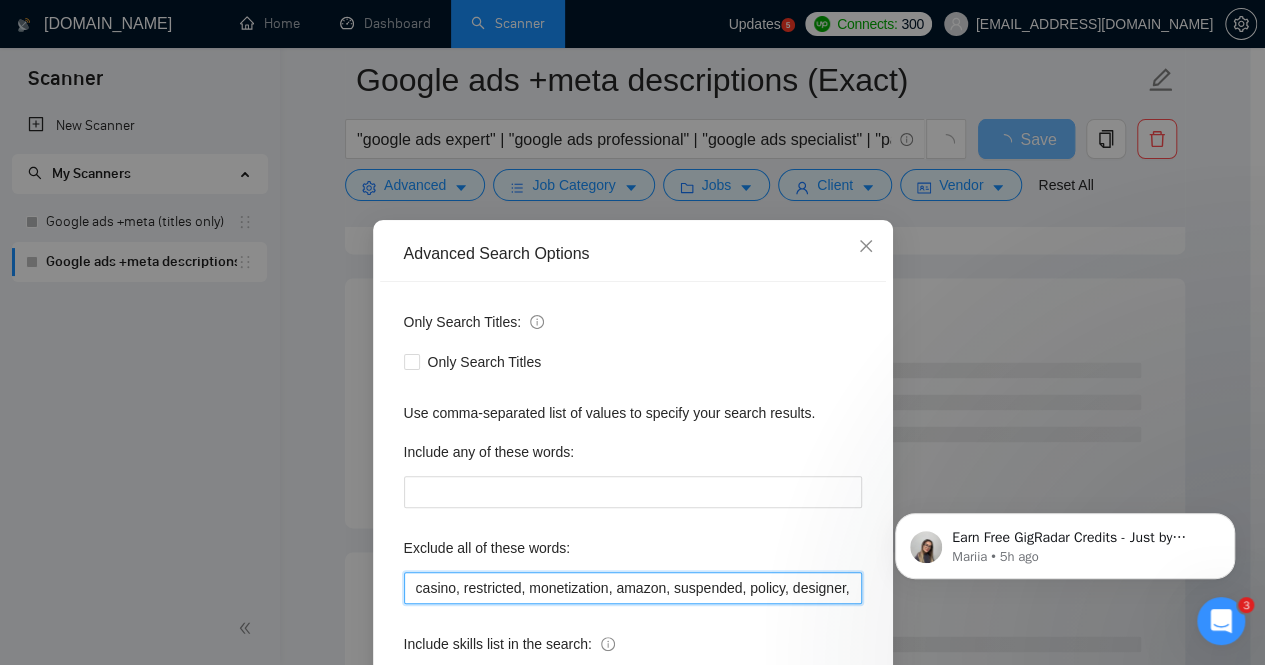 click on "casino, restricted, monetization, amazon, suspended, policy, designer, graphic, "video editor", "gtm expert", grant, "non profit", ranking, seo, "virtual assistant", dashboard, "Social Media Management", smm, "Looker Studio", "Creative Strategist", "tracking specialist" course, training, teach, social, "Email Deliverability", "CRM Setup", "CRM integration" tiktok, developer, "app promotion", nonprofit, "non profit", screenshare, "Cold Email", app, ios, android, "Gohighlevel expert", "Ghl expert", iOS, GoHighLevel, Go High Level" at bounding box center (633, 588) 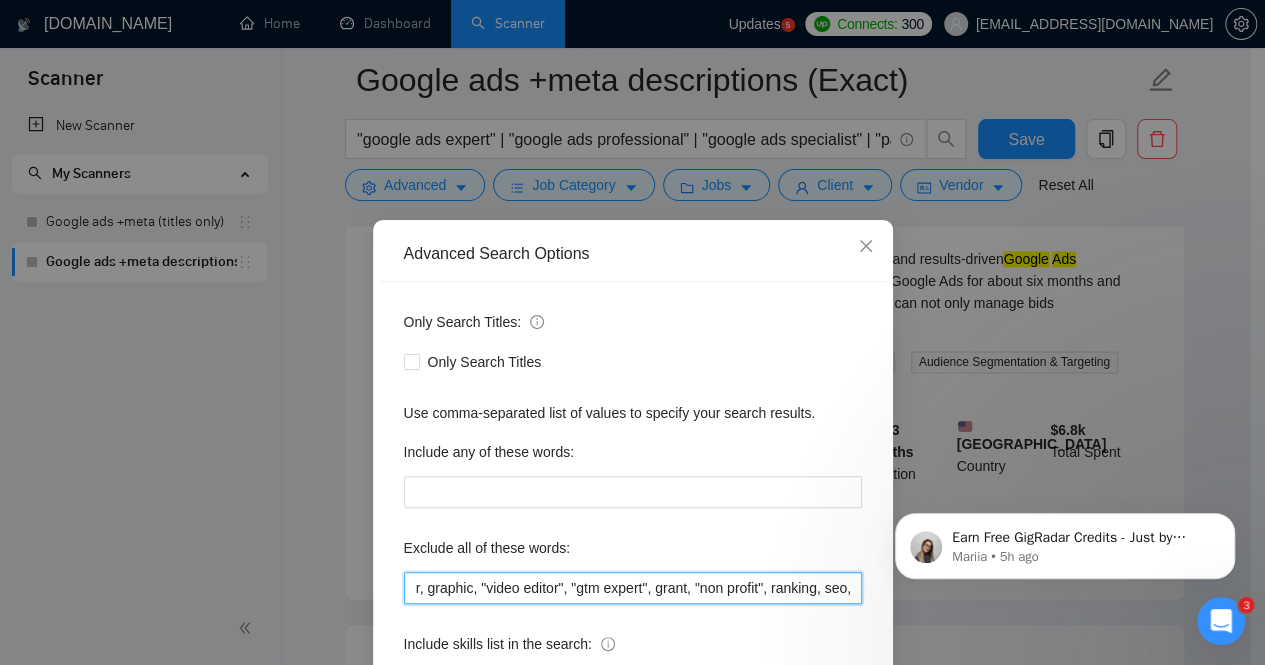 scroll, scrollTop: 0, scrollLeft: 435, axis: horizontal 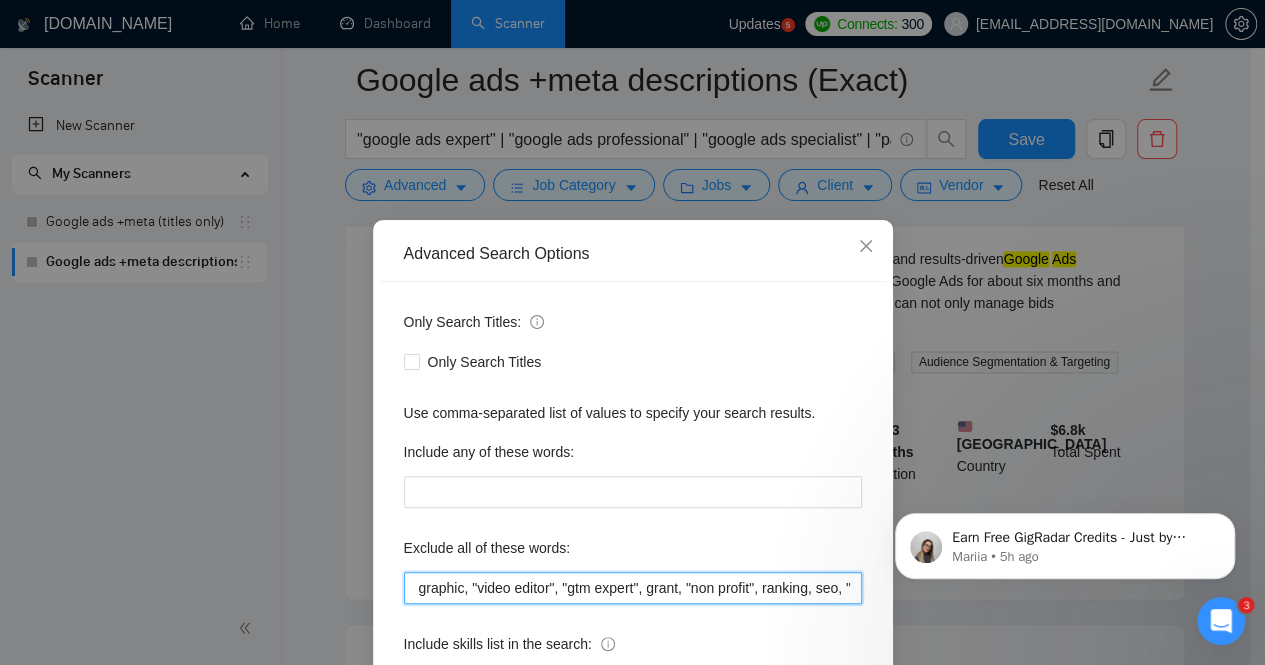 click on "casino, restricted, monetization, amazon, suspended, policy, designer, graphic, "video editor", "gtm expert", grant, "non profit", ranking, seo, "virtual assistant", dashboard, "Social Media Management", smm, "Looker Studio", "Creative Strategist", "tracking specialist" course, training, teach, social, "Email Deliverability", "CRM Setup", "CRM integration" tiktok, developer, "app promotion", nonprofit, "non profit", screenshare, "Cold Email", app, ios, android, "Gohighlevel expert", "Ghl expert", iOS, GoHighLevel, Go High Level" at bounding box center [633, 588] 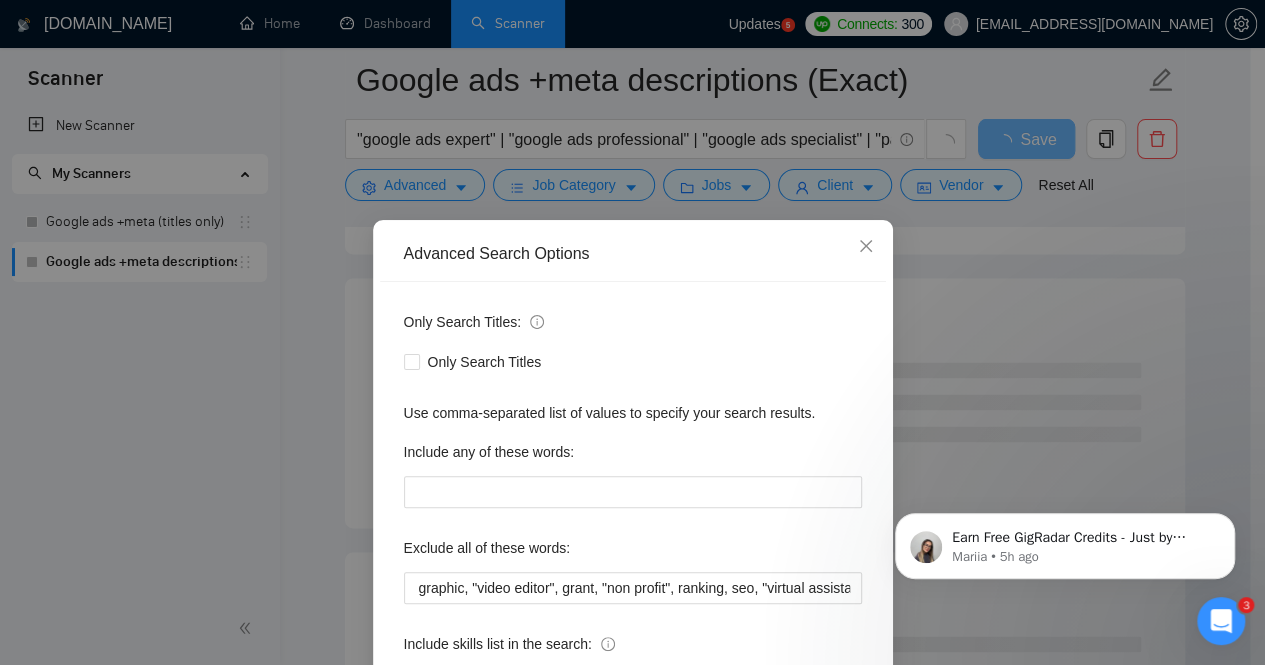 scroll, scrollTop: 0, scrollLeft: 0, axis: both 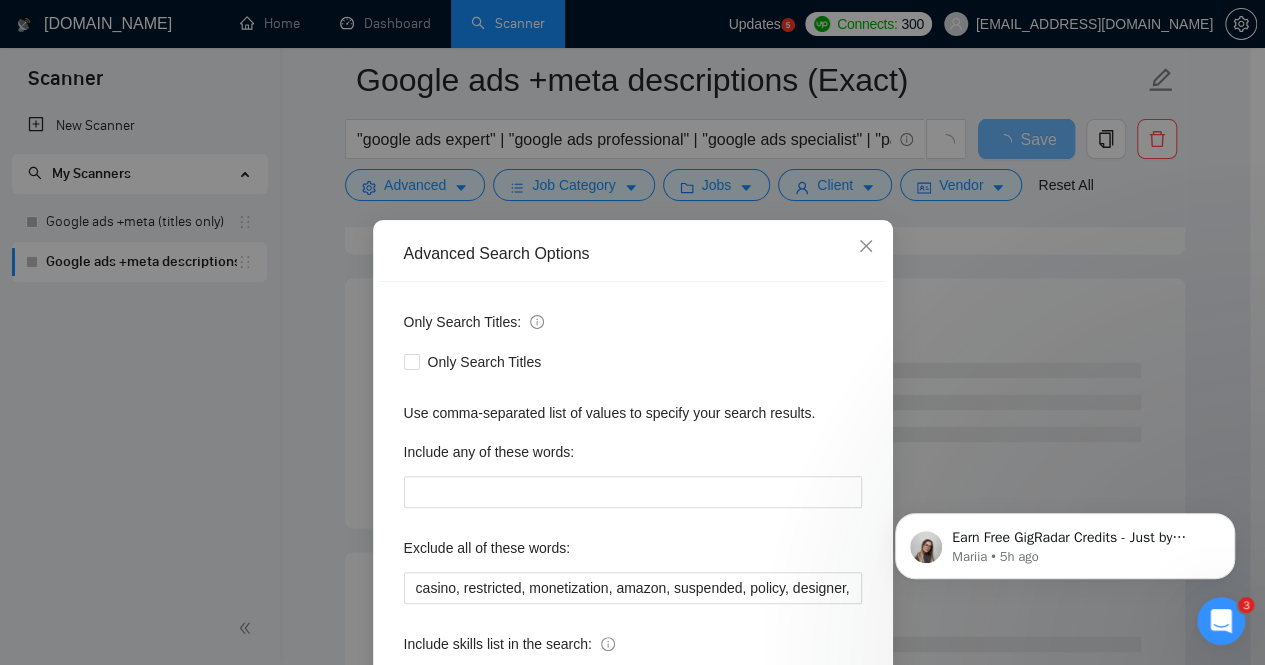 click on "Only Search Titles" at bounding box center (633, 362) 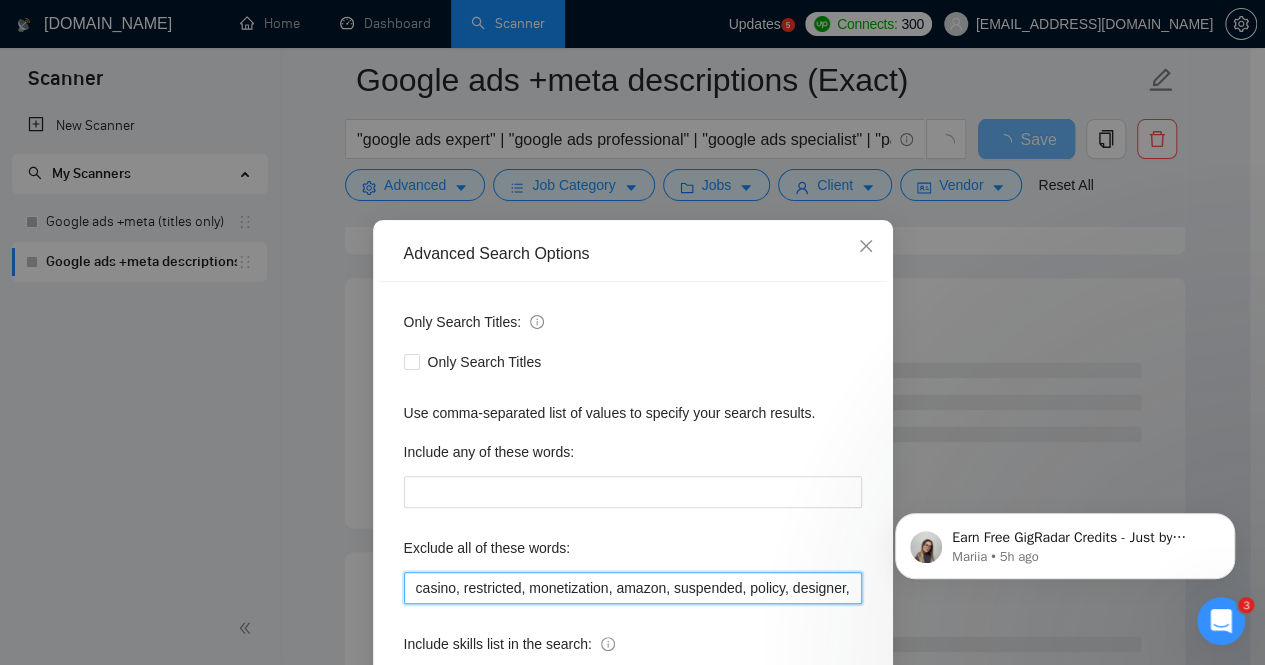 click on "casino, restricted, monetization, amazon, suspended, policy, designer, graphic, "video editor", grant, "non profit", ranking, seo, "virtual assistant", dashboard, "Social Media Management", smm, "Looker Studio", "Creative Strategist", "tracking specialist" course, training, teach, social, "Email Deliverability", "CRM Setup", "CRM integration" tiktok, developer, "app promotion", nonprofit, "non profit", screenshare, "Cold Email", app, ios, android, "Gohighlevel expert", "Ghl expert", iOS, GoHighLevel, Go High Level" at bounding box center (633, 588) 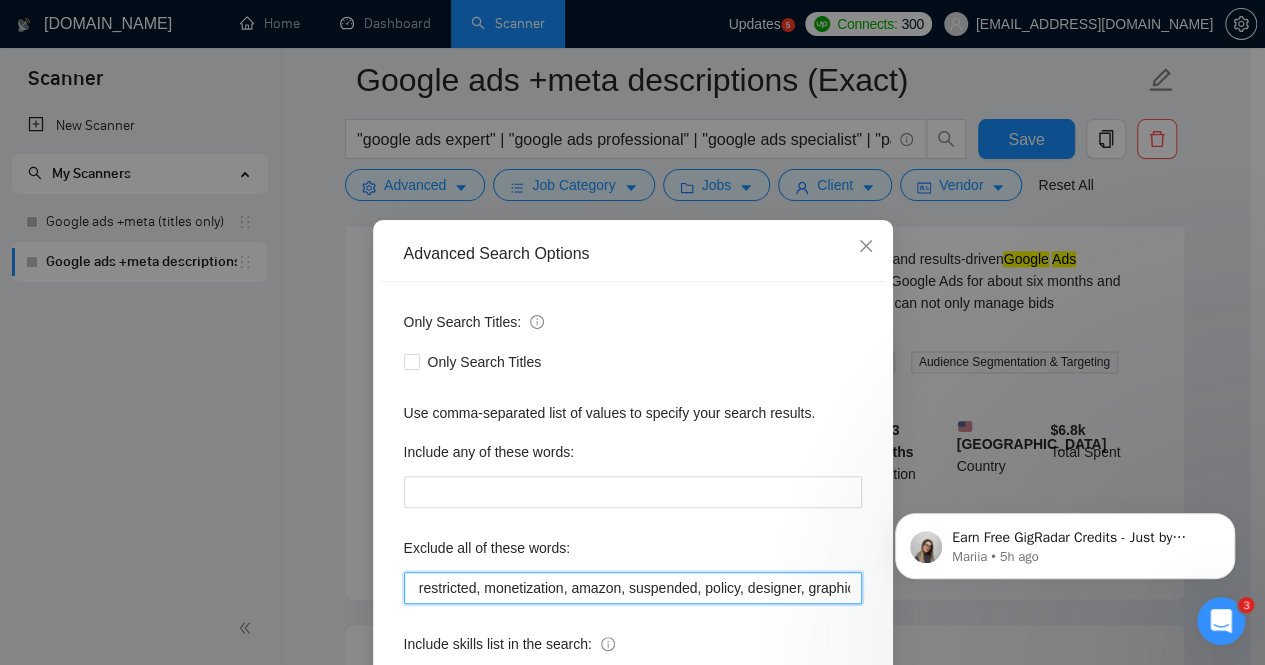 scroll, scrollTop: 0, scrollLeft: 0, axis: both 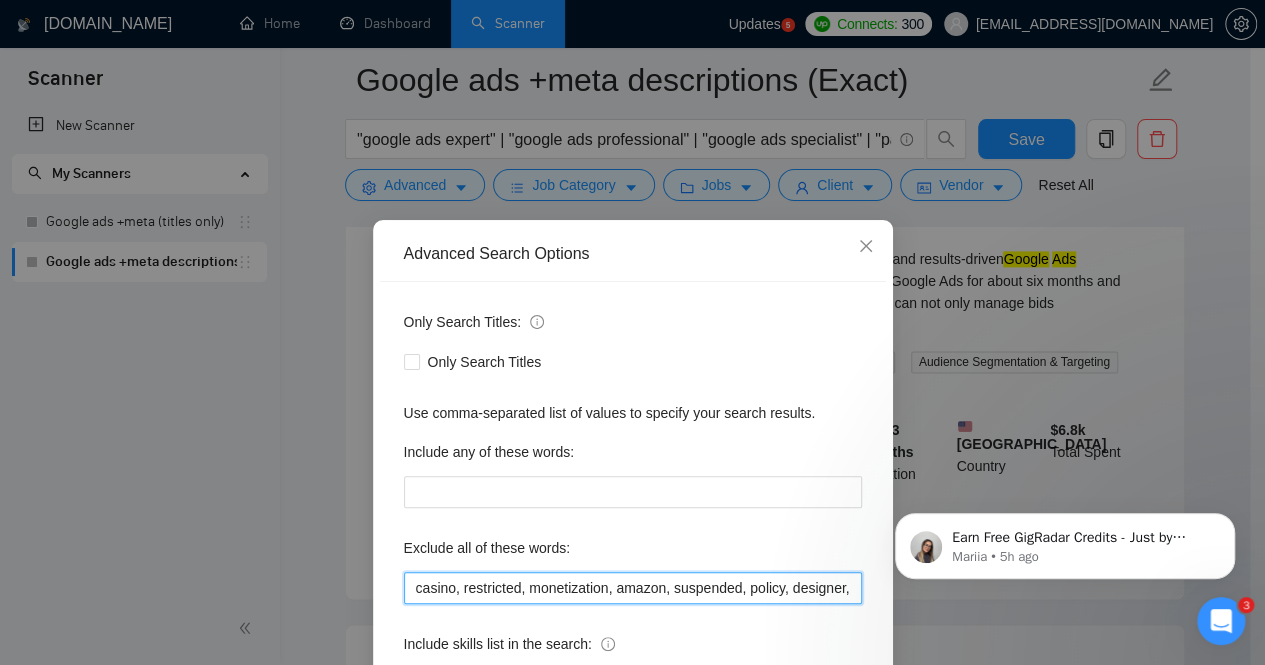 type on "casino, restricted, monetization, amazon, suspended, policy, designer, graphic, "video editor", grant, "non profit", ranking, seo, "virtual assistant", dashboard, "Social Media Management", smm, "Looker Studio", "Creative Strategist", "tracking specialist" course, training, teach, social, "Email Deliverability", "CRM Setup", "CRM integration" tiktok, developer, "app promotion", nonprofit, "non profit", screenshare, "Cold Email", app, ios, android, "Gohighlevel expert", "Ghl expert", iOS" 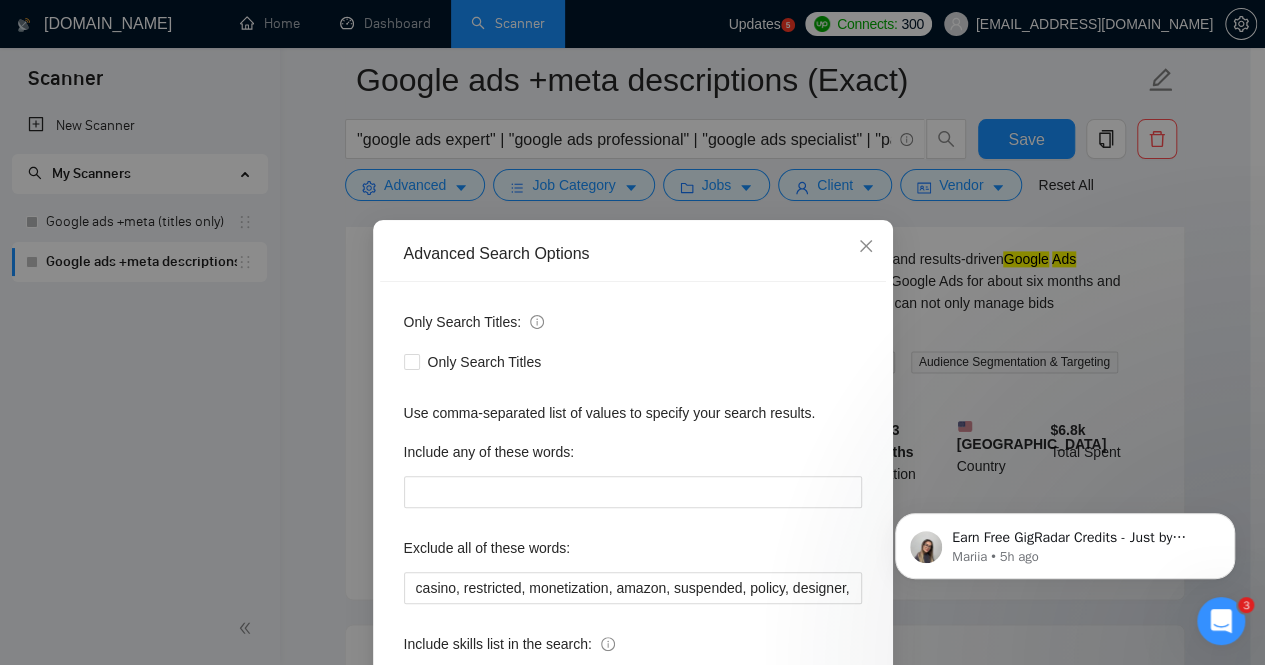 click on "Only Search Titles:   Only Search Titles Use comma-separated list of values to specify your search results. Include any of these words: Exclude all of these words: casino, restricted, monetization, amazon, suspended, policy, designer, graphic, "video editor", grant, "non profit", ranking, seo, "virtual assistant", dashboard, "Social Media Management", smm, "Looker Studio", "Creative Strategist", "tracking specialist" course, training, teach, social, "Email Deliverability", "CRM Setup", "CRM integration" tiktok, developer, "app promotion", nonprofit, "non profit", screenshare, "Cold Email", app, ios, android, "Gohighlevel expert", "Ghl expert", iOS Include skills list in the search:   Also  search  on Skills" at bounding box center [633, 515] 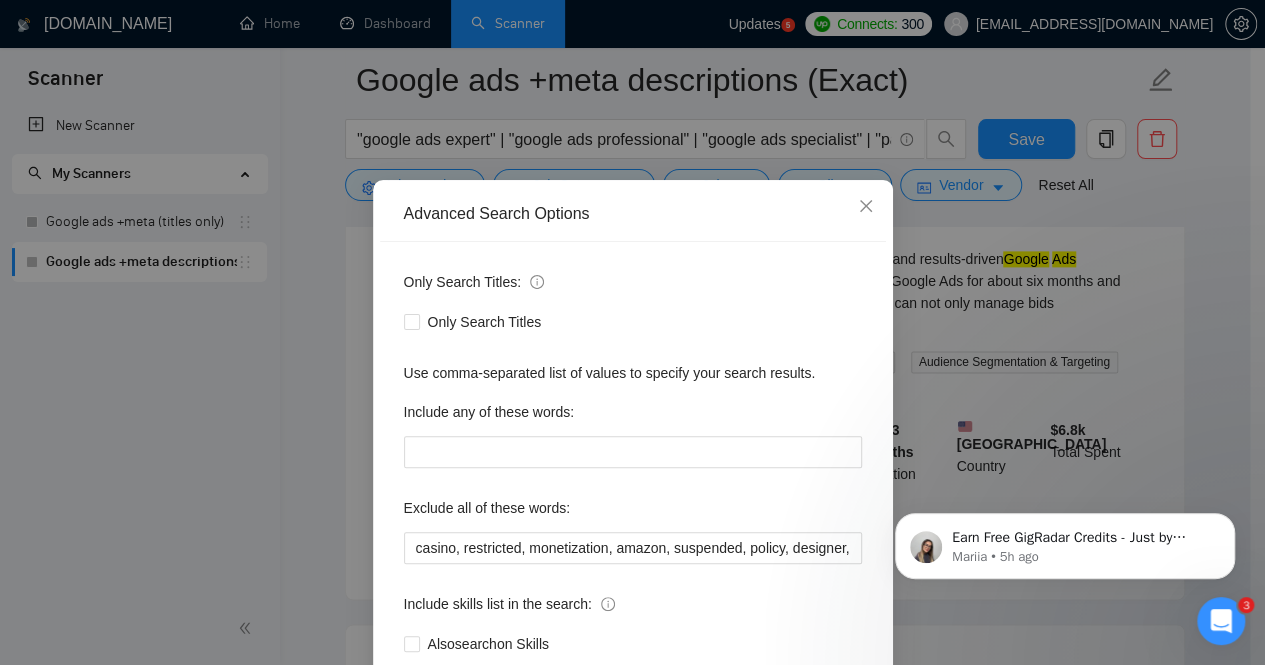 scroll, scrollTop: 165, scrollLeft: 0, axis: vertical 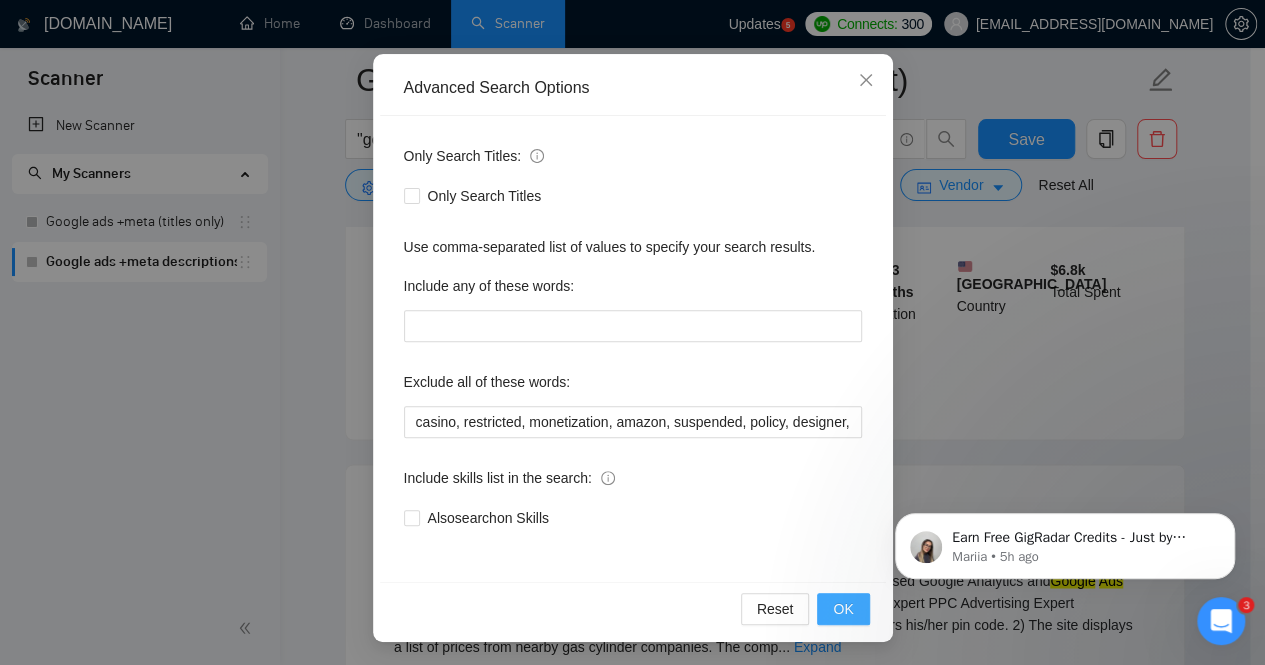 click on "OK" at bounding box center [843, 609] 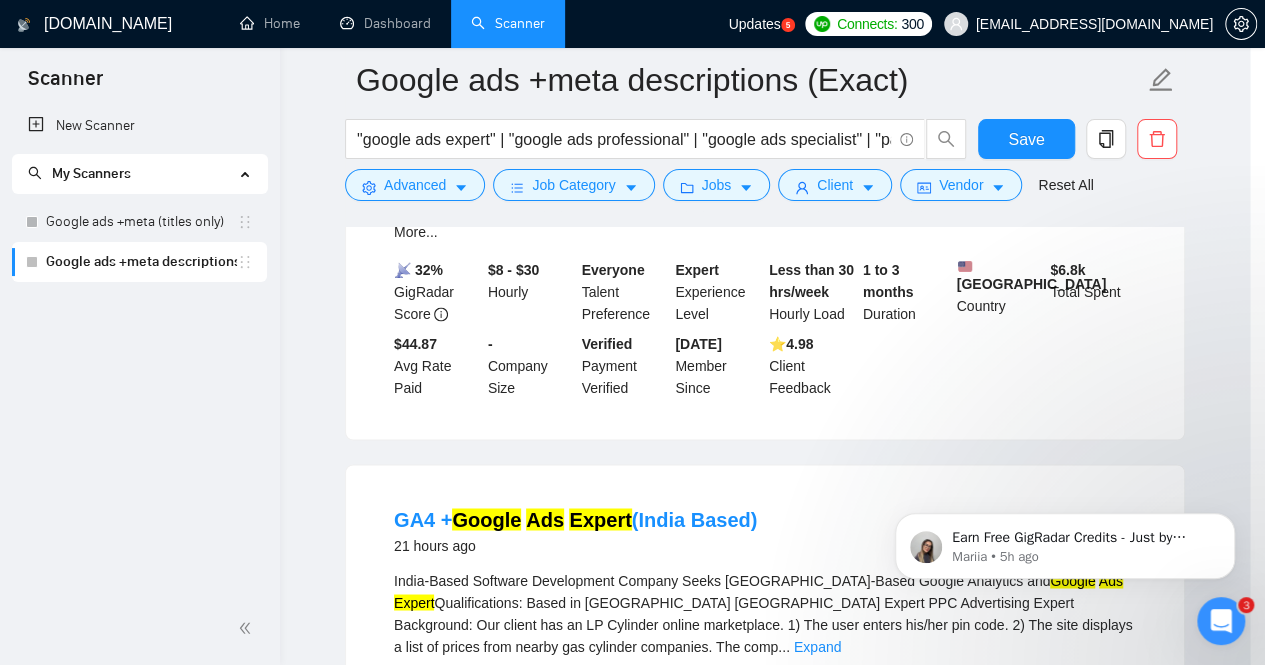scroll, scrollTop: 66, scrollLeft: 0, axis: vertical 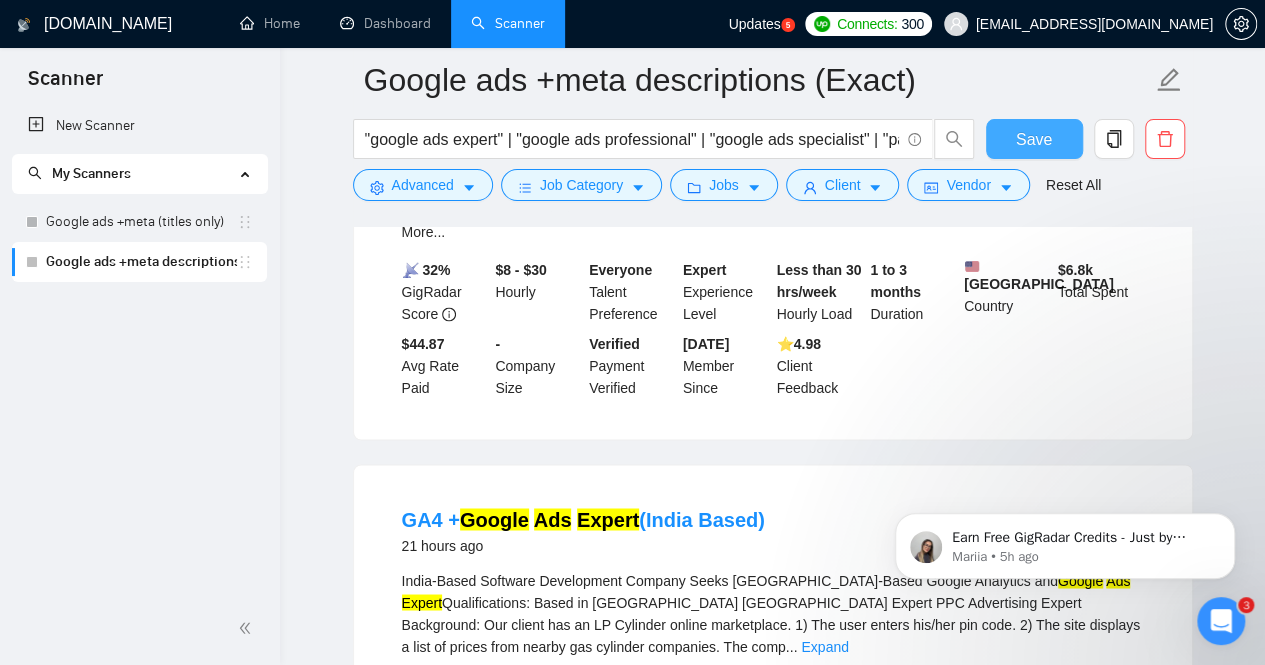 click on "Save" at bounding box center [1034, 139] 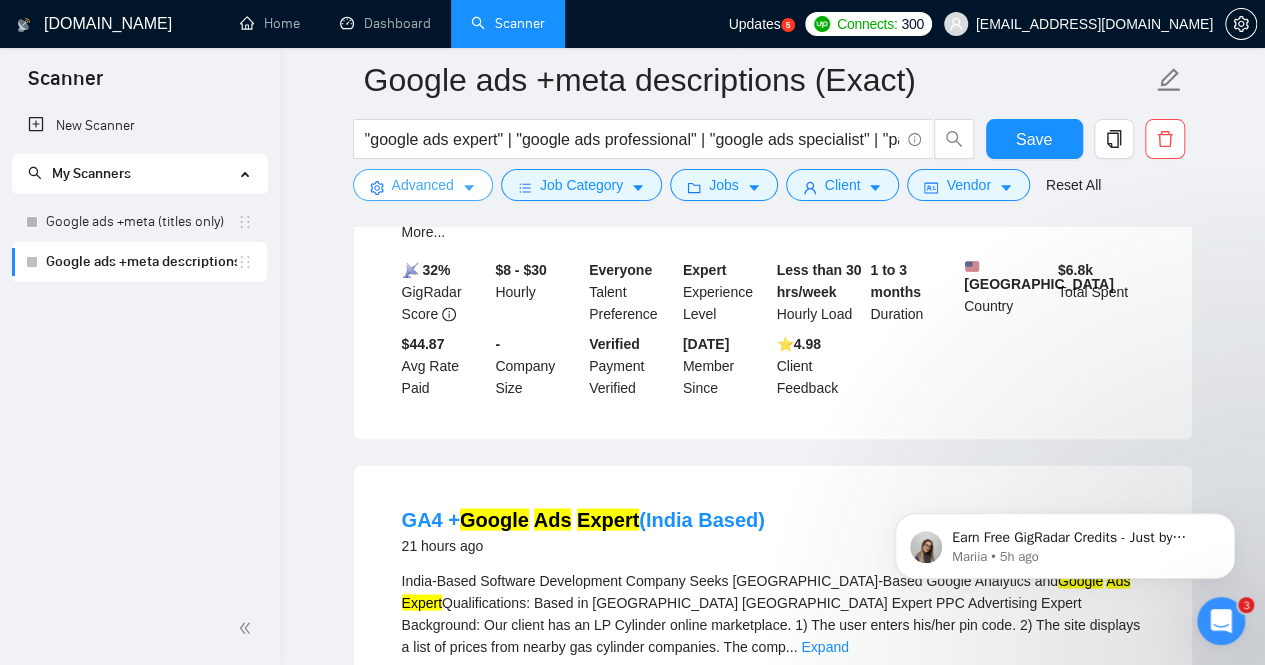 click on "Advanced" at bounding box center (423, 185) 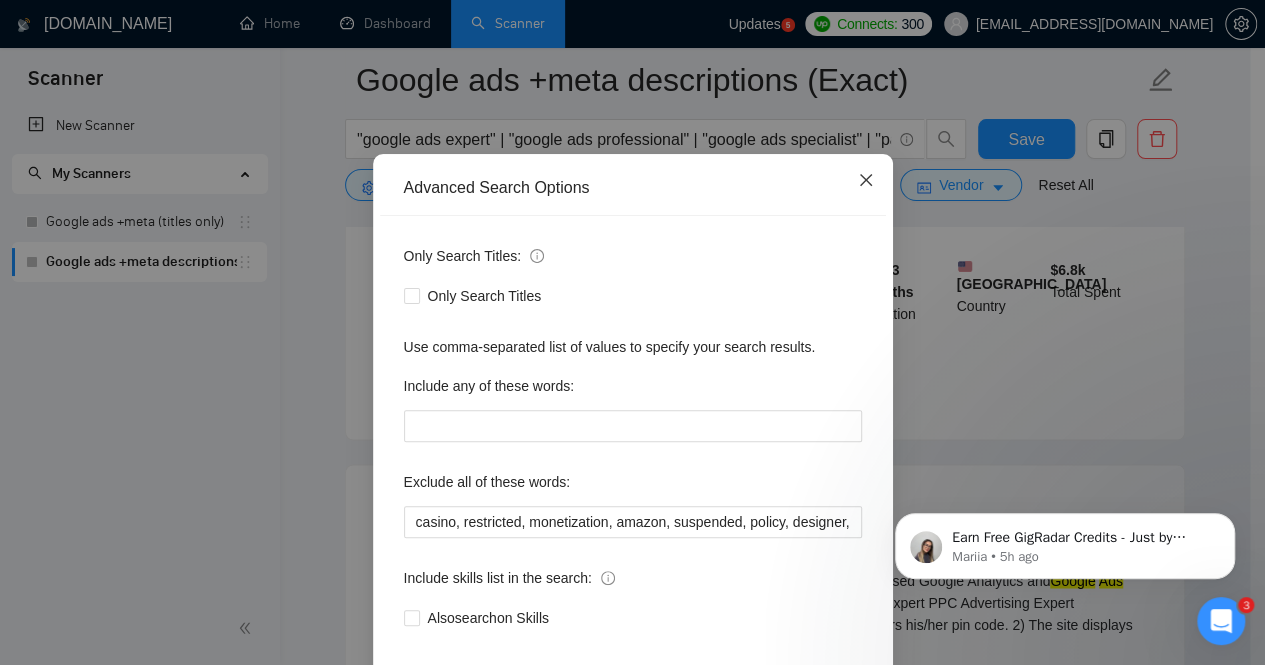 click 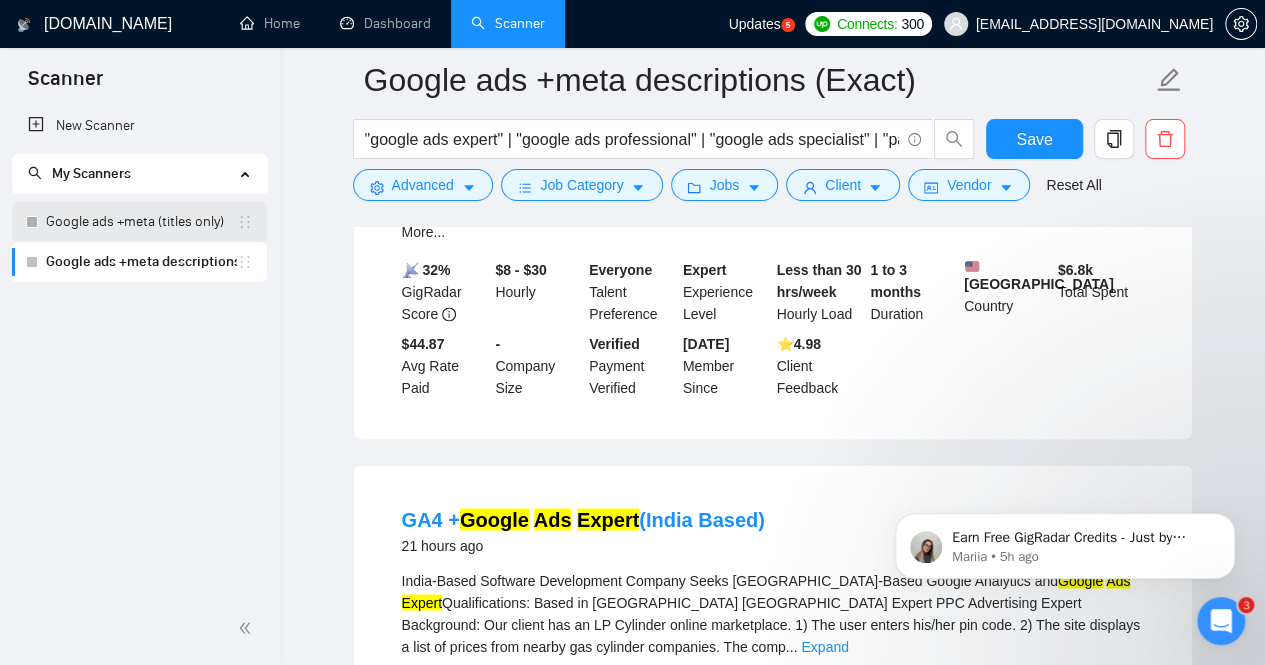 click on "Google ads +meta (titles only)" at bounding box center (141, 222) 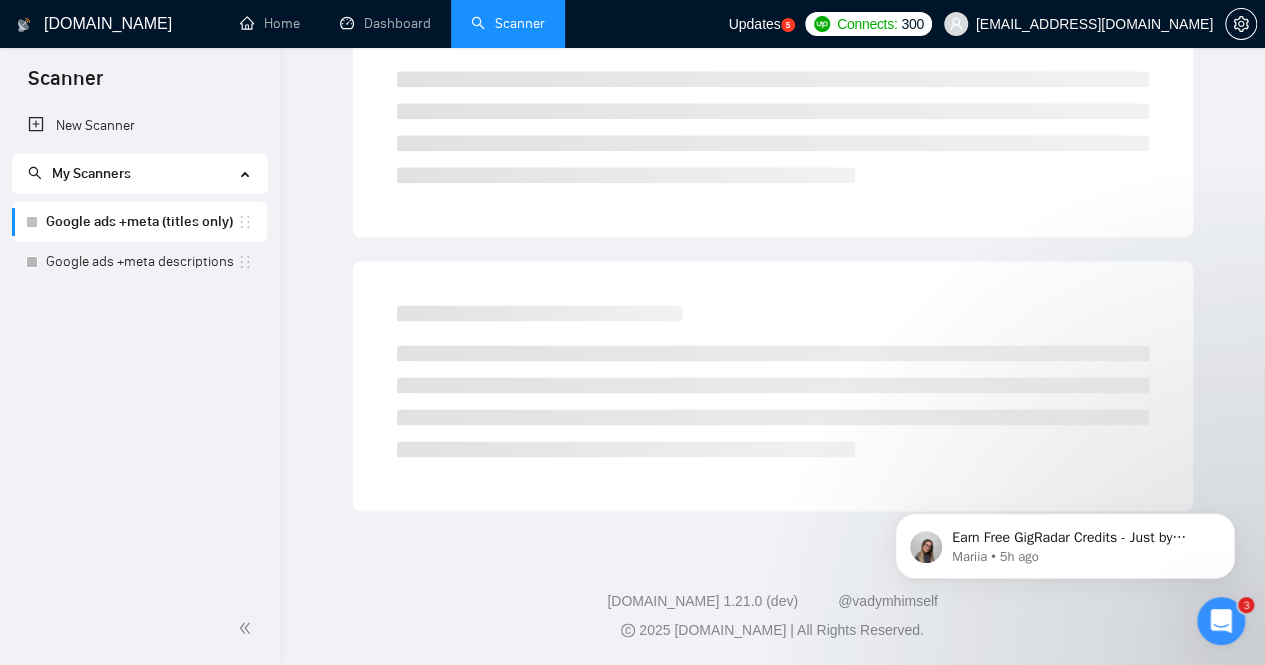 scroll, scrollTop: 64, scrollLeft: 0, axis: vertical 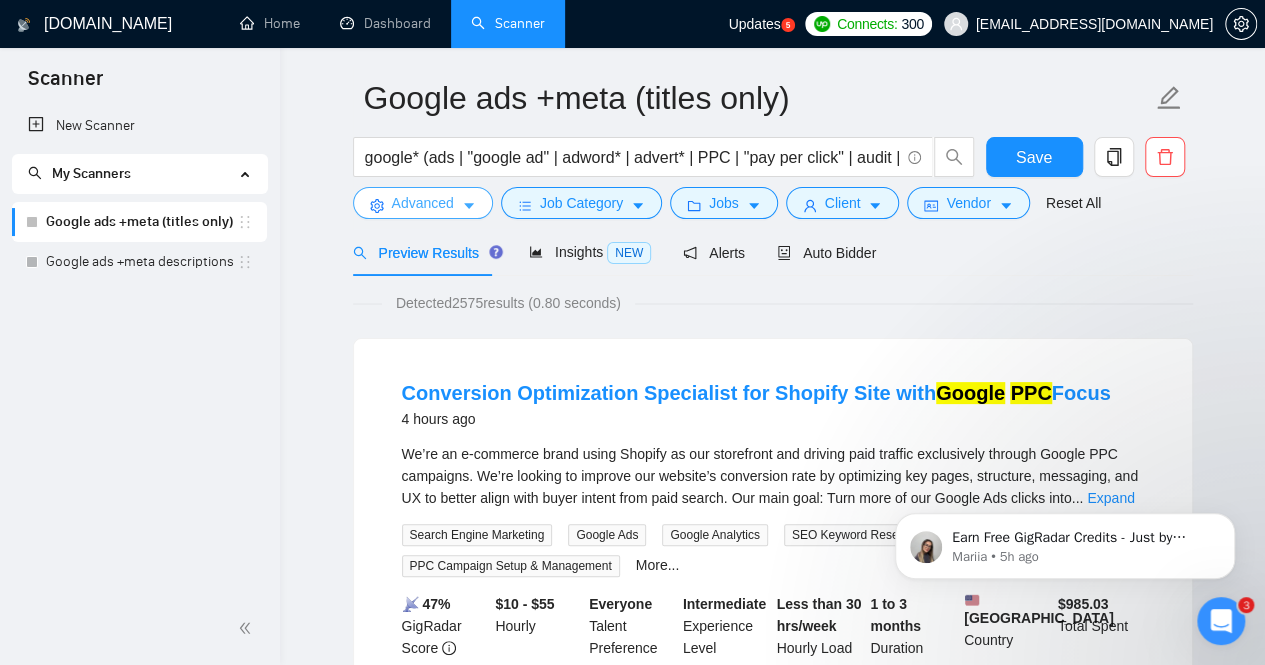 click on "Advanced" at bounding box center [423, 203] 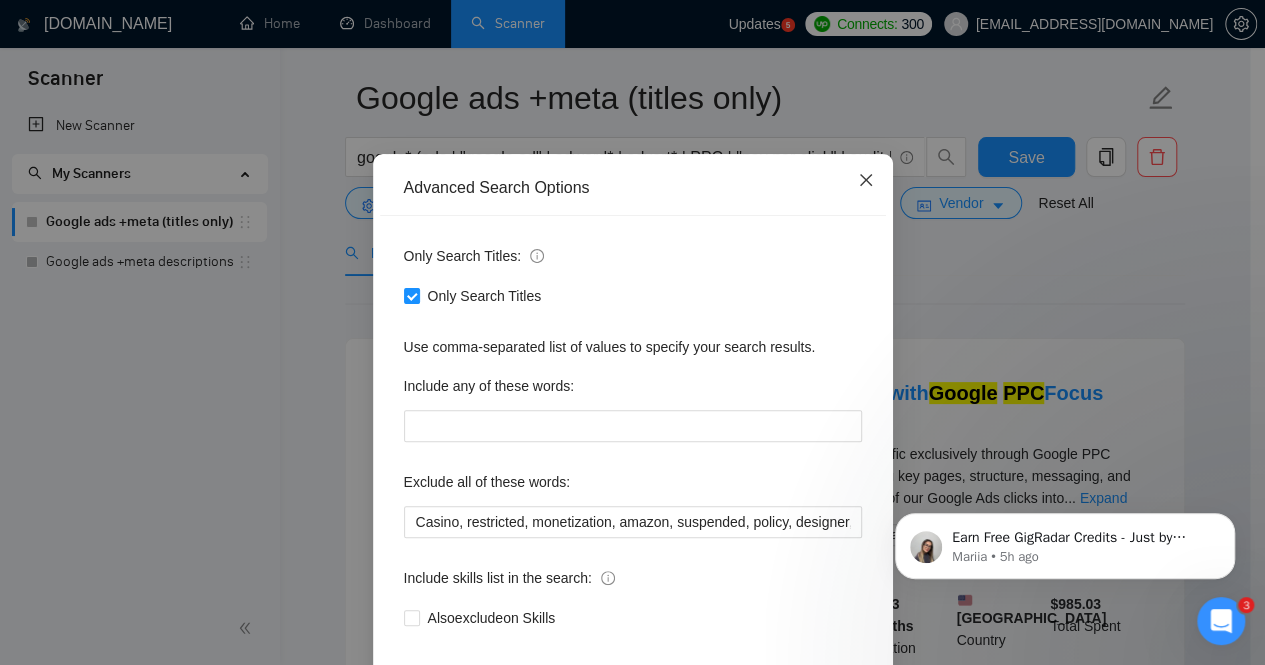 click 